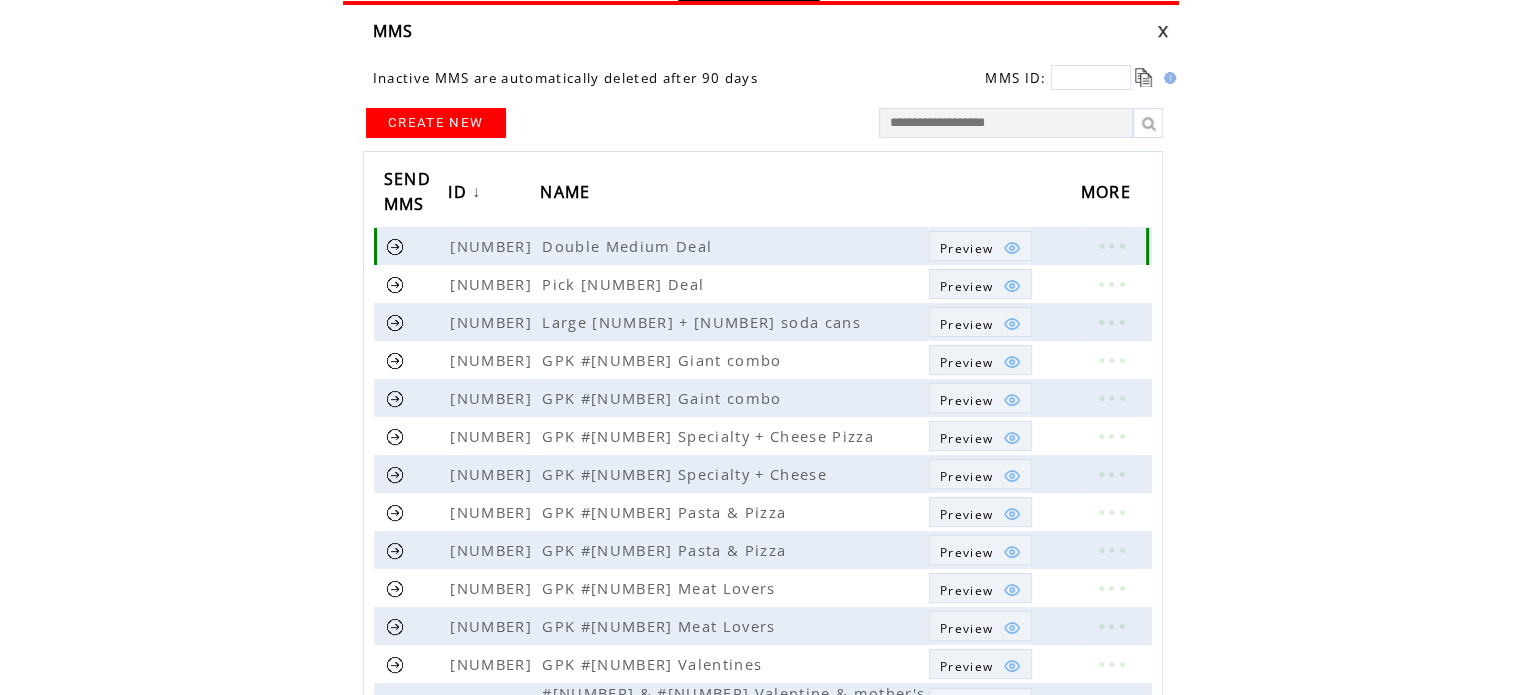 scroll, scrollTop: 100, scrollLeft: 0, axis: vertical 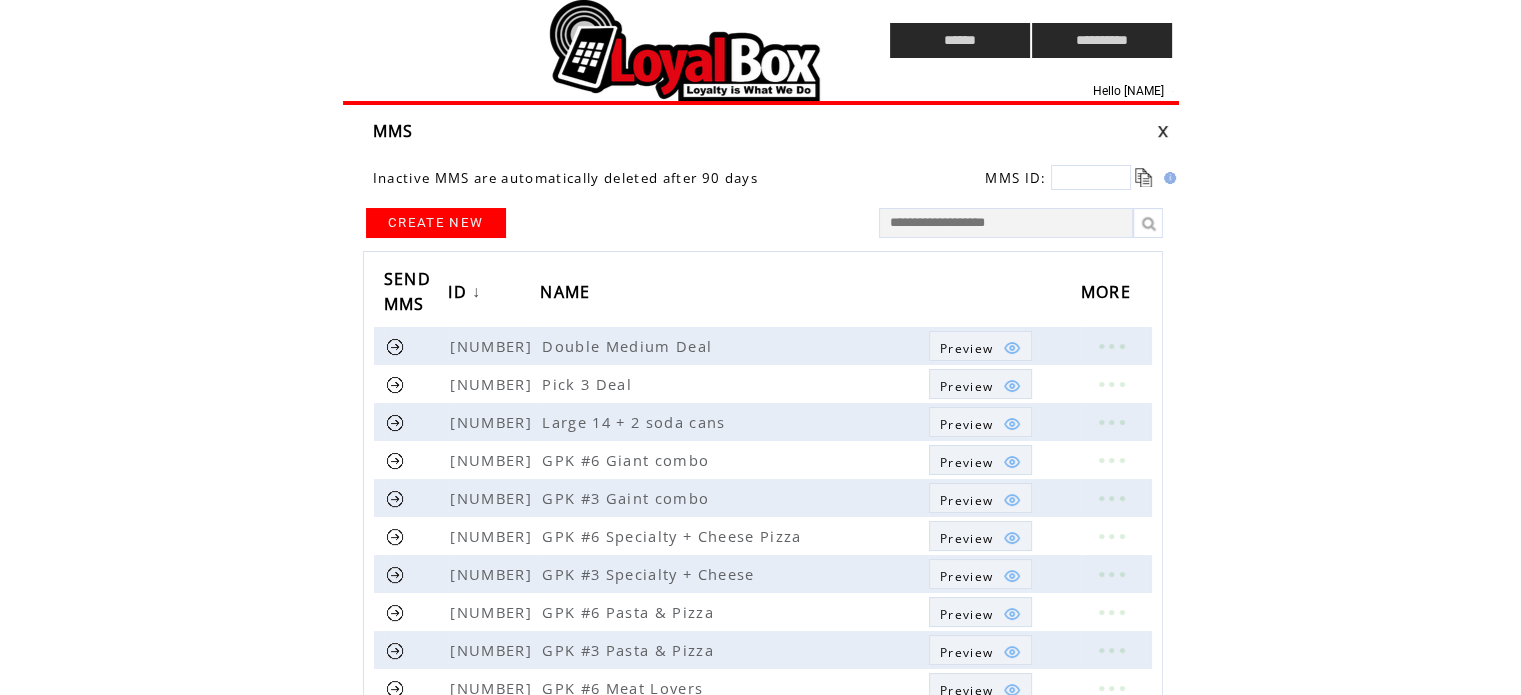 click at bounding box center [1163, 131] 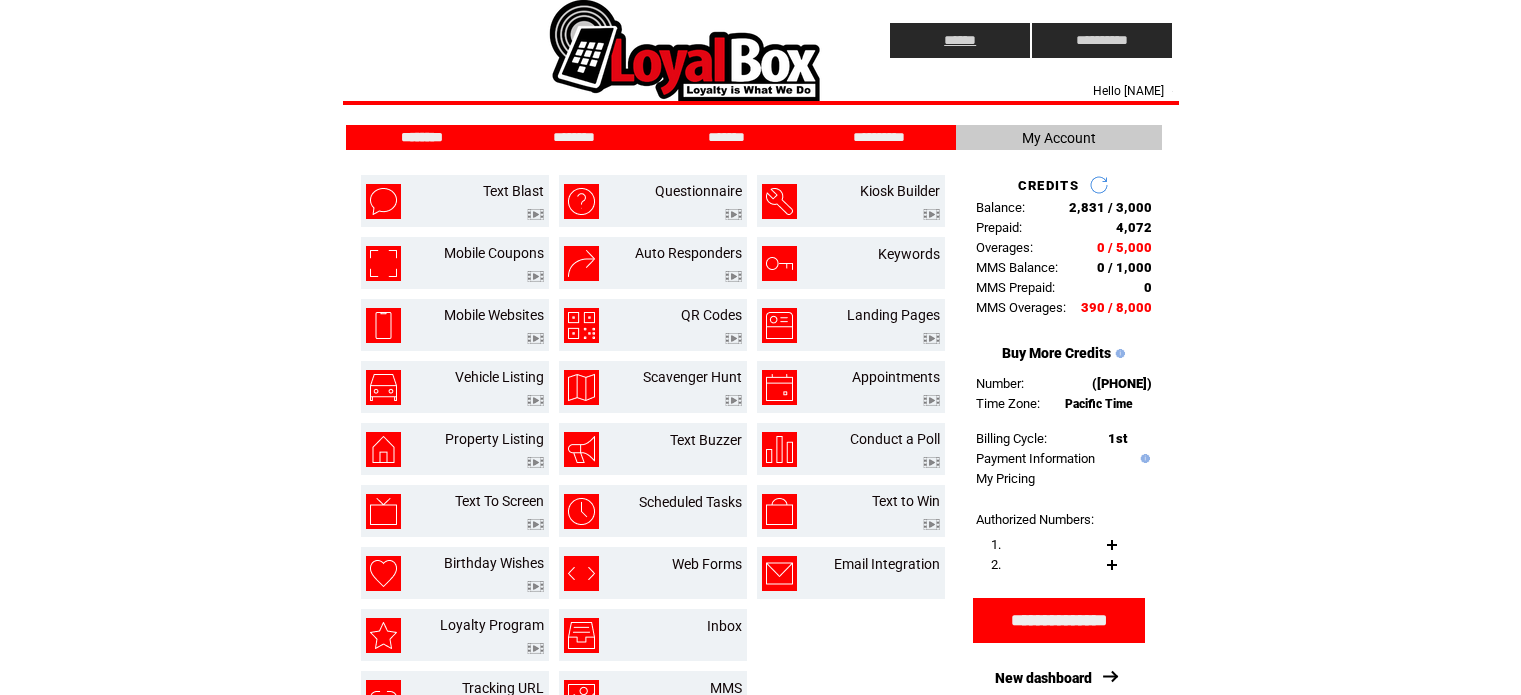 scroll, scrollTop: 0, scrollLeft: 0, axis: both 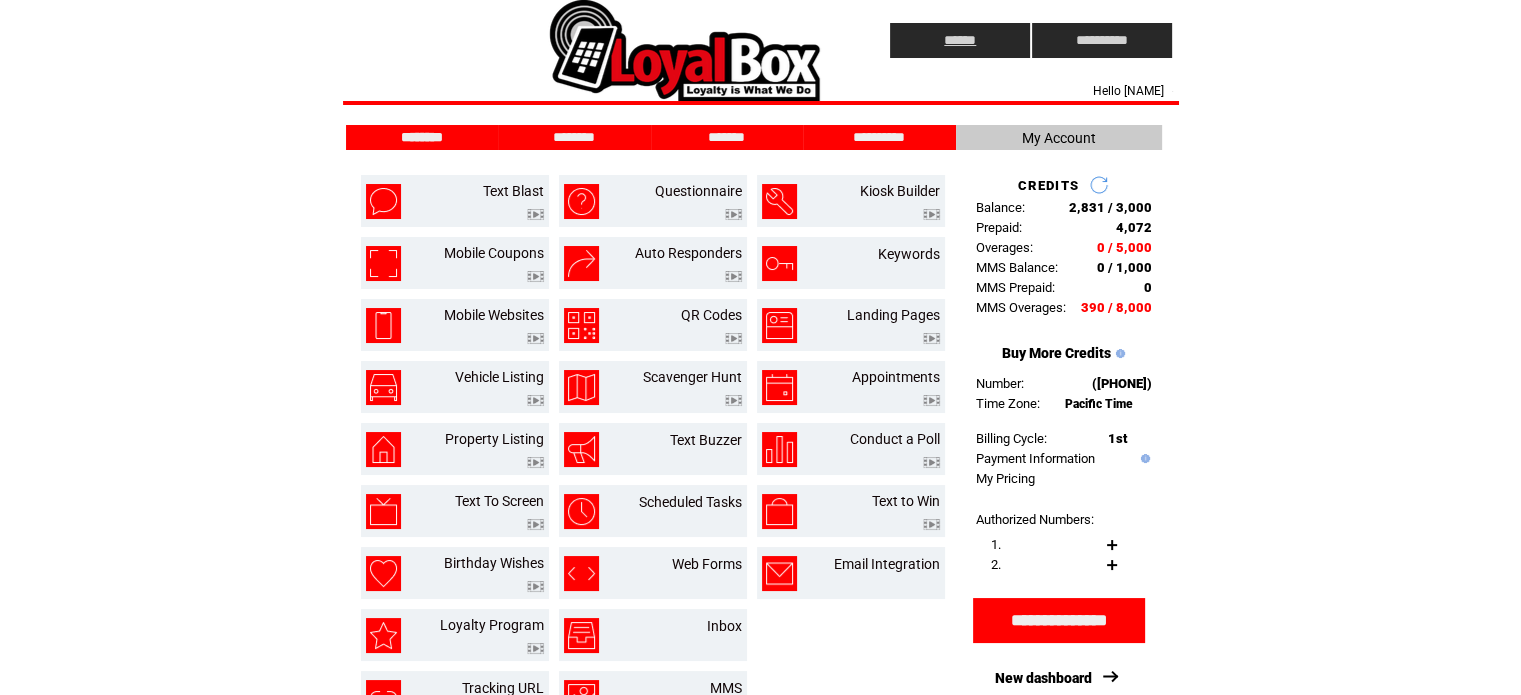 click on "******" at bounding box center (960, 40) 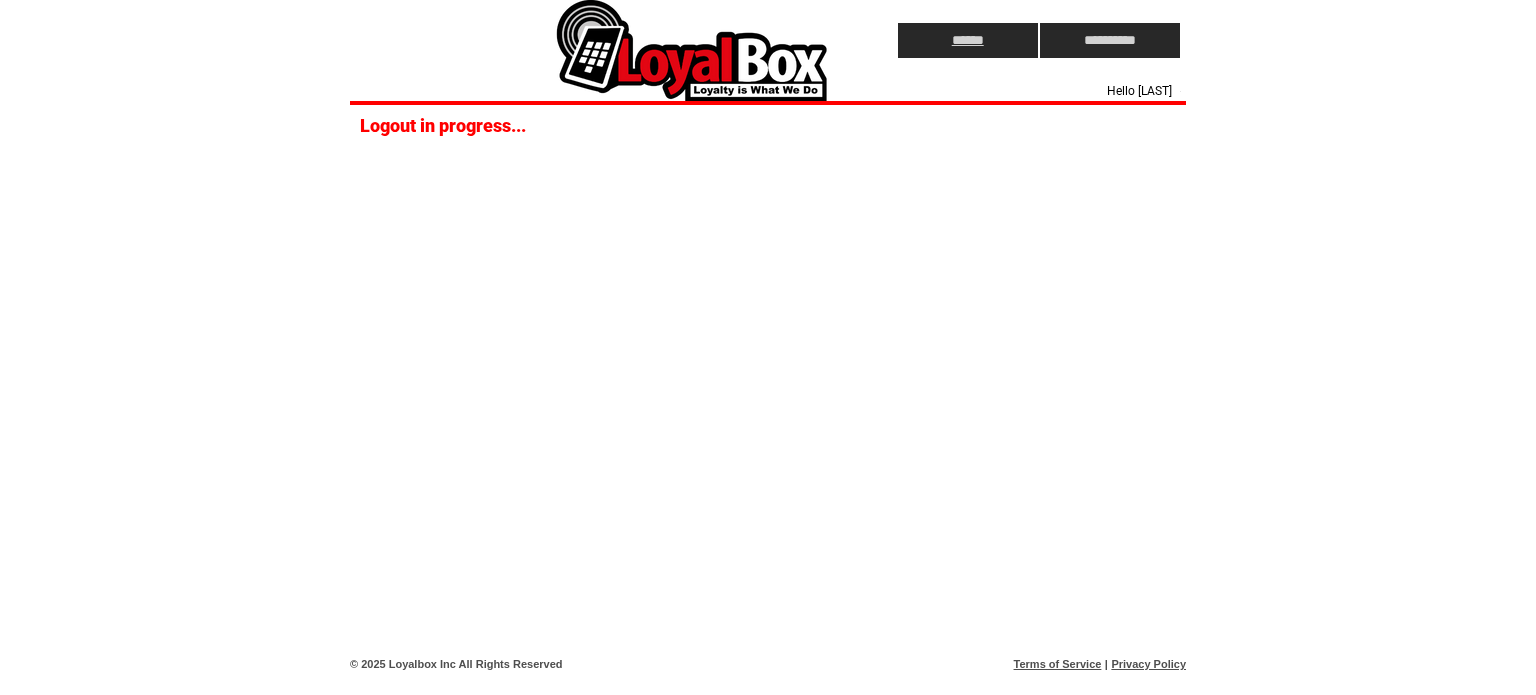scroll, scrollTop: 0, scrollLeft: 0, axis: both 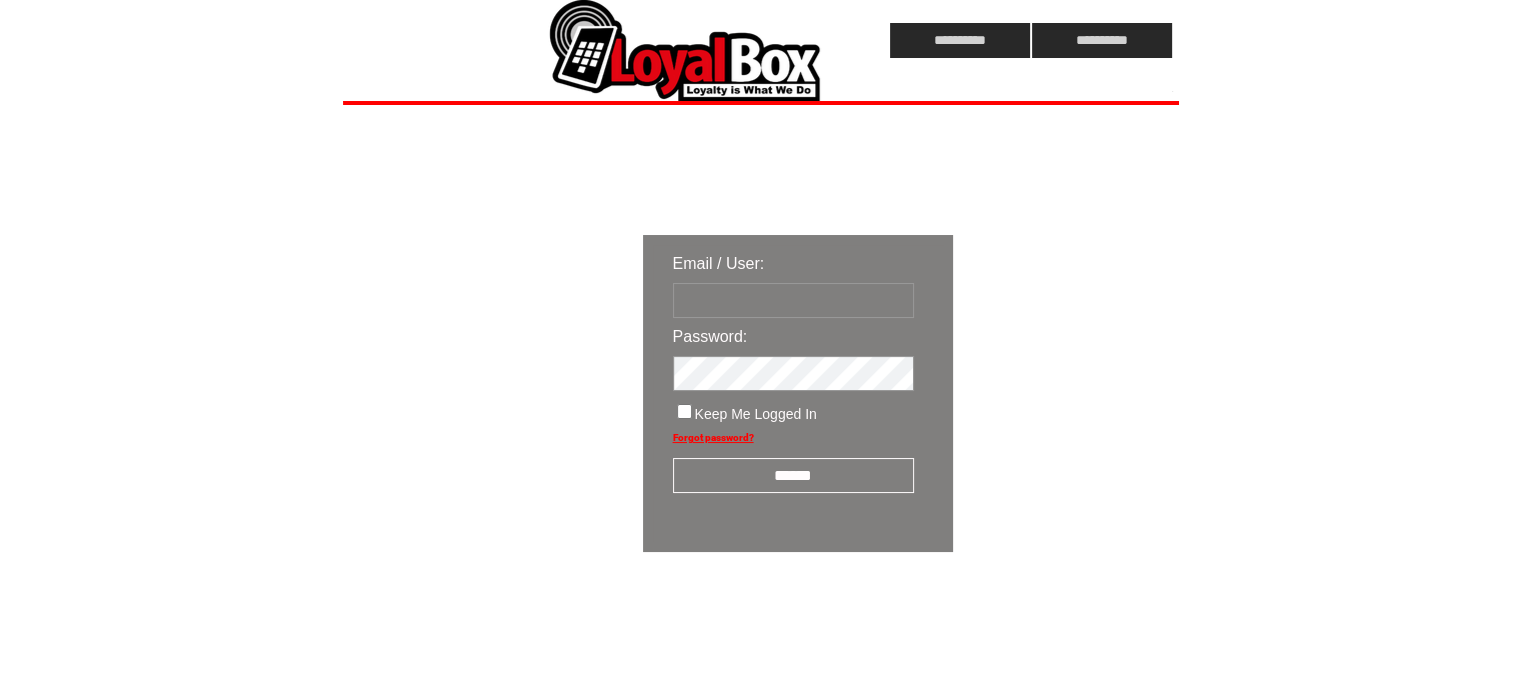 type on "**********" 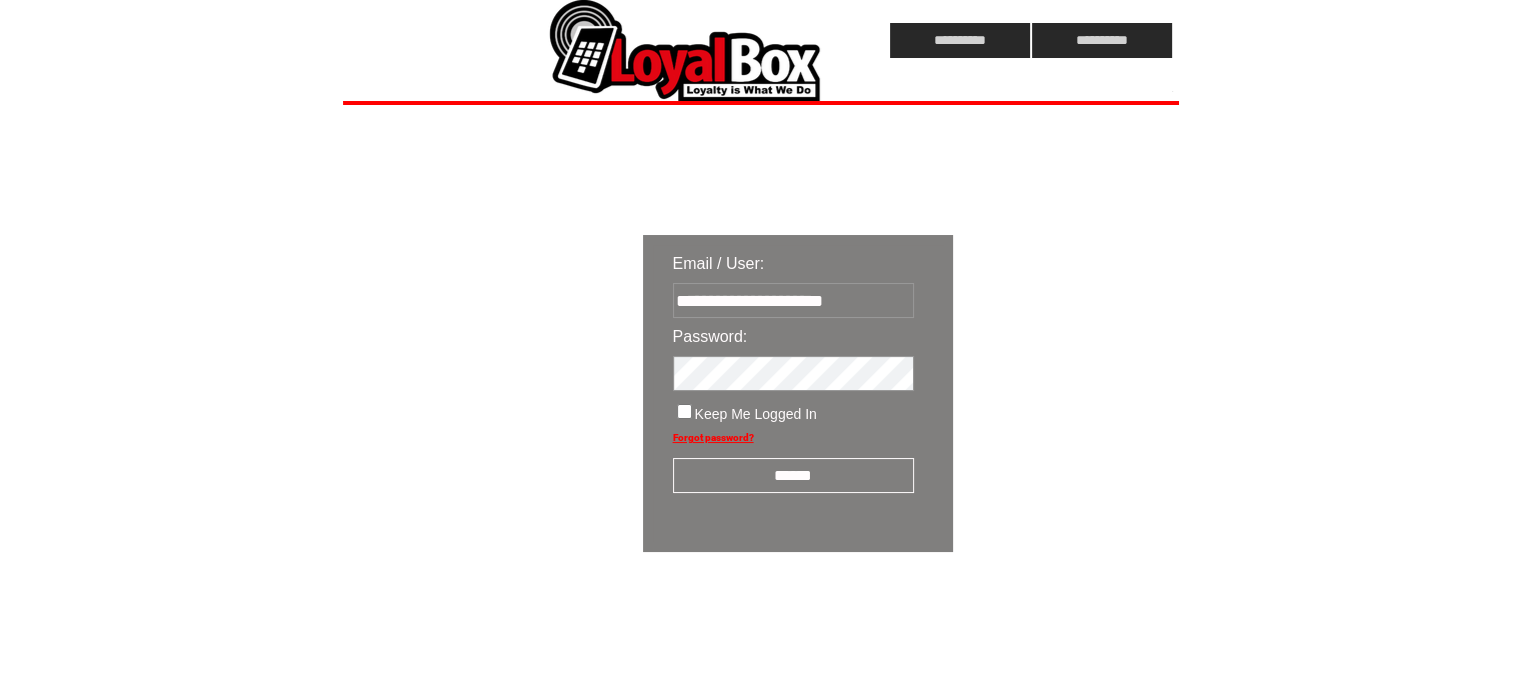 click on "******" at bounding box center [793, 475] 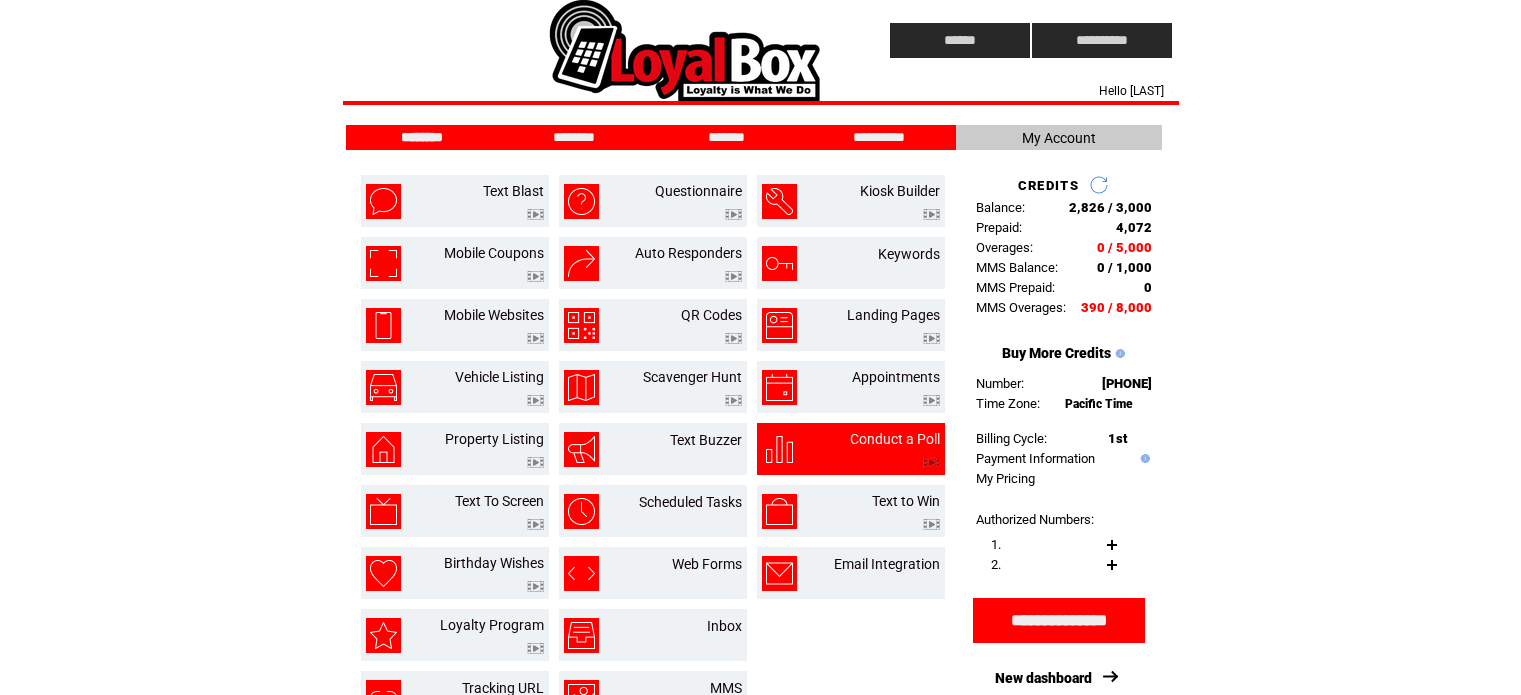 scroll, scrollTop: 0, scrollLeft: 0, axis: both 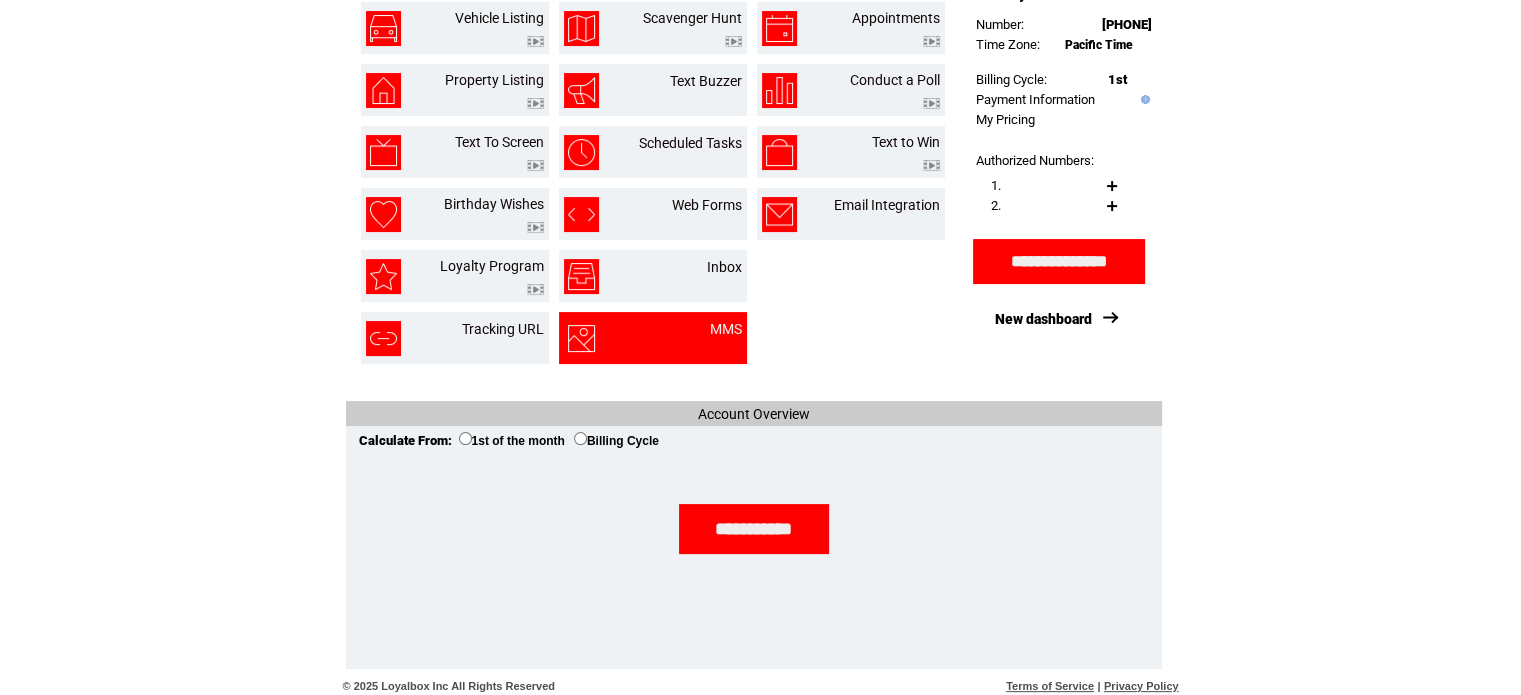 click on "MMS" at bounding box center (701, 338) 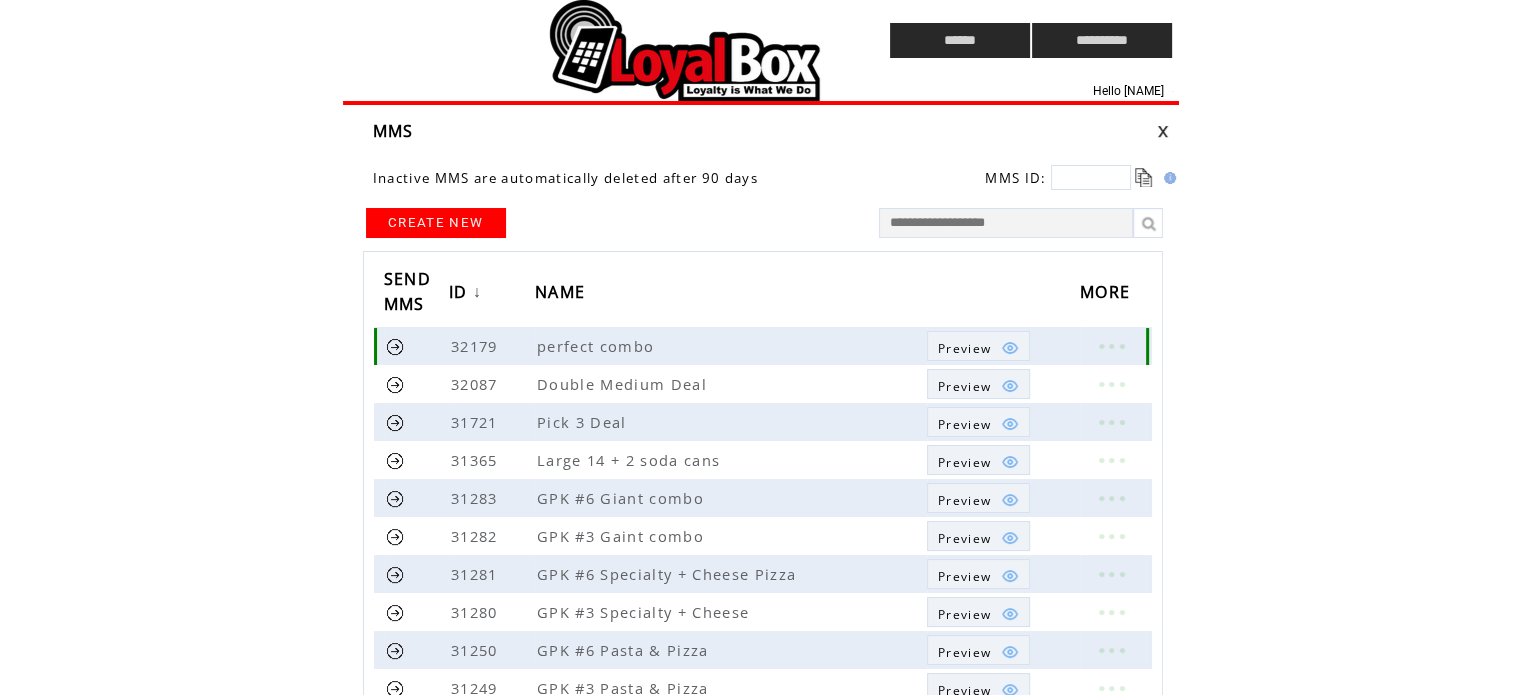 scroll, scrollTop: 510, scrollLeft: 0, axis: vertical 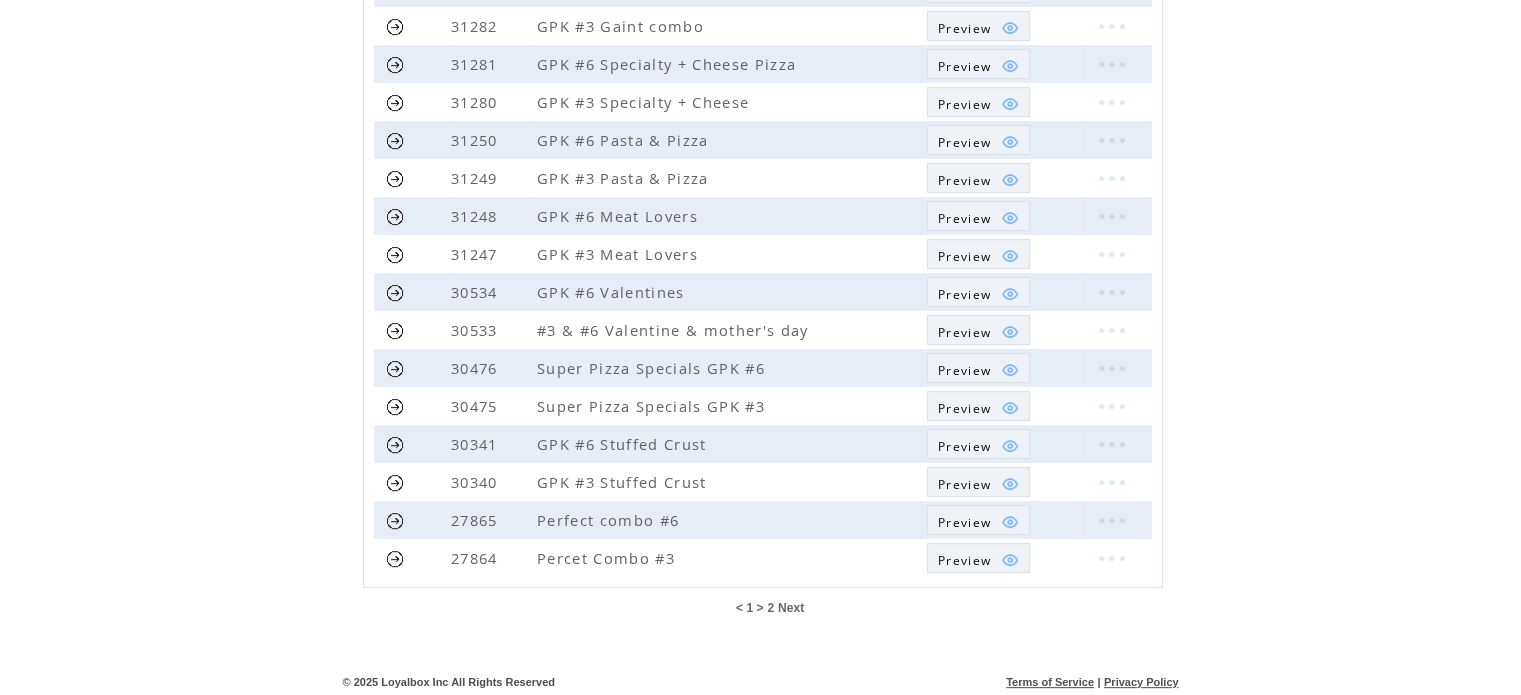 click on "Next" at bounding box center (791, 608) 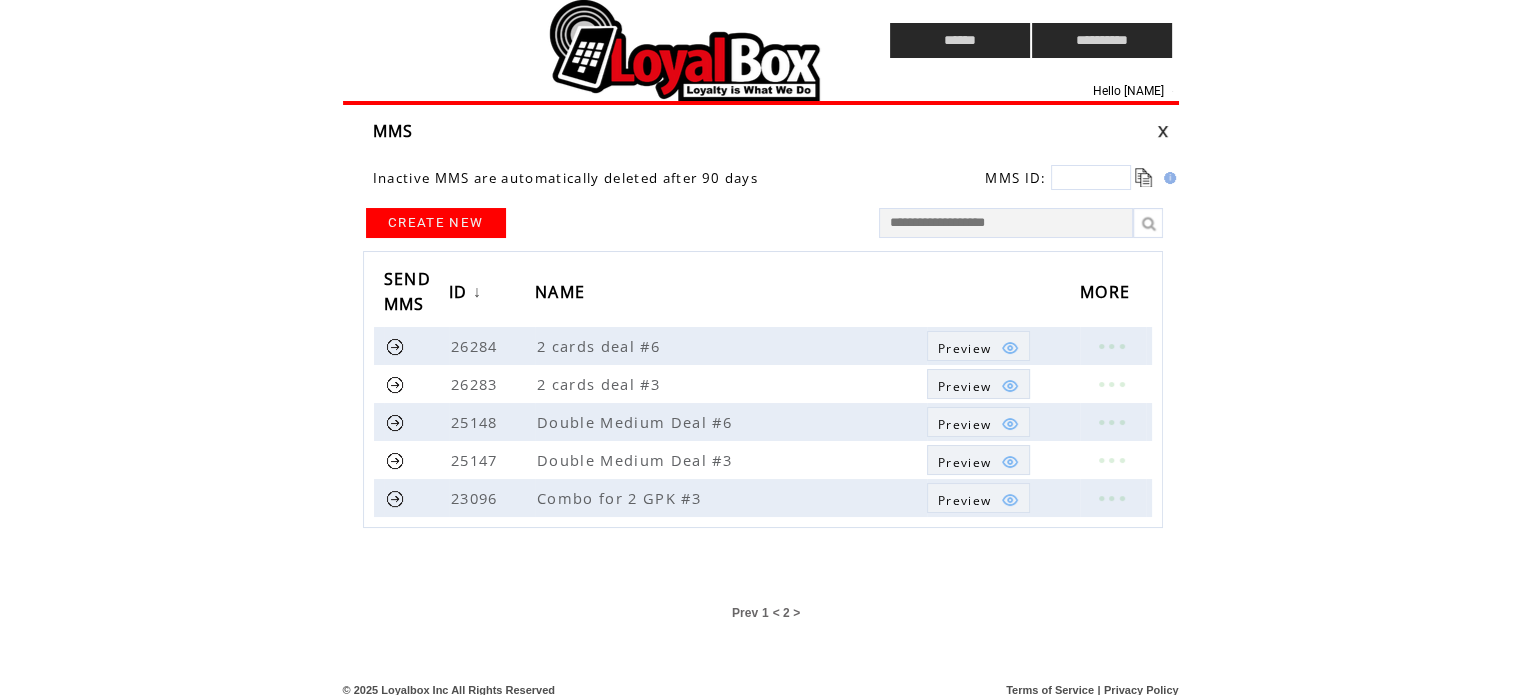 scroll, scrollTop: 0, scrollLeft: 0, axis: both 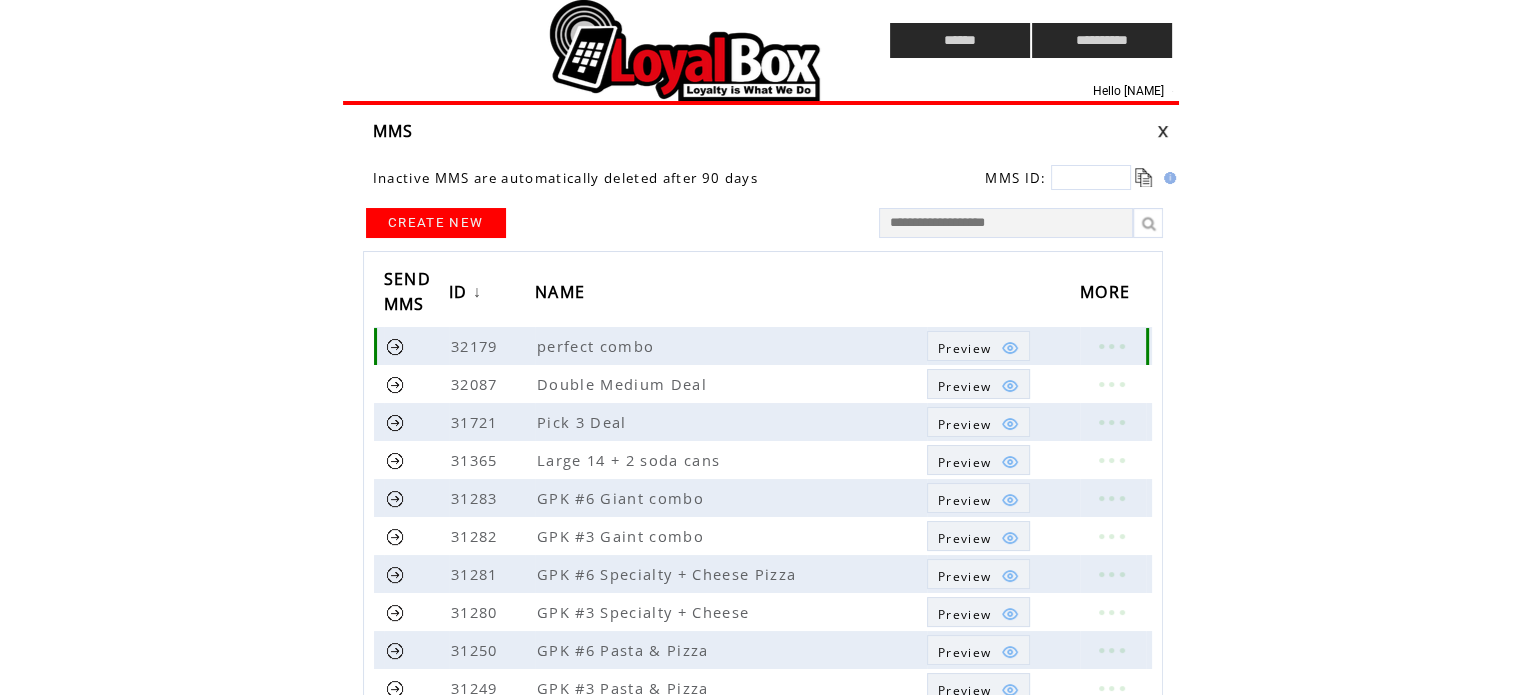 click on "Preview" at bounding box center [964, 348] 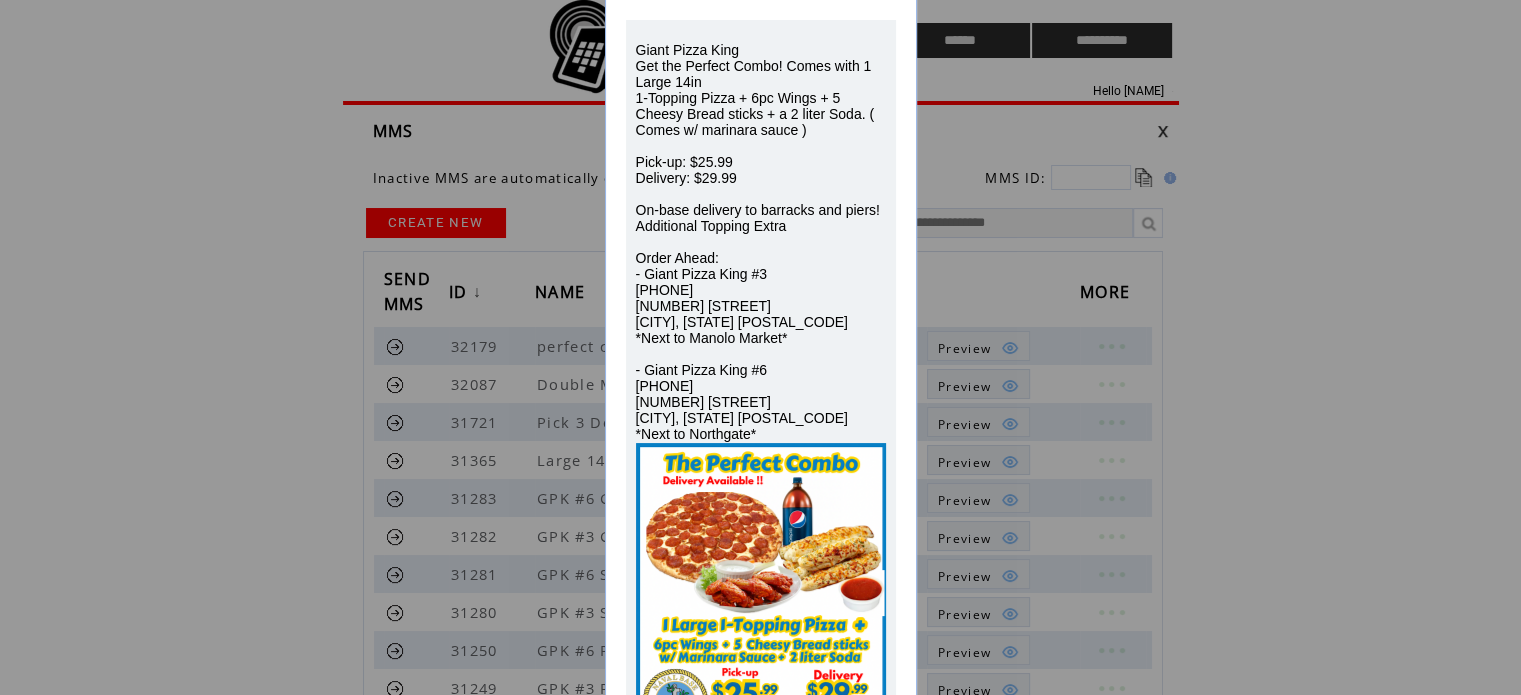 scroll, scrollTop: 267, scrollLeft: 0, axis: vertical 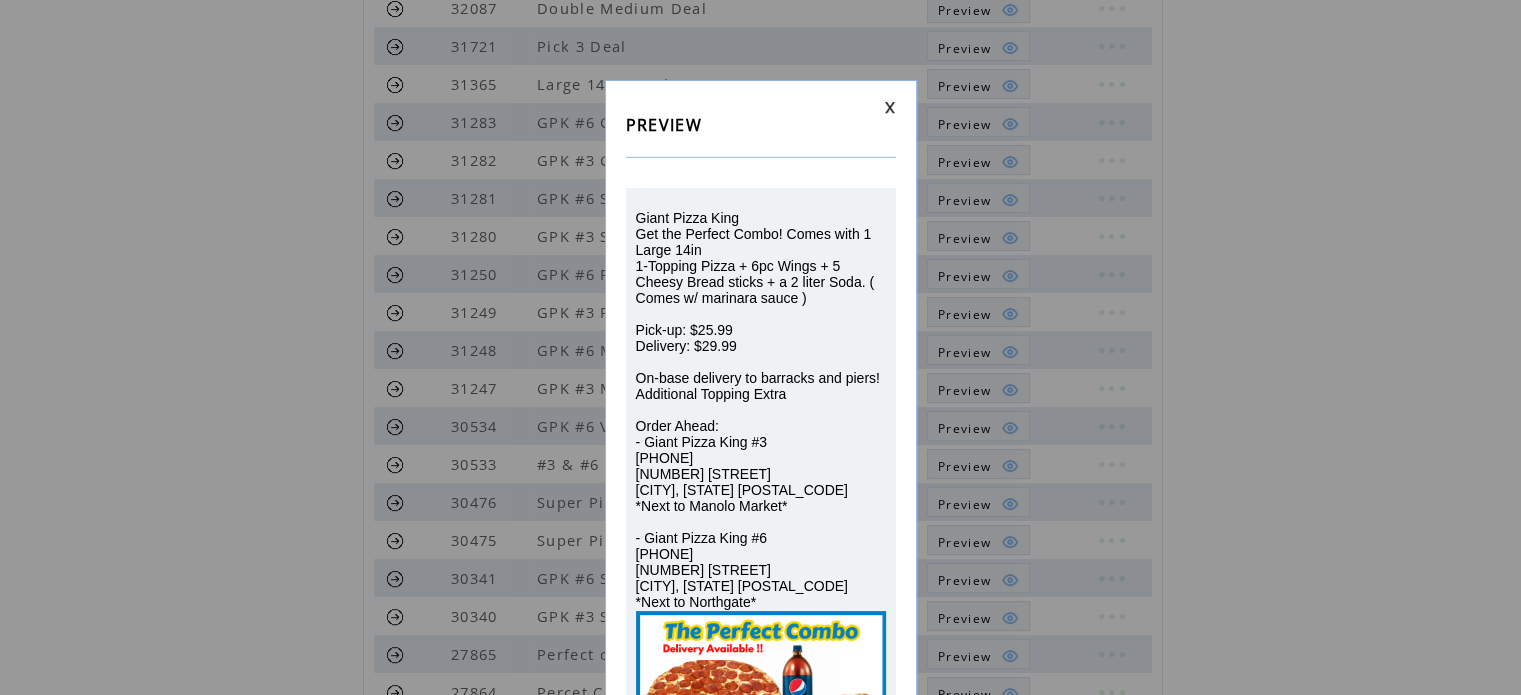 click at bounding box center [890, 107] 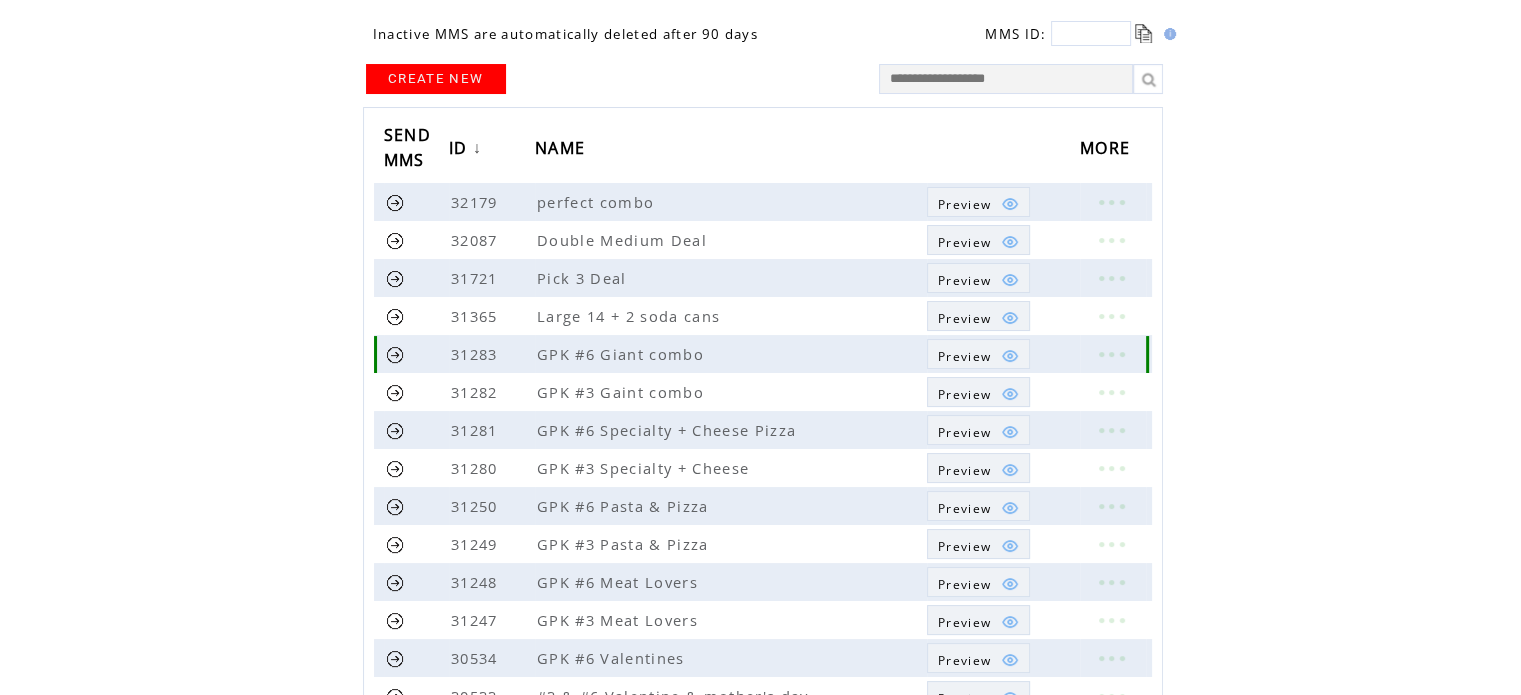 scroll, scrollTop: 0, scrollLeft: 0, axis: both 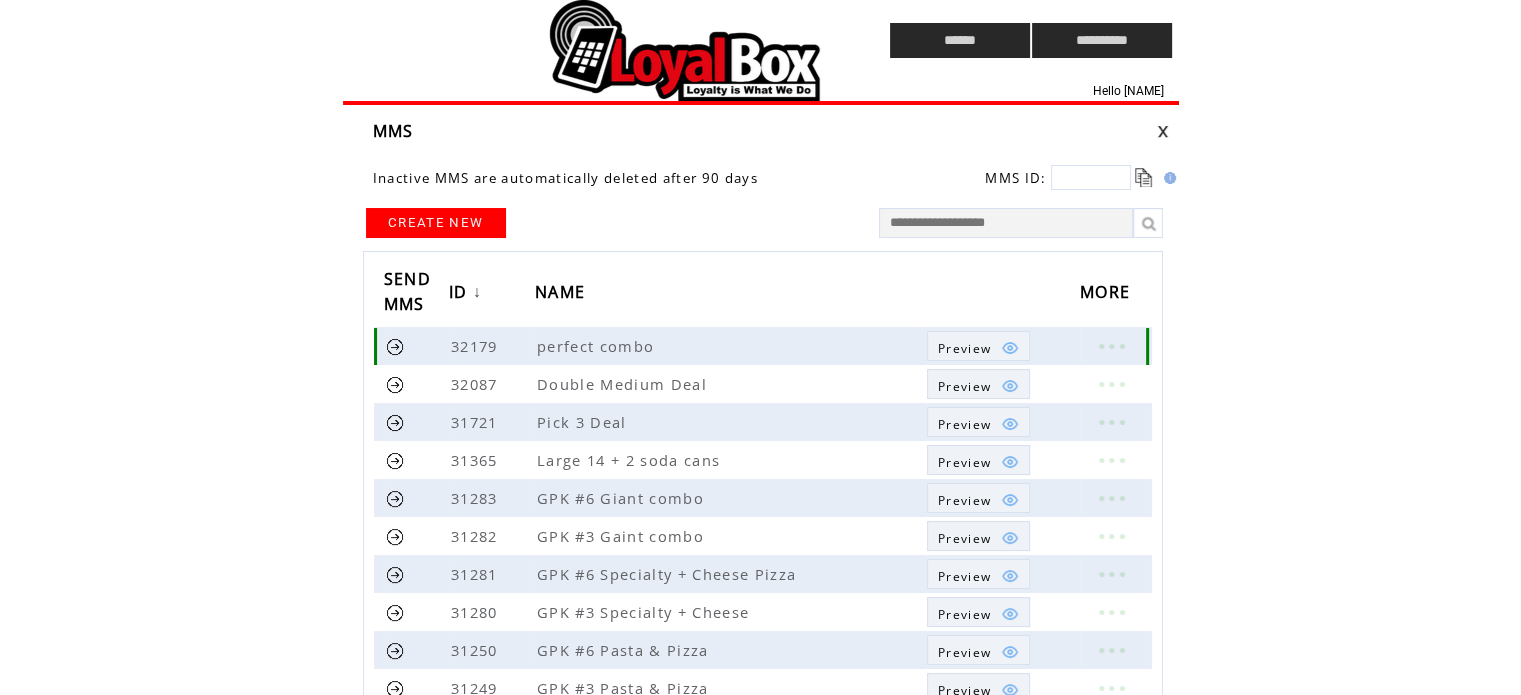 click at bounding box center [395, 346] 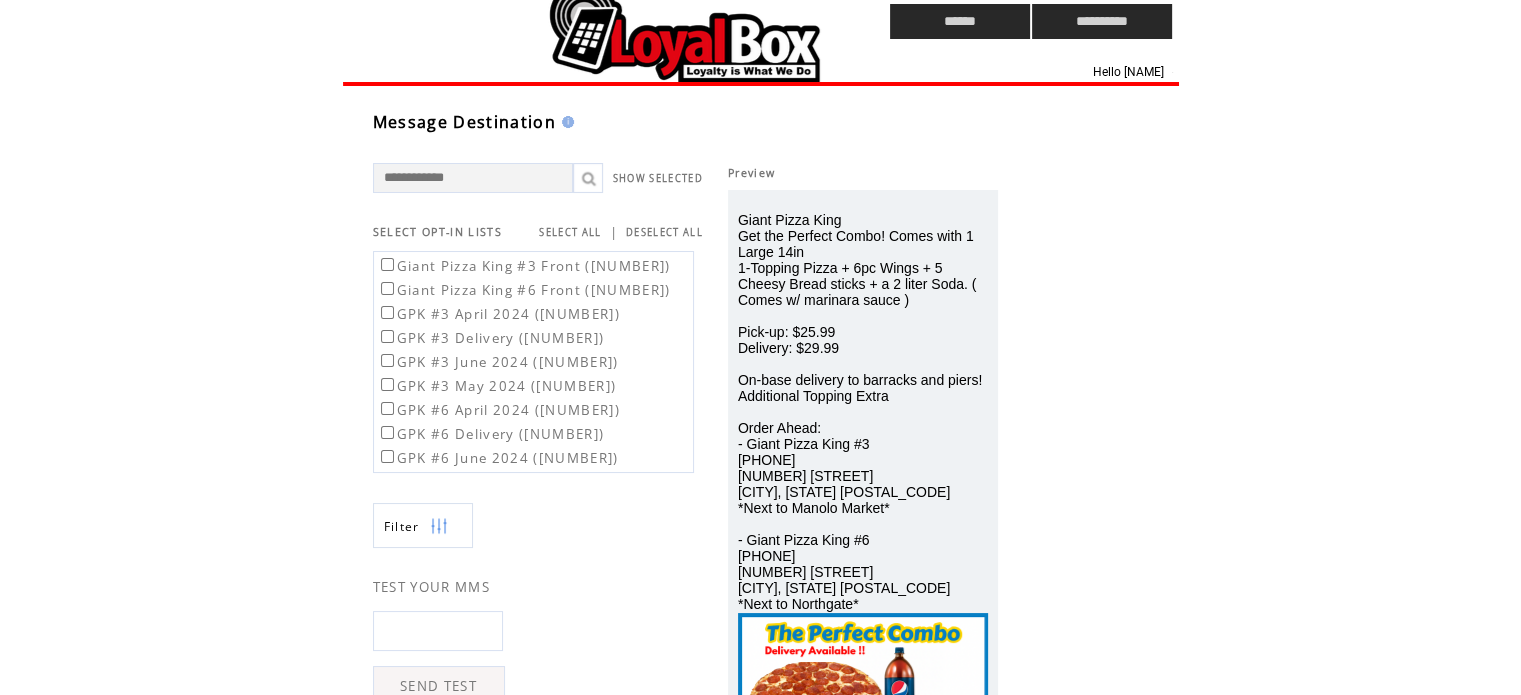 scroll, scrollTop: 20, scrollLeft: 0, axis: vertical 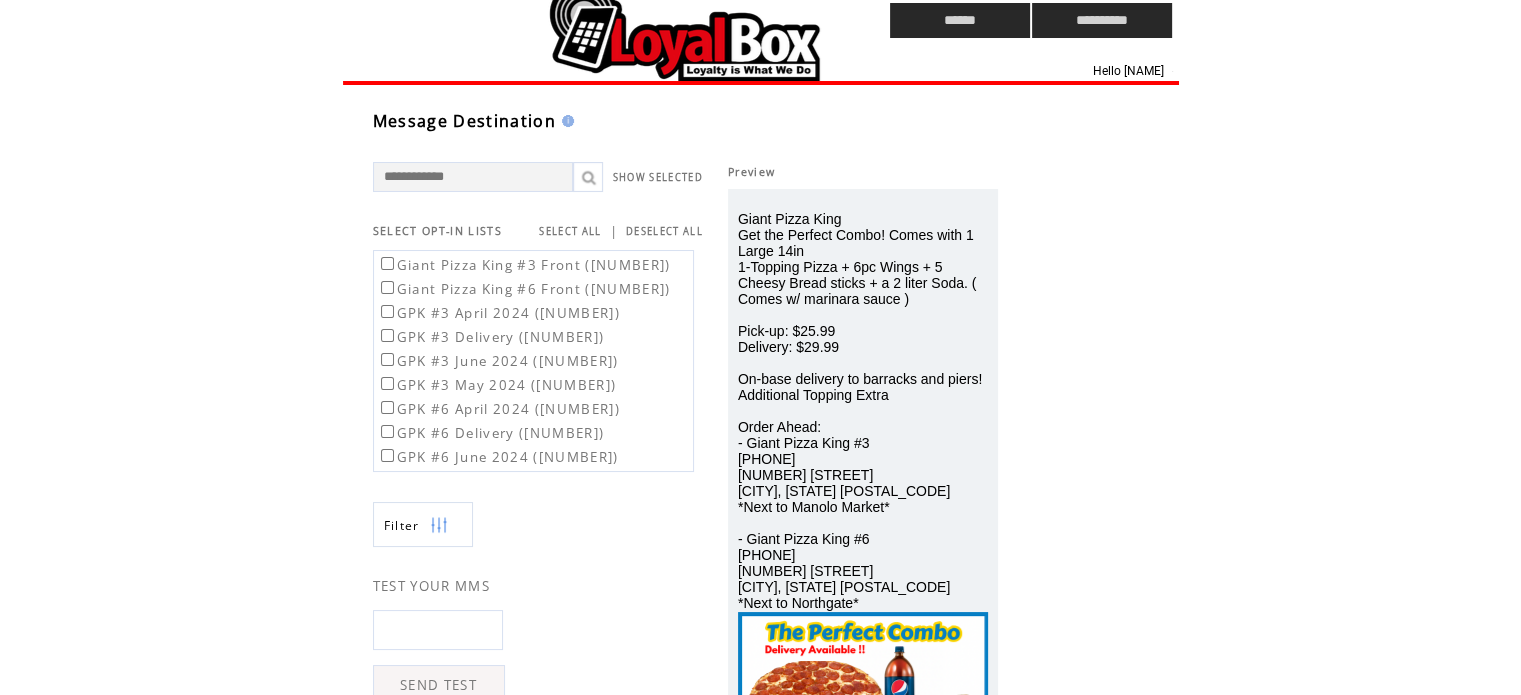 click on "Giant Pizza King Get the Perfect Combo! Comes with 1 Large 14in 1-Topping Pizza + 6pc Wings + 5 Cheesy Bread sticks + a 2 liter Soda. ( Comes w/ marinara sauce  ) Pick-up: $25.99 Delivery: $29.99 On-base delivery to barracks and piers! Additional Topping Extra Order Ahead: - Giant Pizza King #3  [PHONE] [NUMBER] [STREET] [CITY], [STATE]  [POSTAL_CODE] *Next to Manolo Market* - Giant Pizza King #6 [PHONE] [NUMBER] [STREET] [CITY], [STATE] [POSTAL_CODE] *Next to Northgate*" at bounding box center (863, 411) 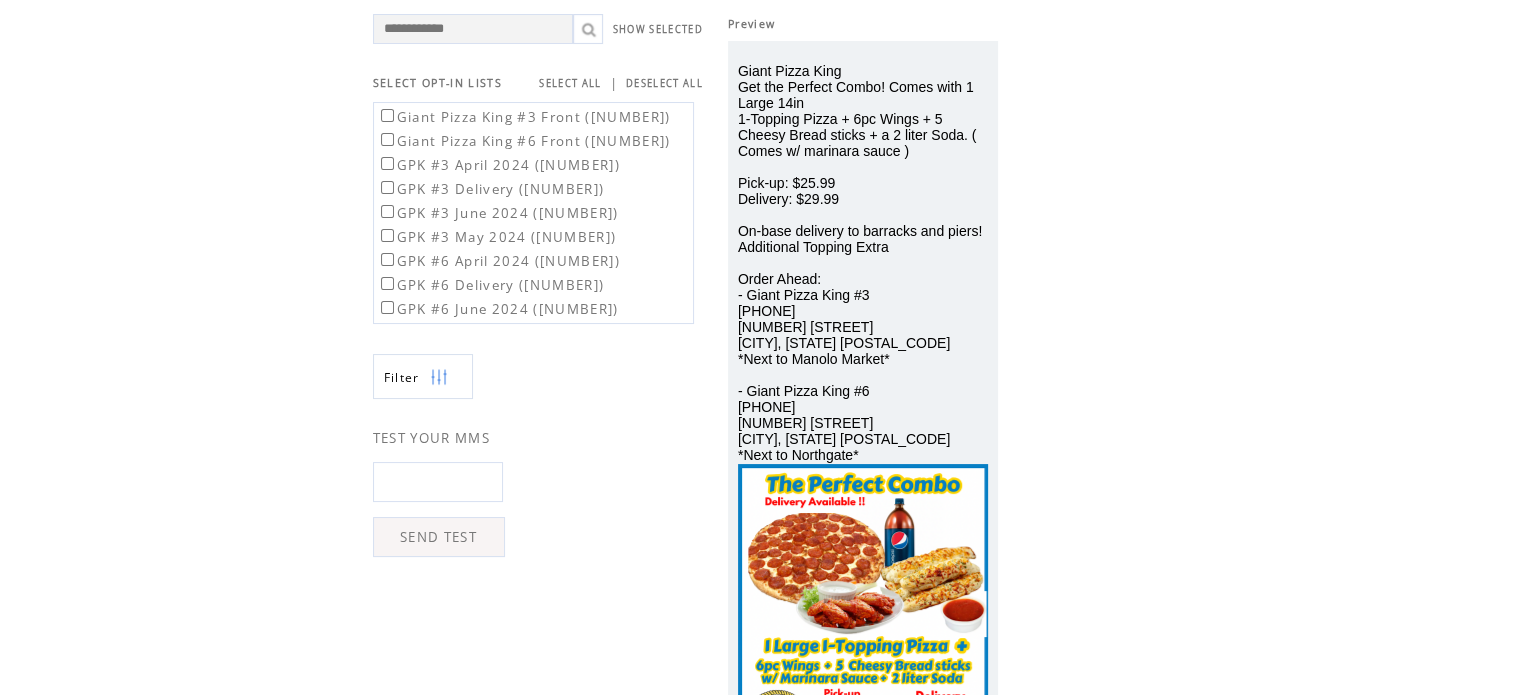 scroll, scrollTop: 0, scrollLeft: 0, axis: both 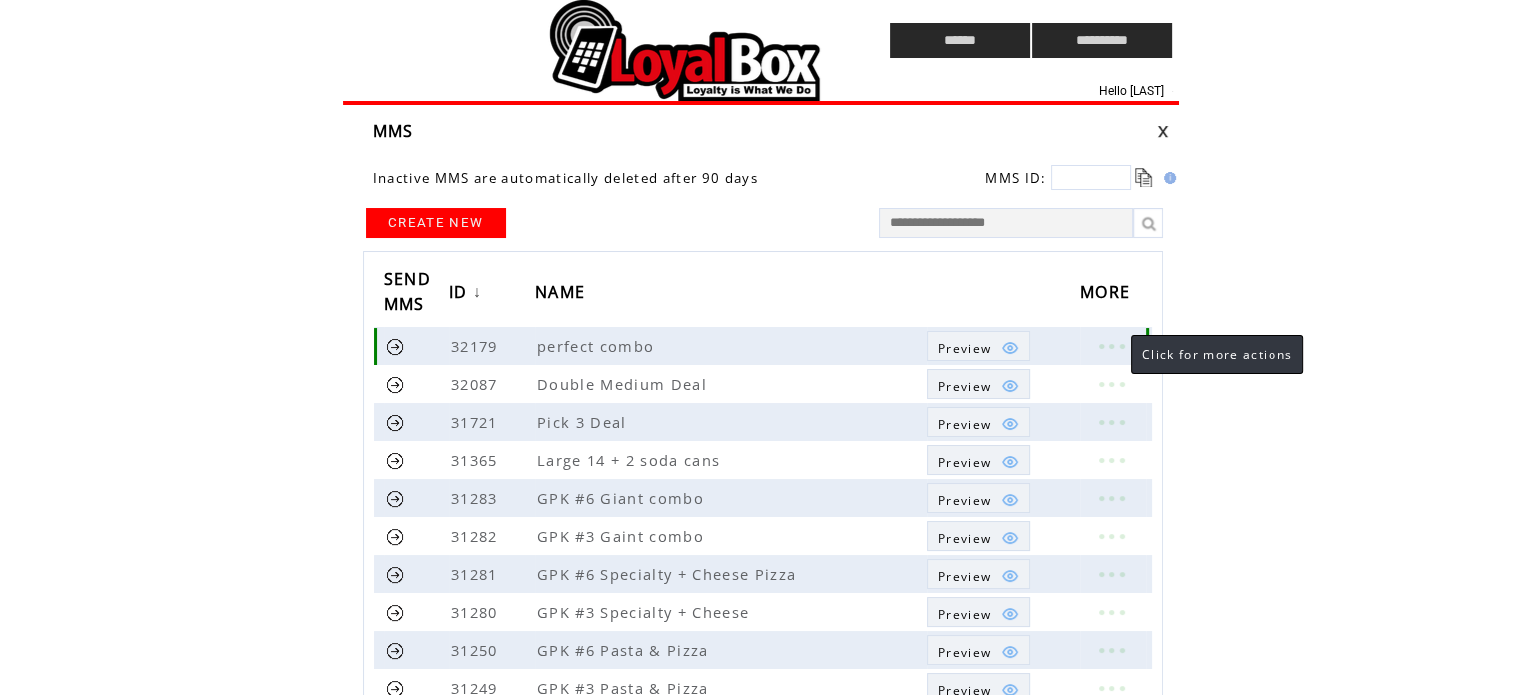click at bounding box center [1111, 346] 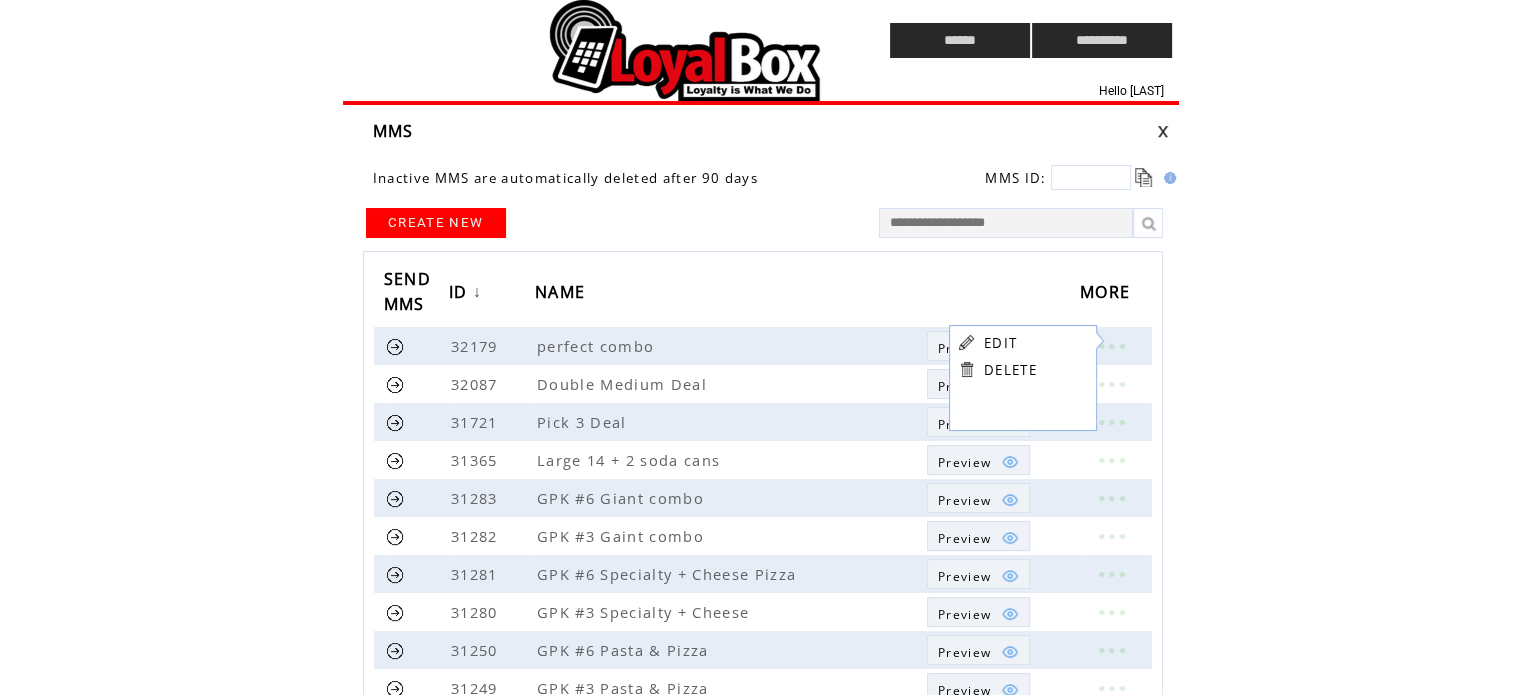 click on "EDIT" at bounding box center [1000, 343] 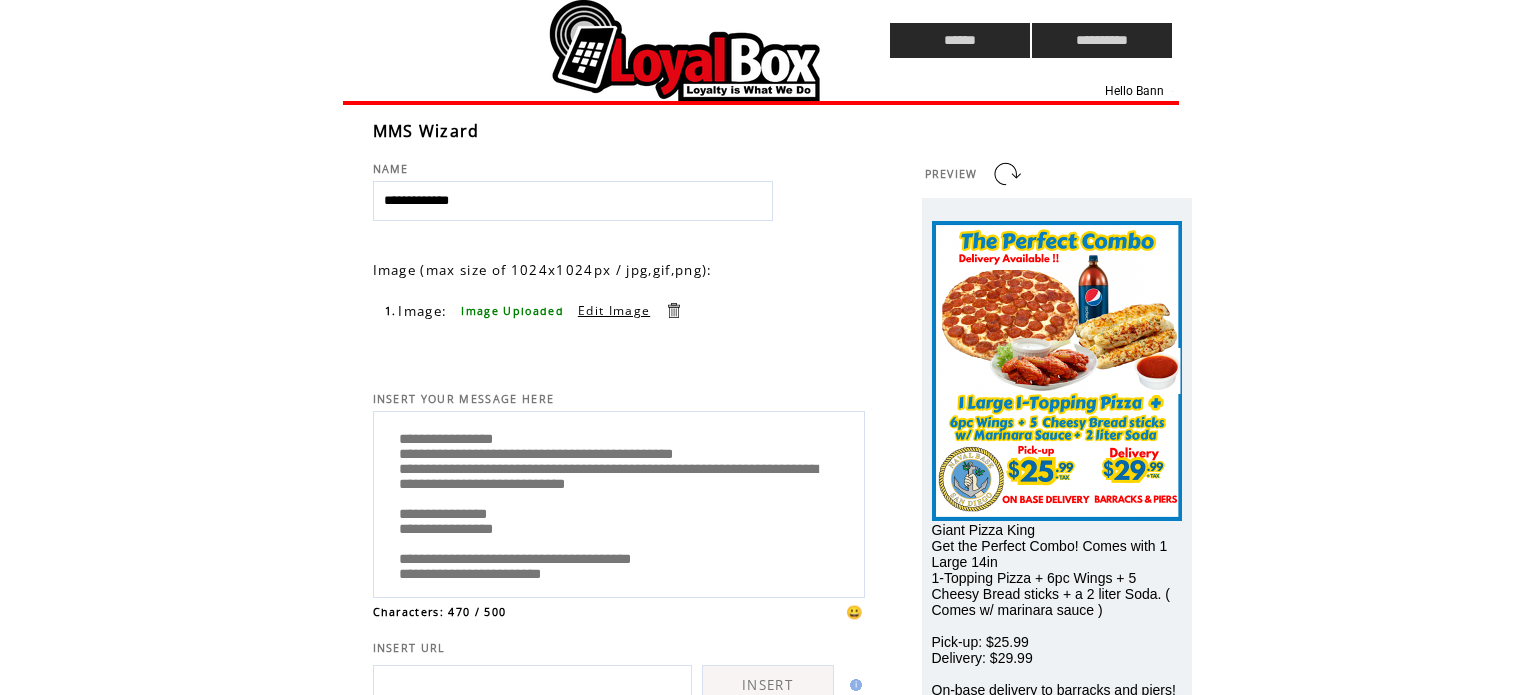 scroll, scrollTop: 0, scrollLeft: 0, axis: both 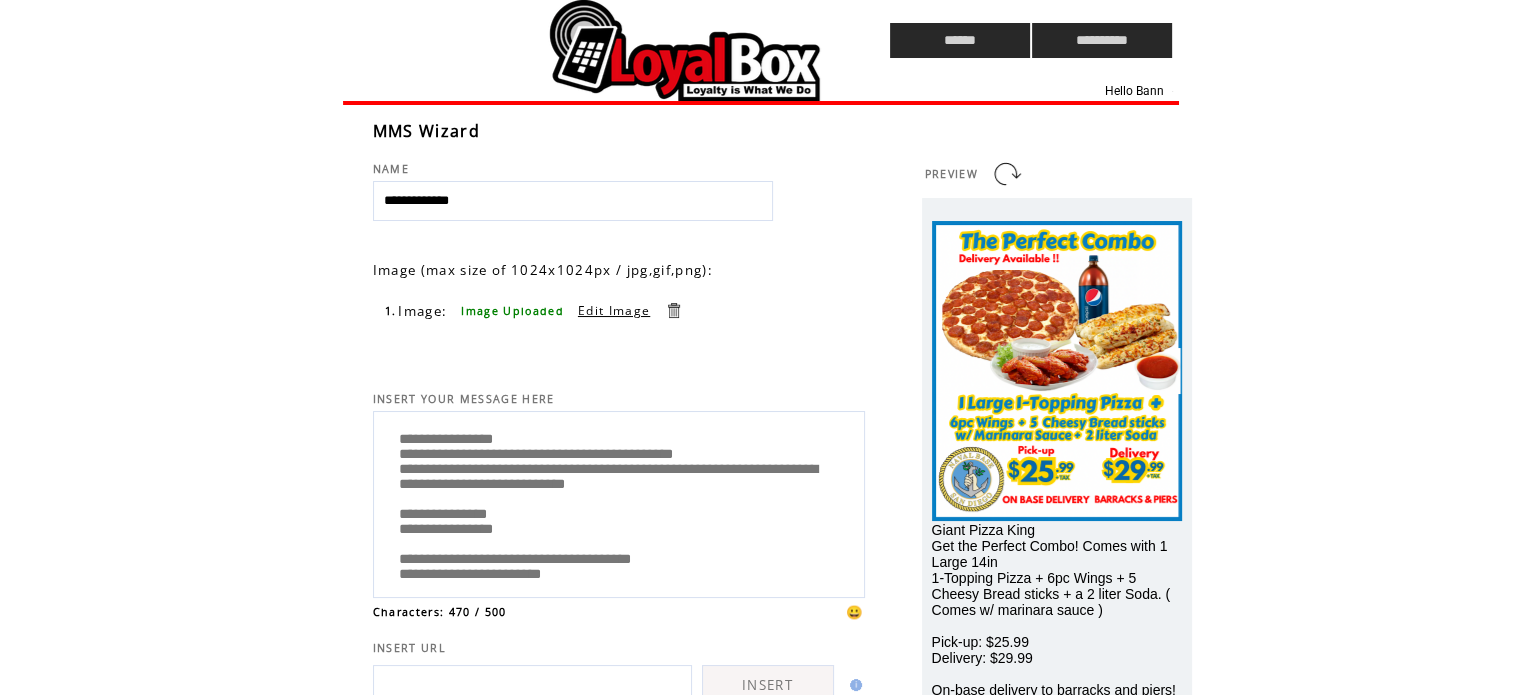 click on "Giant Pizza King Get the Perfect Combo! Comes with 1 Large 14in 1-Topping Pizza + 6pc Wings + 5 Cheesy Bread sticks + a 2 liter Soda. ( Comes w/ marinara sauce  ) Pick-up: $25.99 Delivery: $29.99 On-base delivery to barracks and piers! Additional Topping Extra Order Ahead: - Giant Pizza King #3  (619) 338-8095 3568 National Ave San Diego, CA  92113 *Next to Manolo Market* - Giant Pizza King #6 (619) 262-4035 1460 S 43rd St San Diego, CA 92113 *Next to Northgate*" at bounding box center (1057, 722) 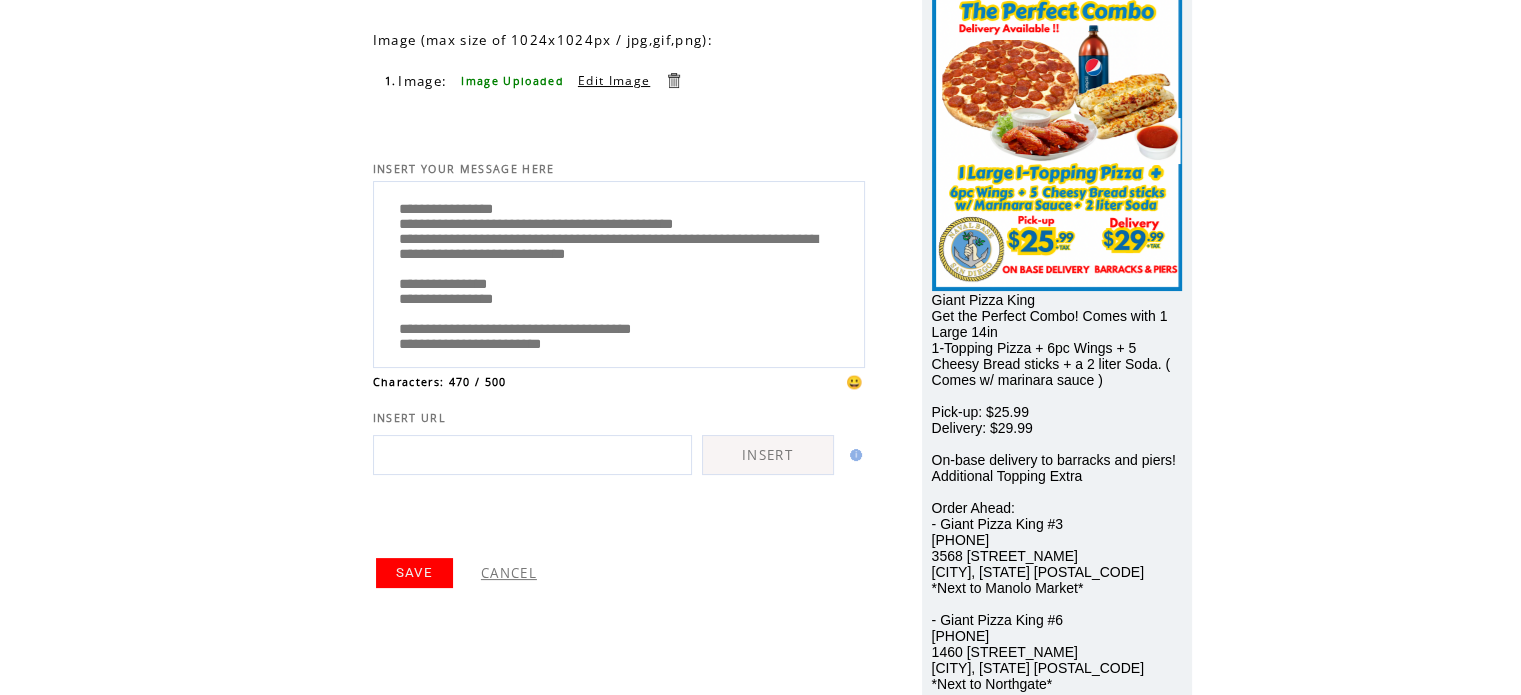 scroll, scrollTop: 231, scrollLeft: 0, axis: vertical 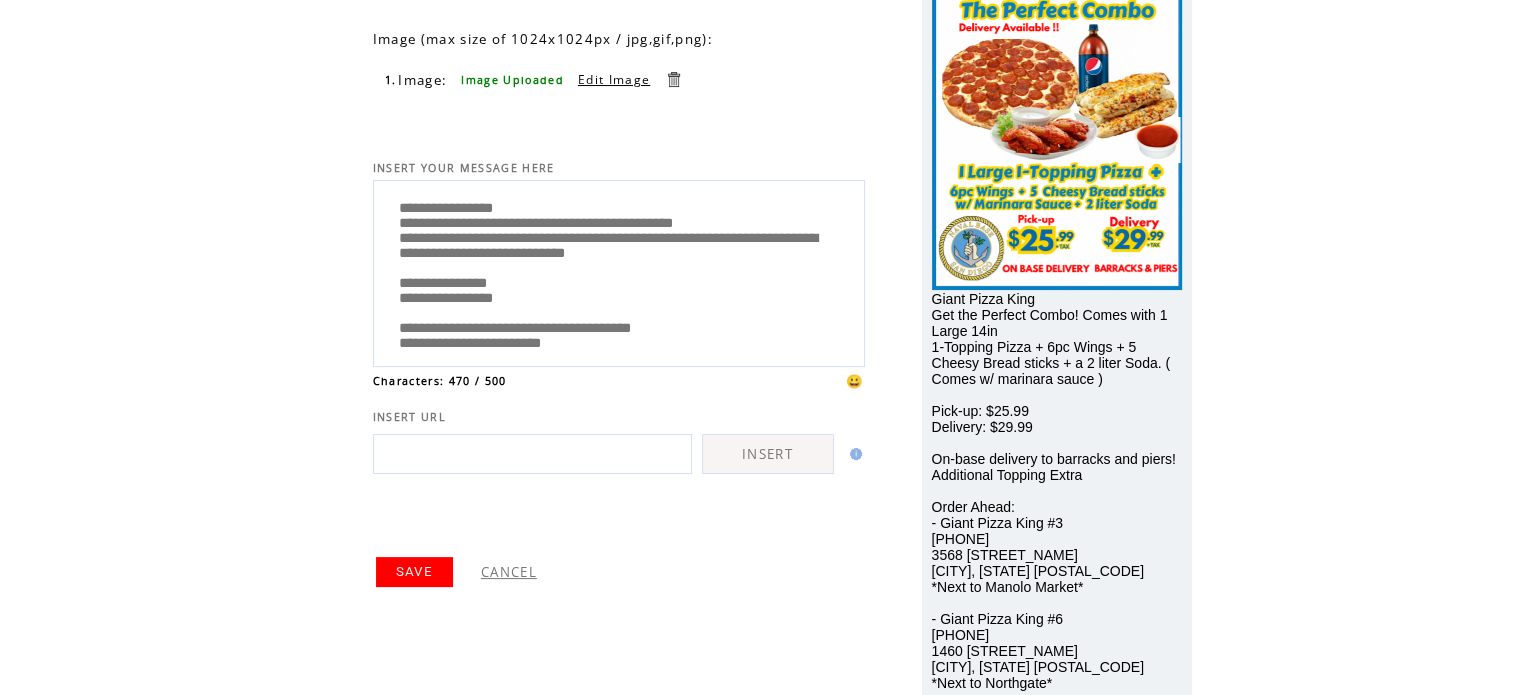 click on "**********" at bounding box center (619, 271) 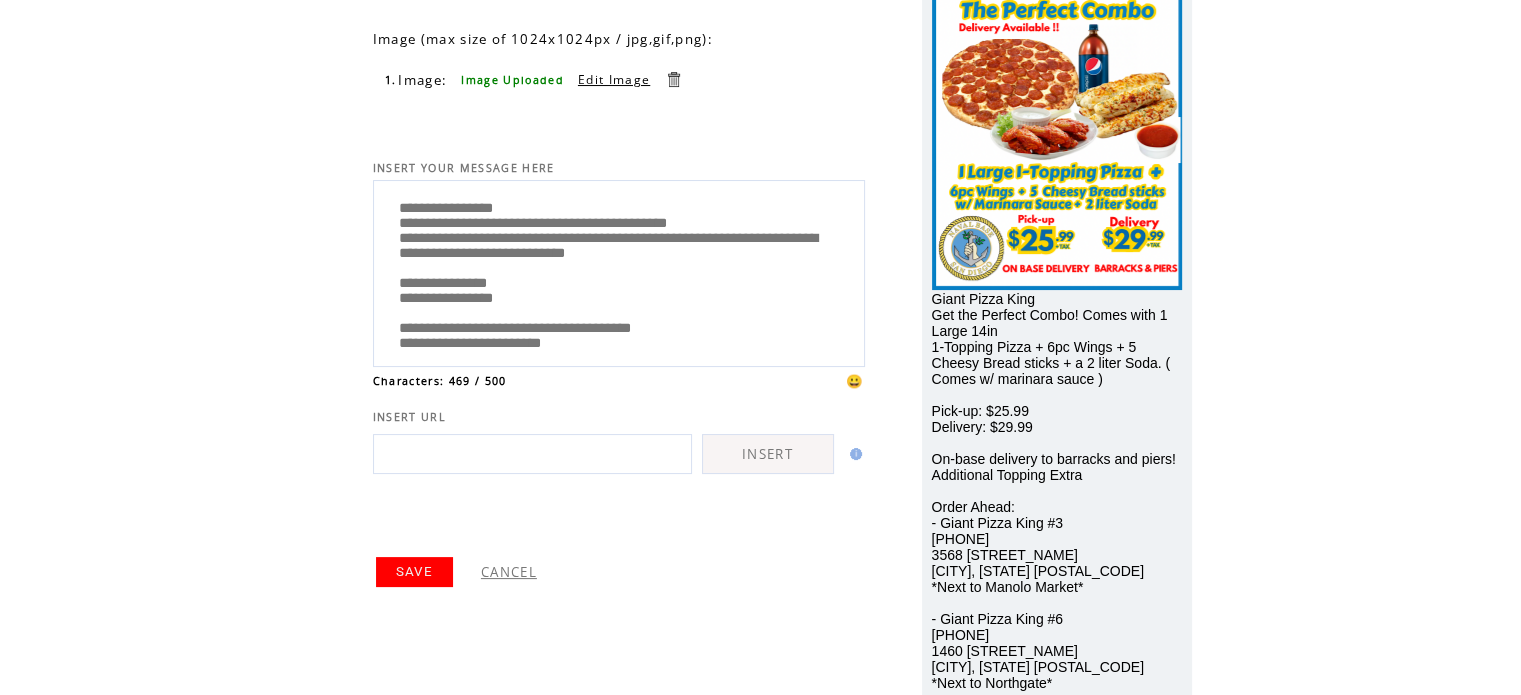 click on "**********" at bounding box center (619, 271) 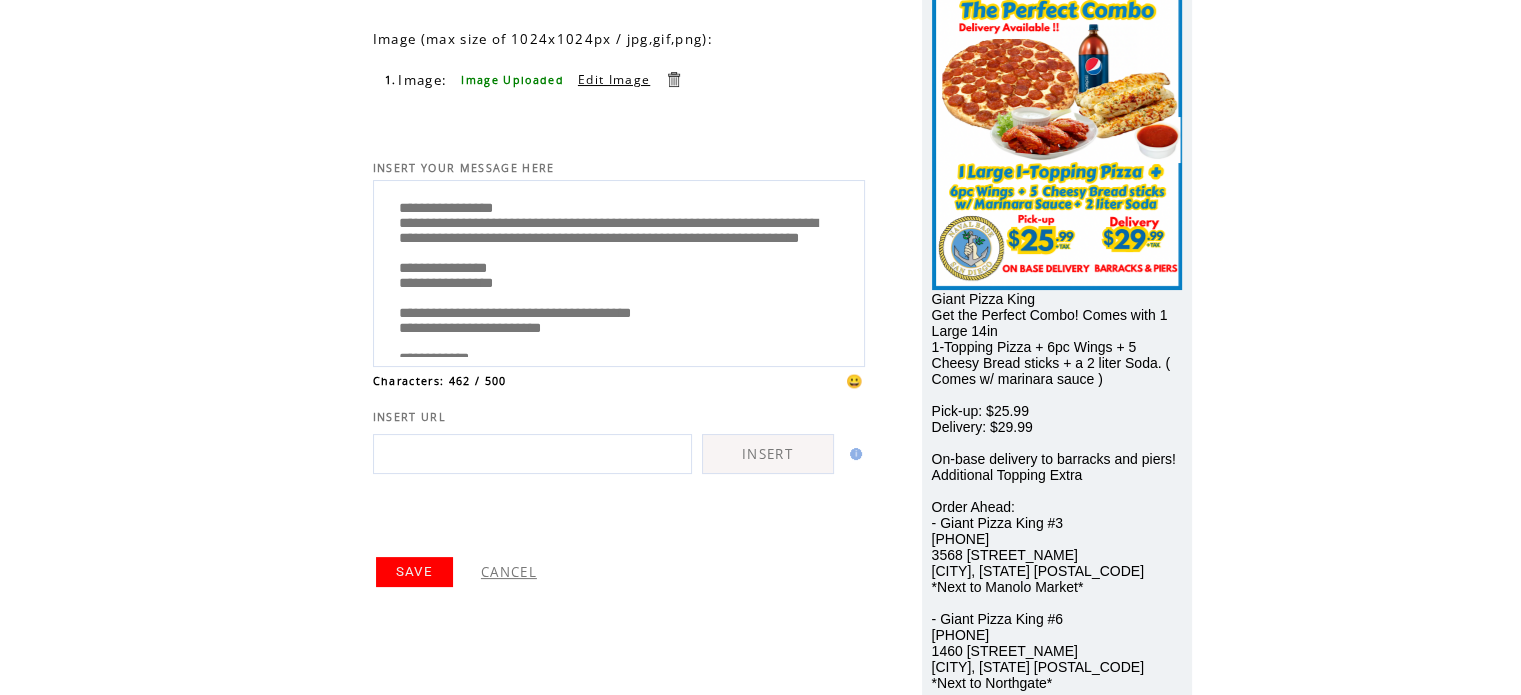 click on "**********" at bounding box center [619, 271] 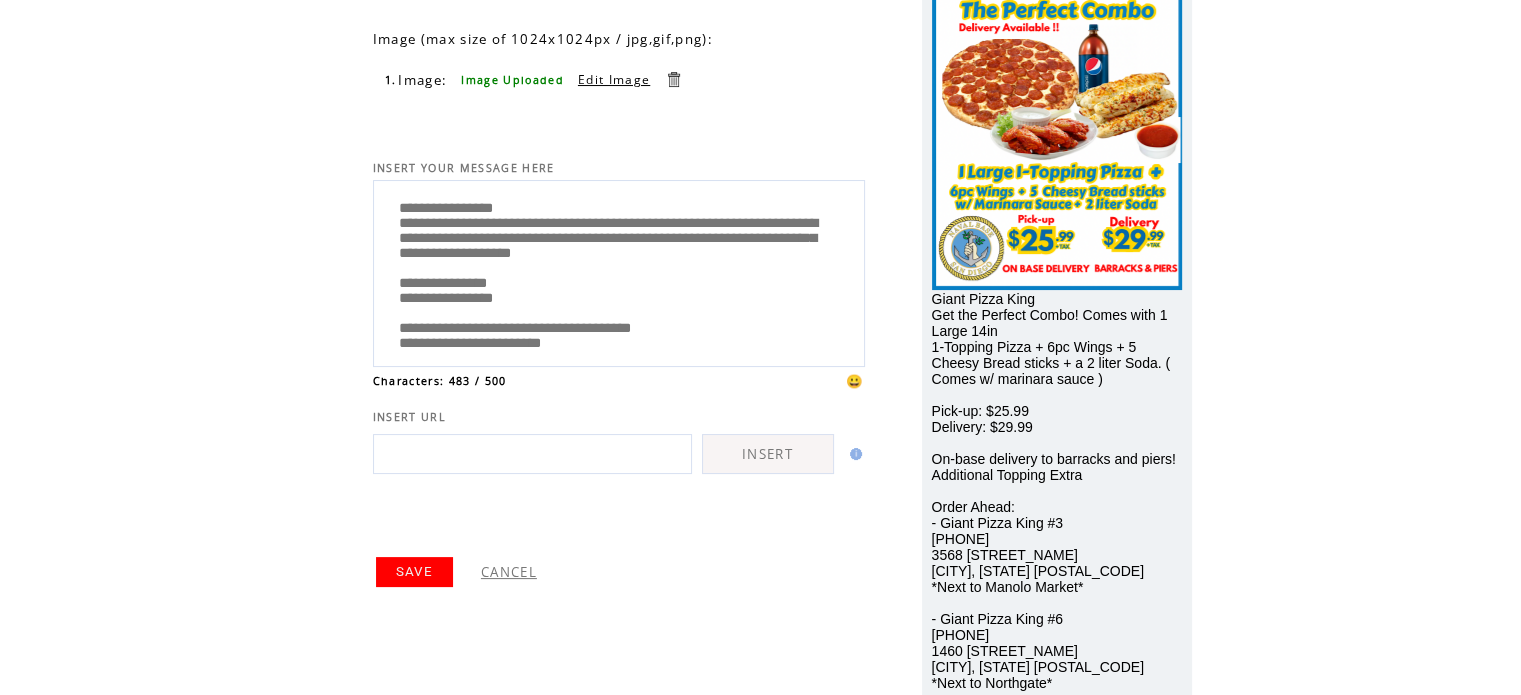 click on "**********" at bounding box center [619, 271] 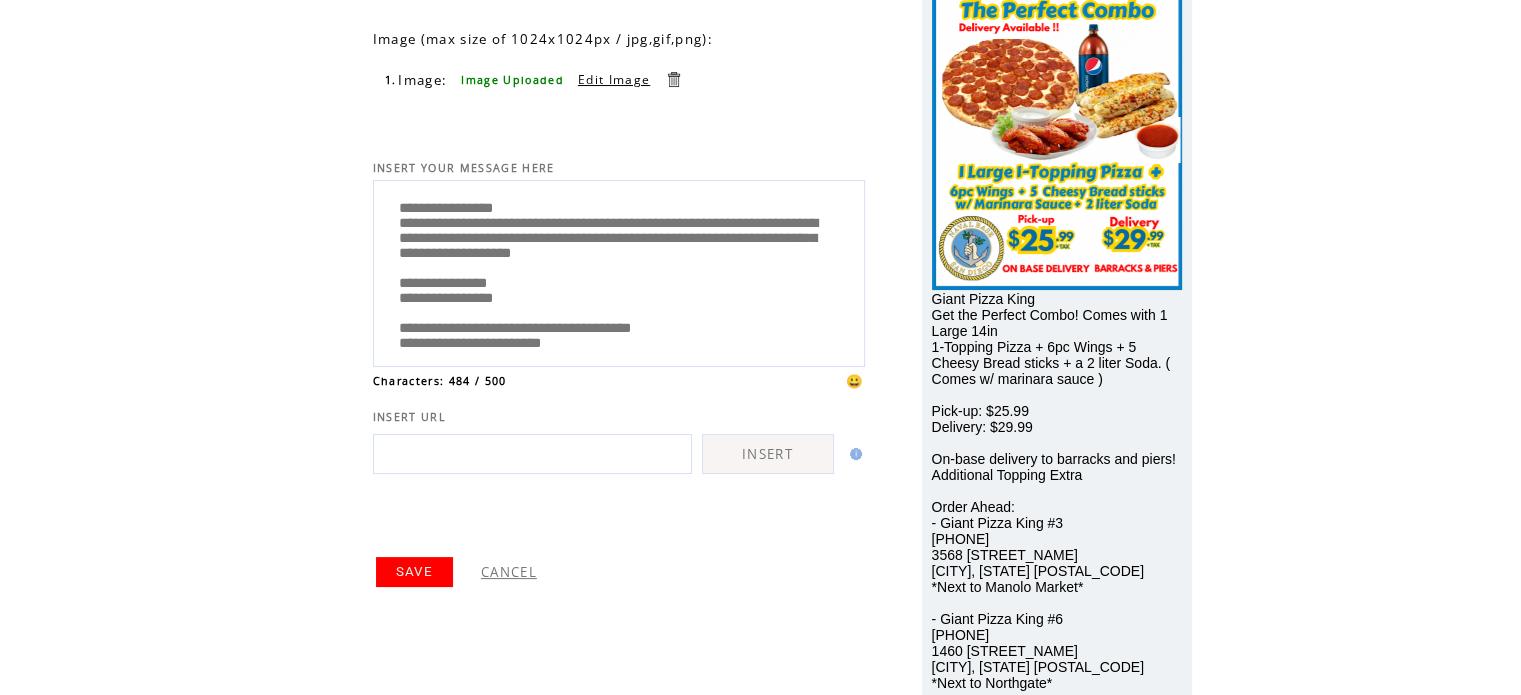 click on "**********" at bounding box center [619, 271] 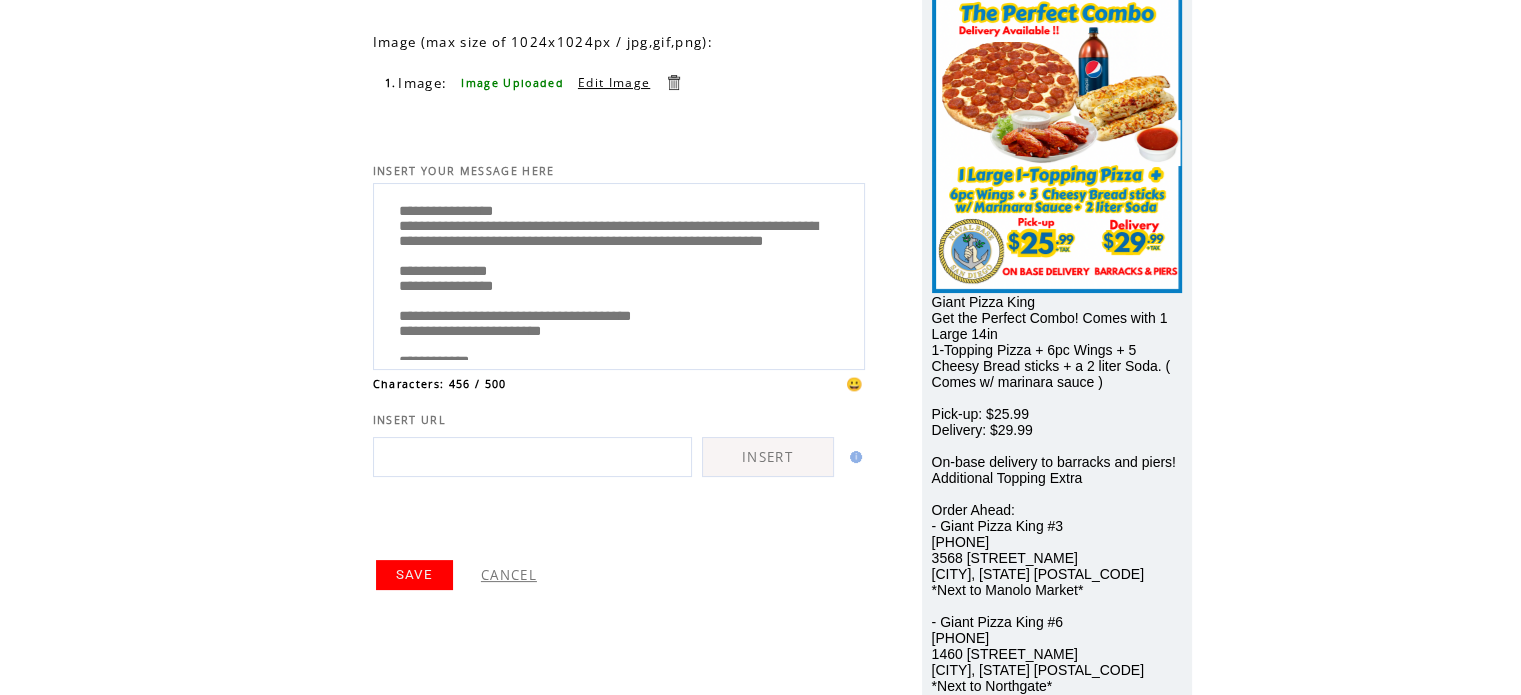 scroll, scrollTop: 228, scrollLeft: 0, axis: vertical 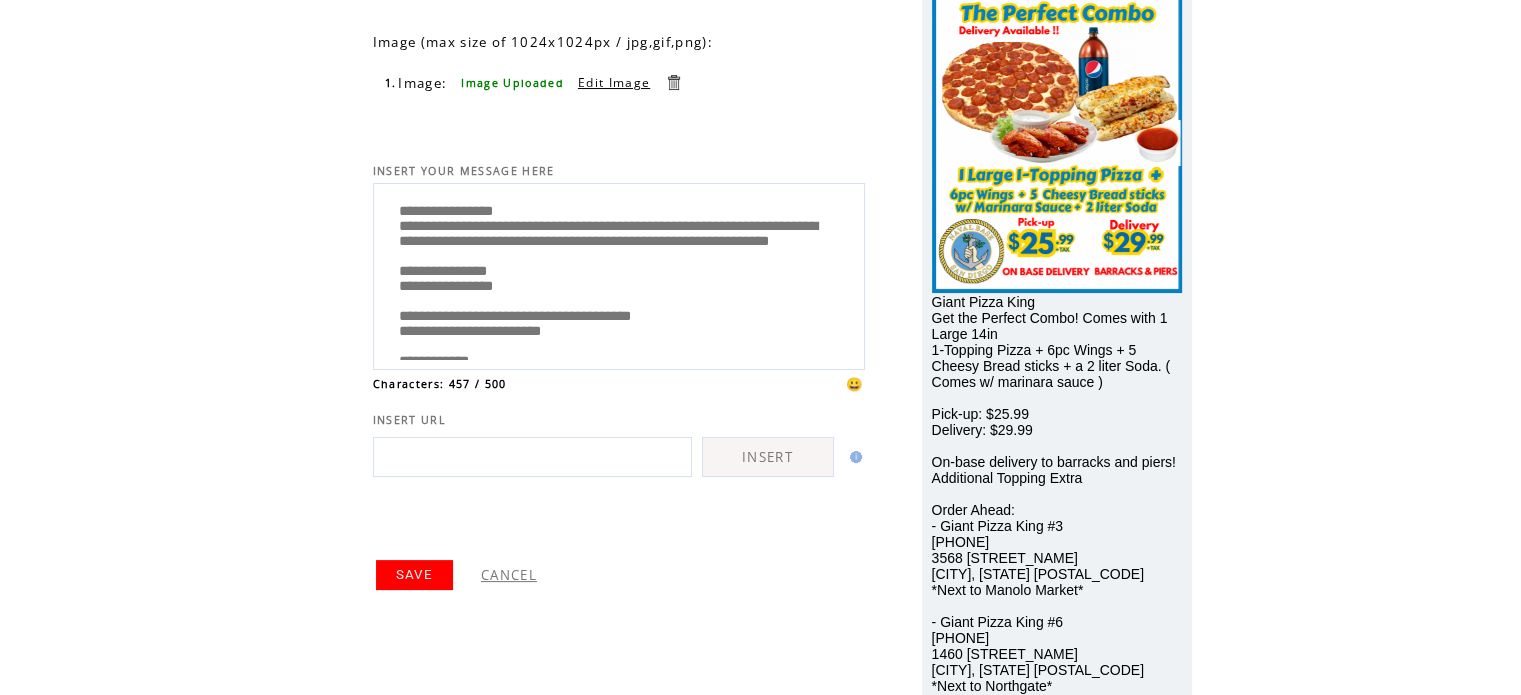 type on "**********" 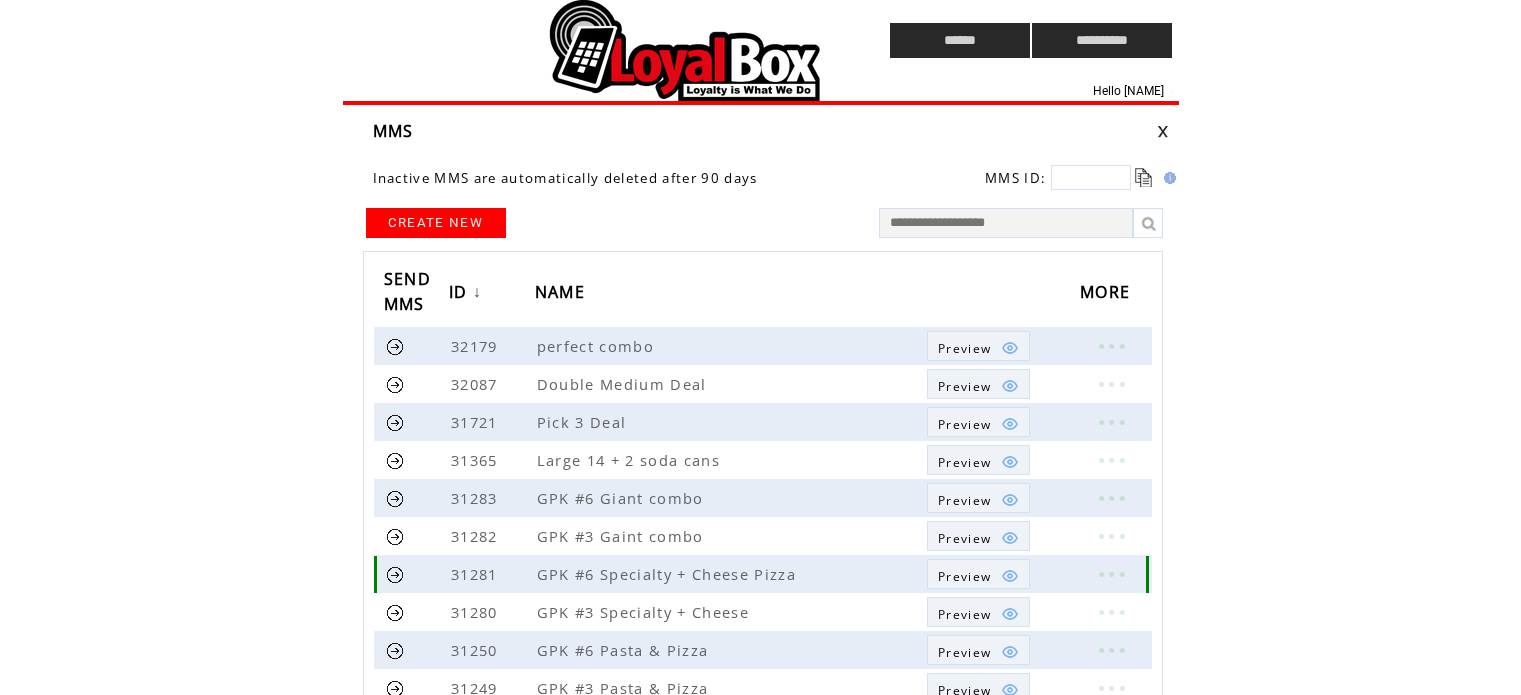 scroll, scrollTop: 0, scrollLeft: 0, axis: both 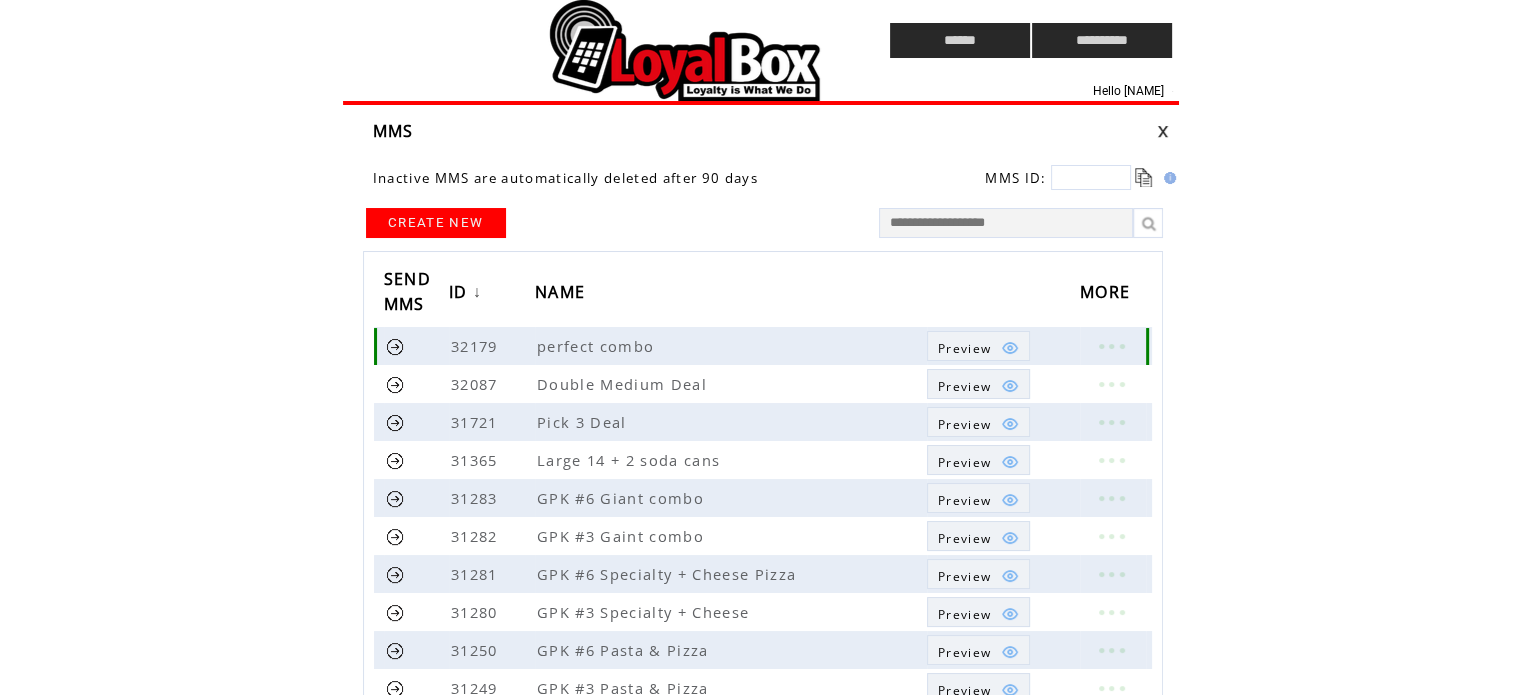 click on "Preview" at bounding box center [964, 348] 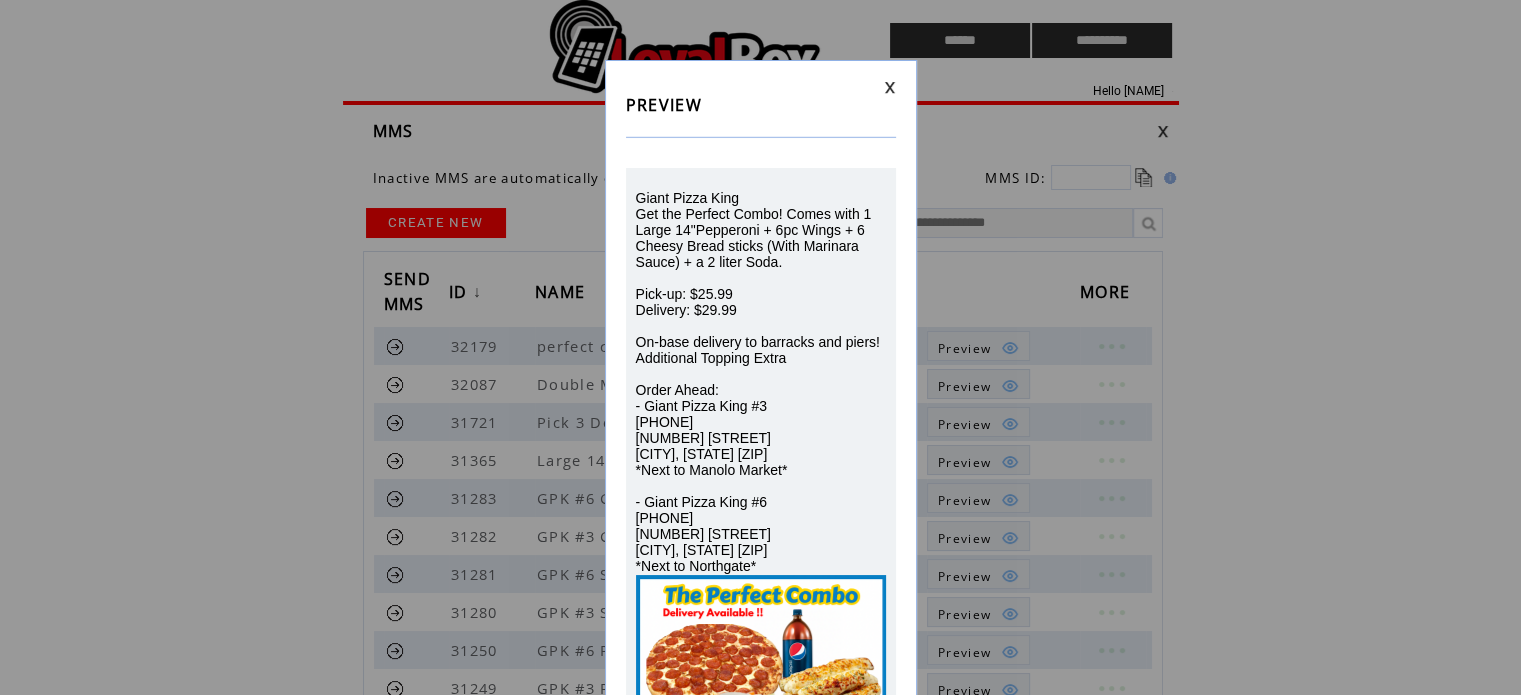 scroll, scrollTop: 23, scrollLeft: 0, axis: vertical 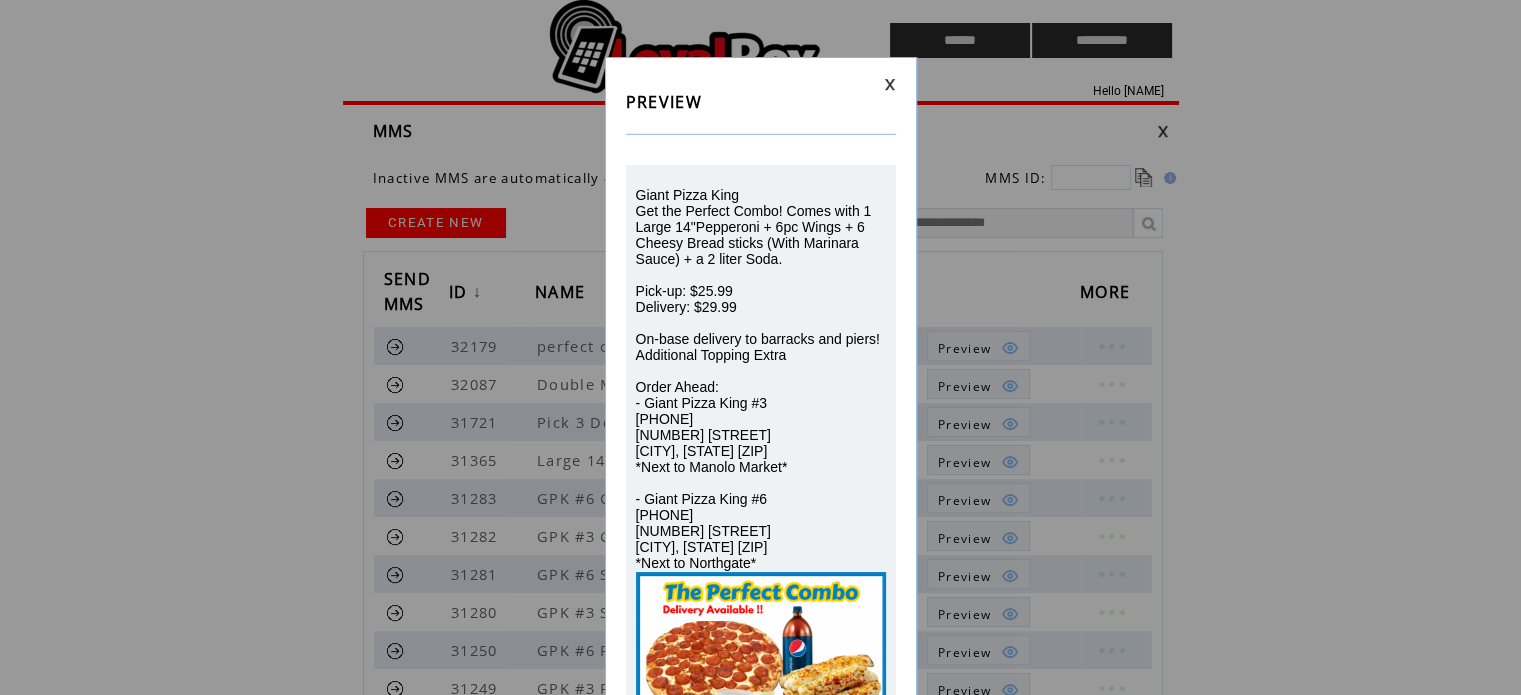 drag, startPoint x: 973, startPoint y: 346, endPoint x: 886, endPoint y: 81, distance: 278.91577 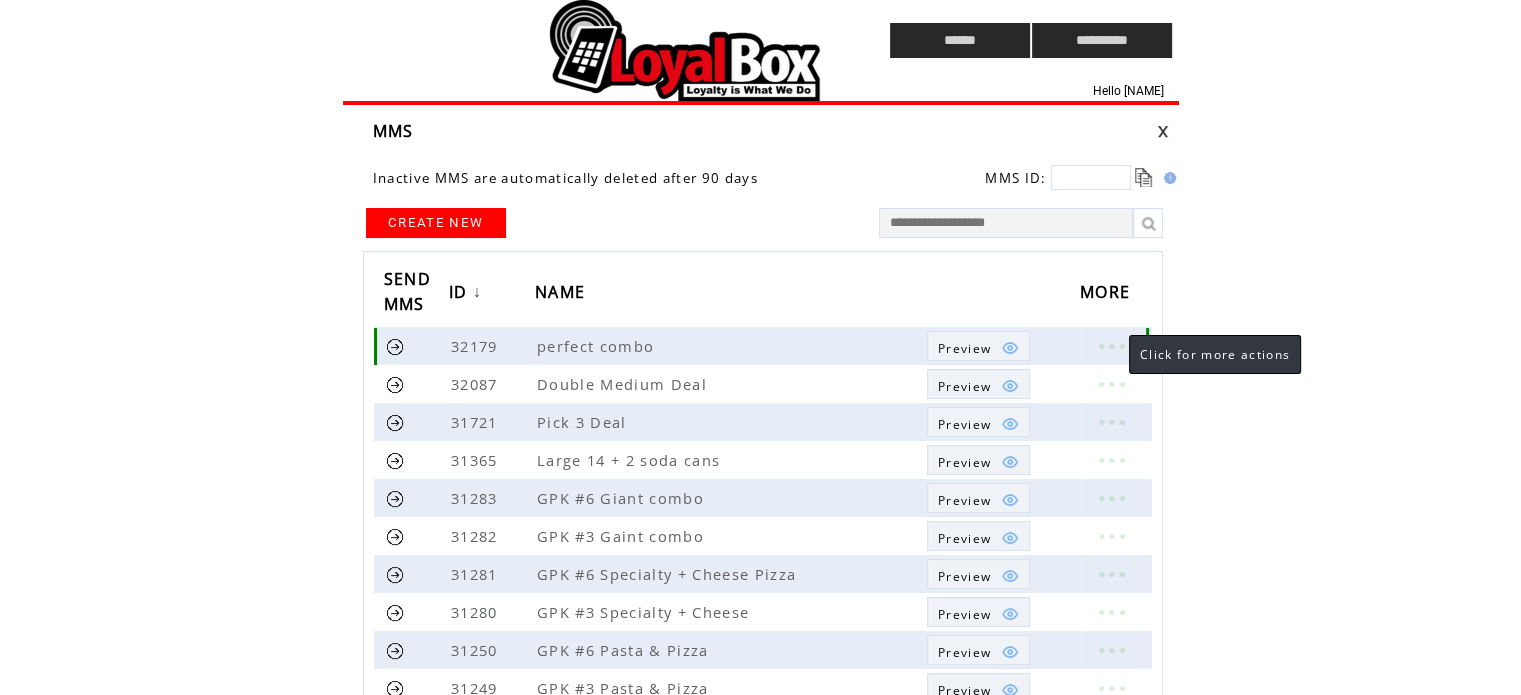 click at bounding box center [1111, 346] 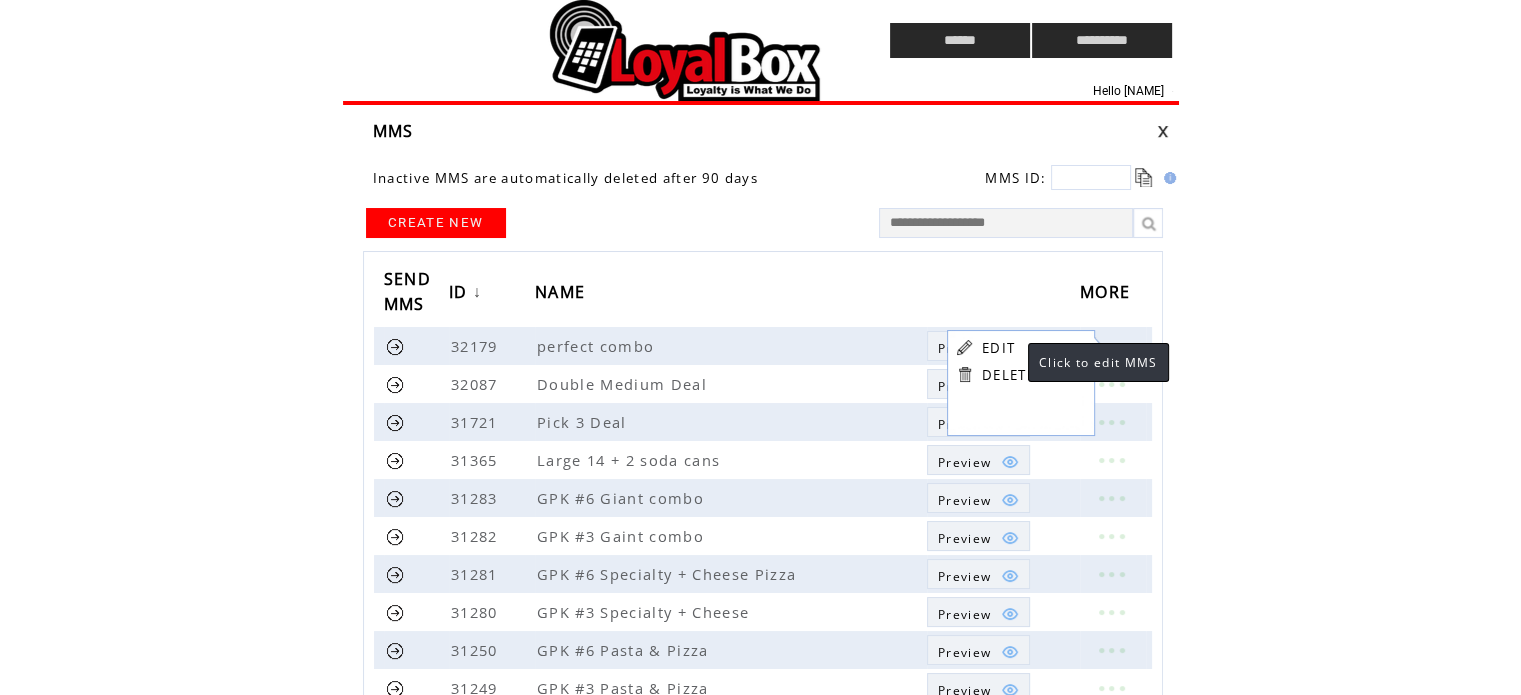 click on "EDIT" at bounding box center [998, 348] 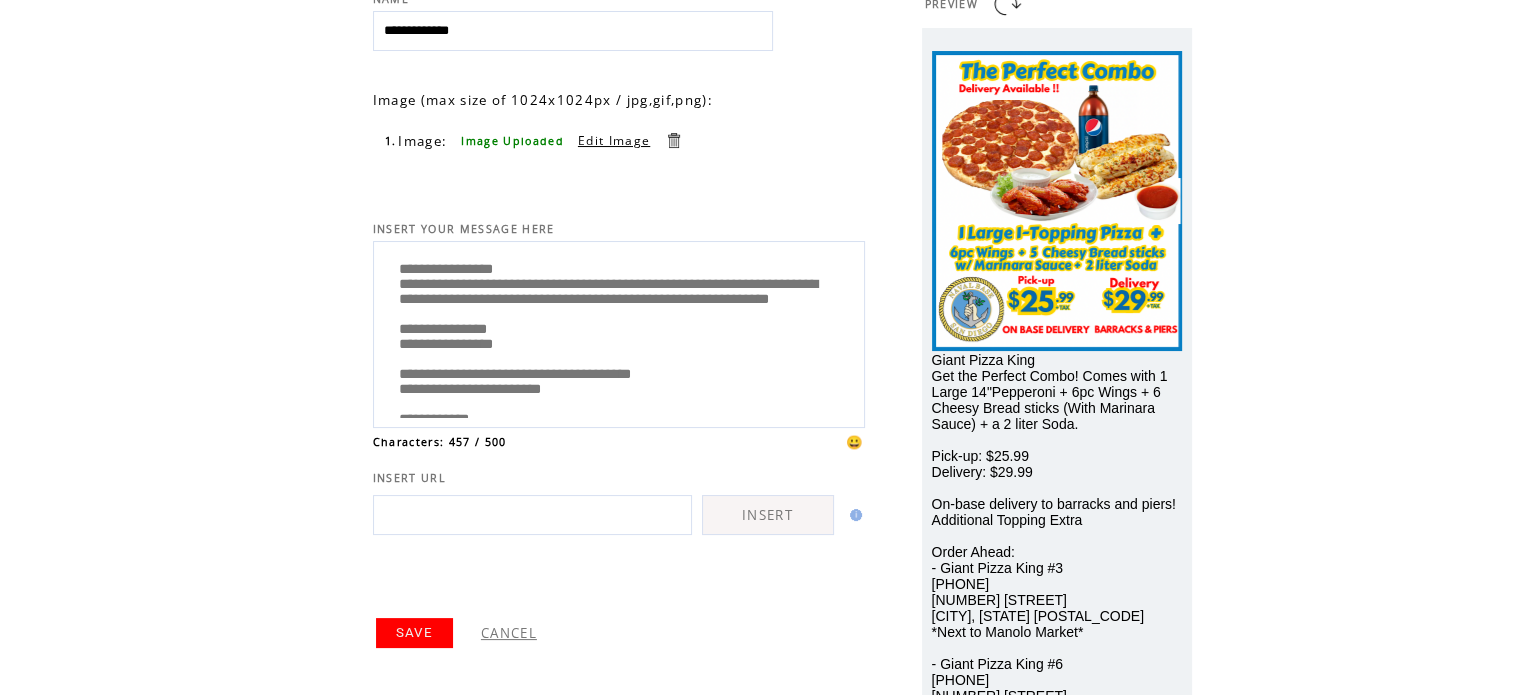 scroll, scrollTop: 171, scrollLeft: 0, axis: vertical 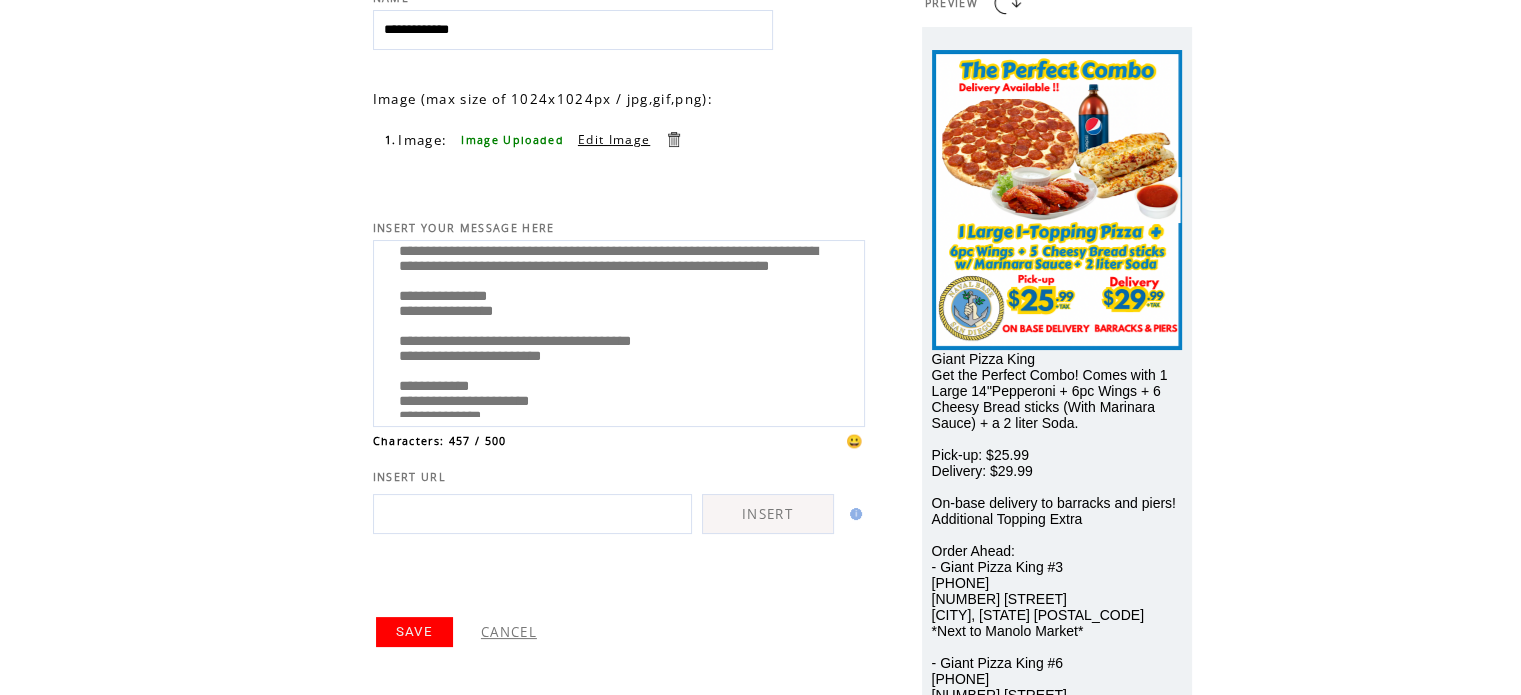click on "**********" at bounding box center [619, 331] 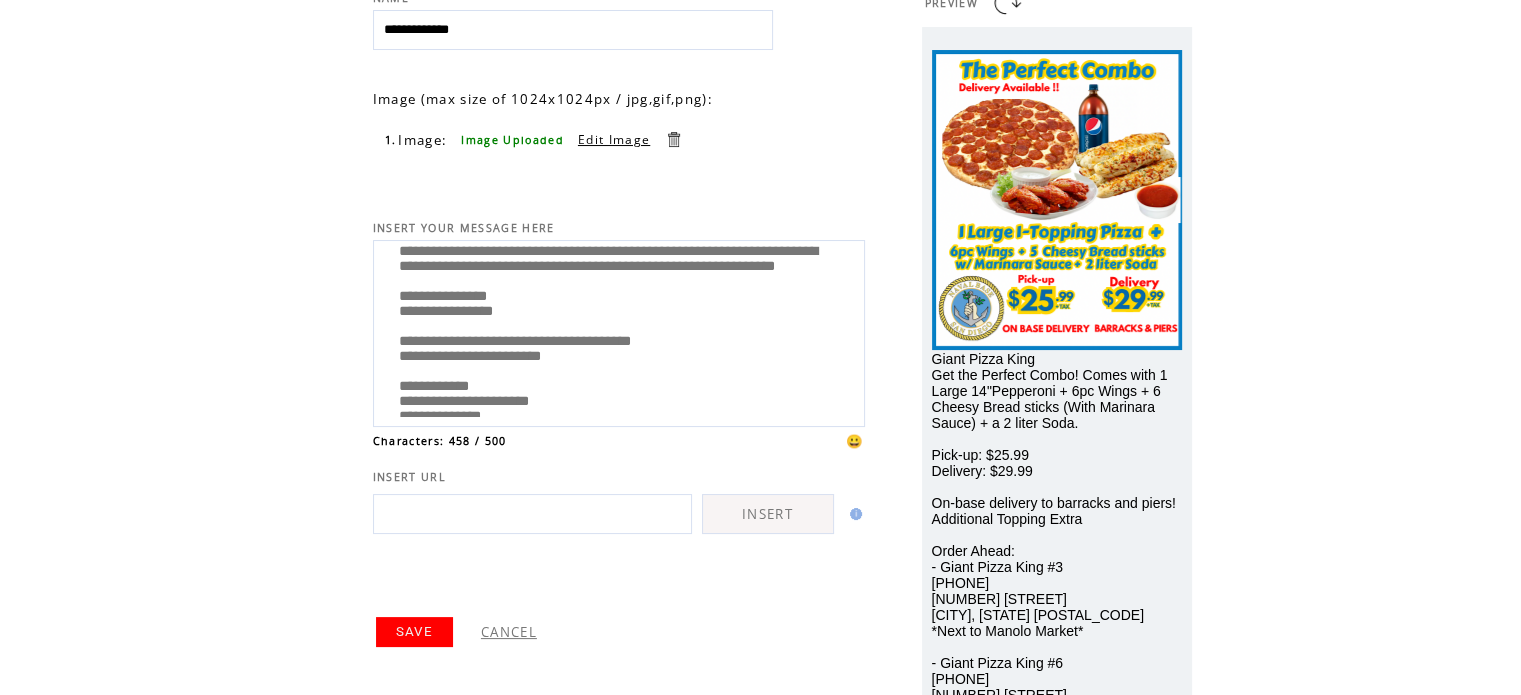 click on "**********" at bounding box center (619, 331) 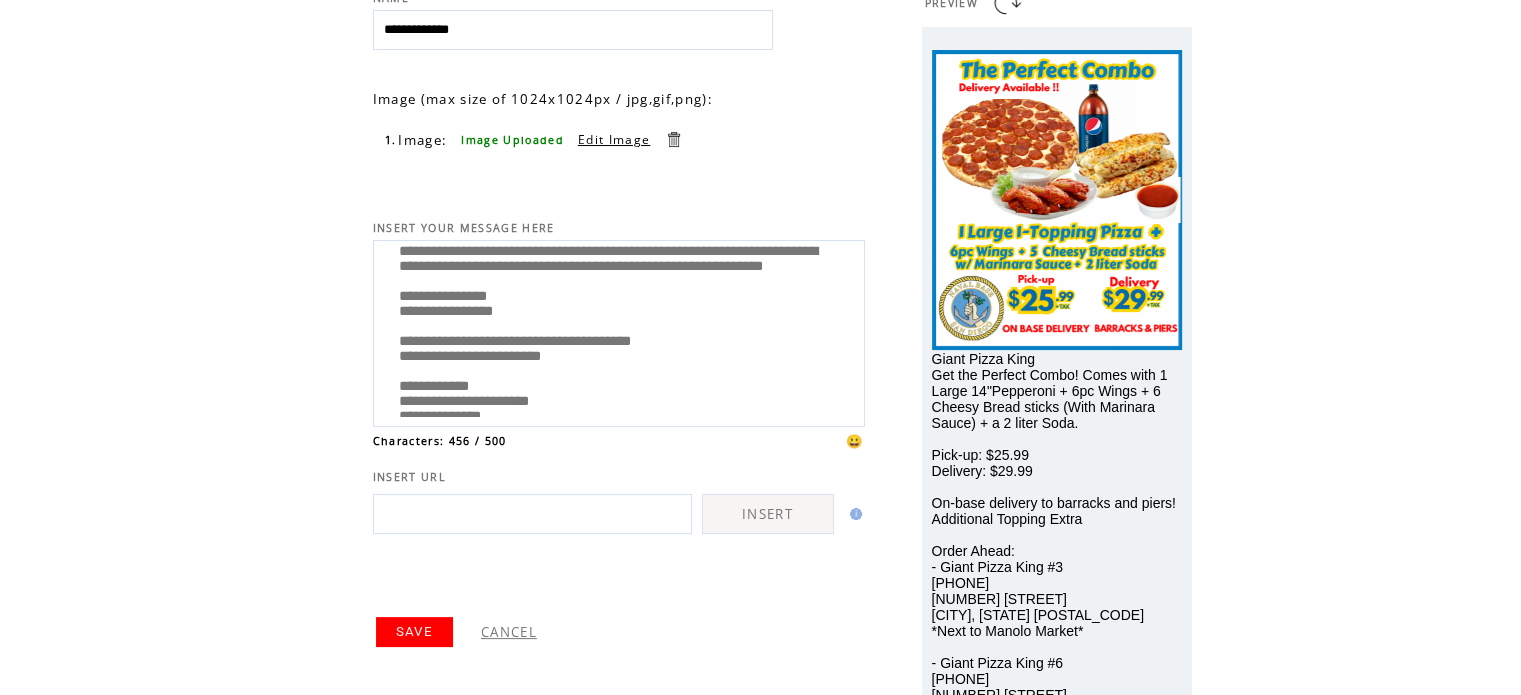 type on "**********" 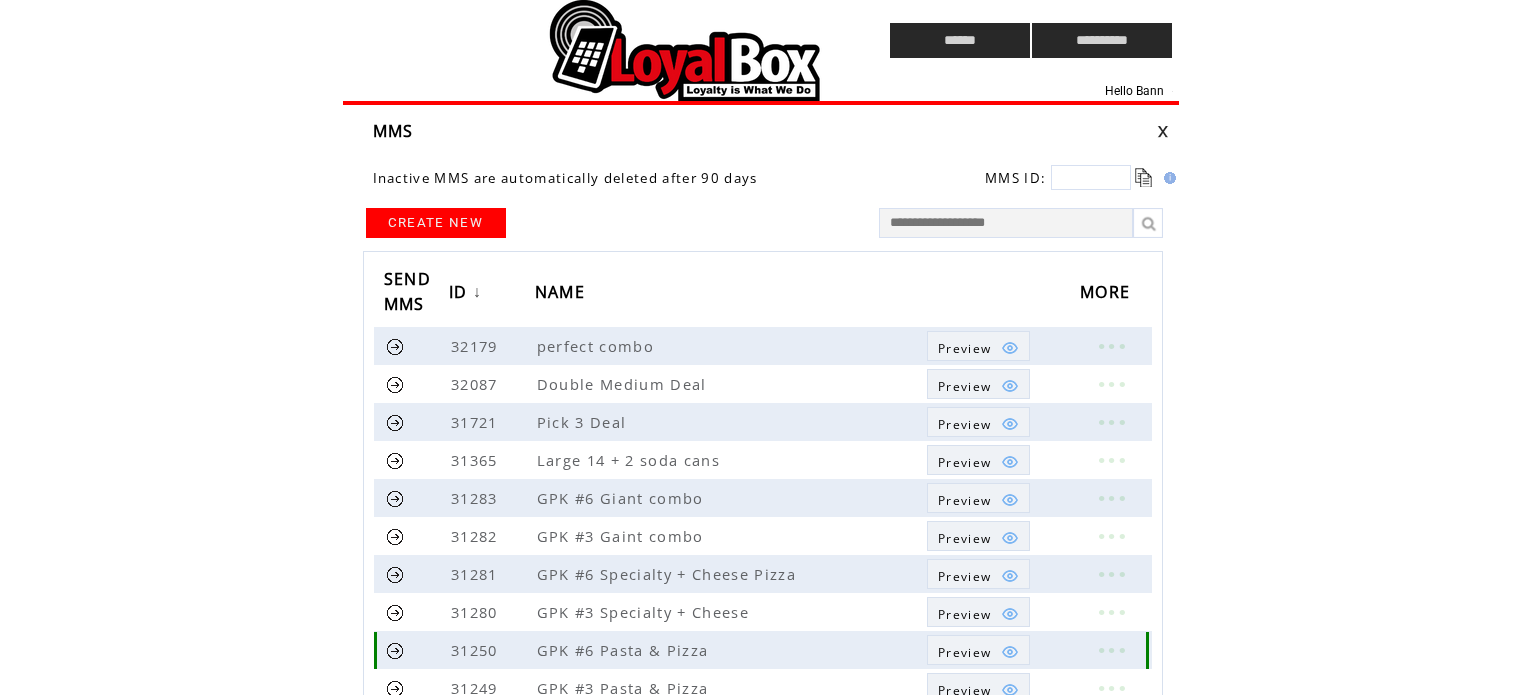 scroll, scrollTop: 0, scrollLeft: 0, axis: both 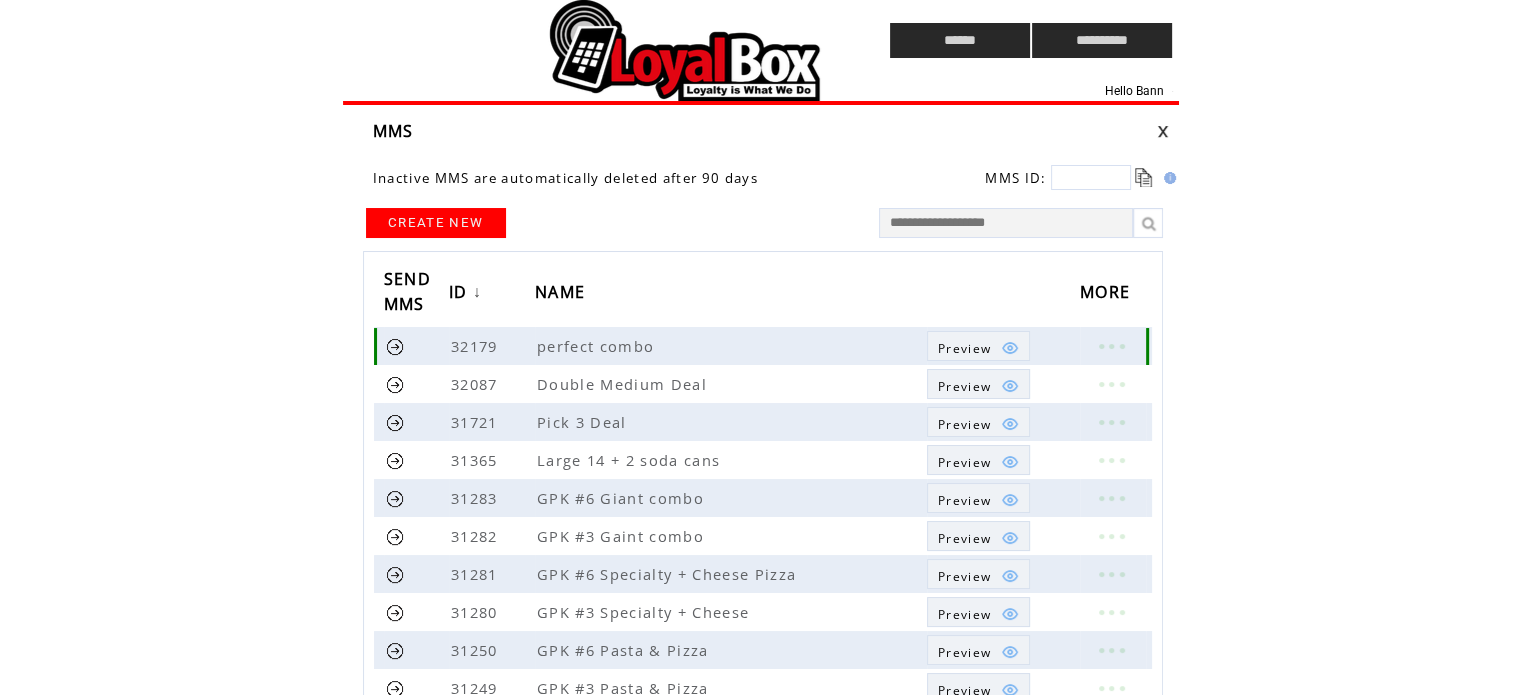 click on "Preview" at bounding box center [964, 348] 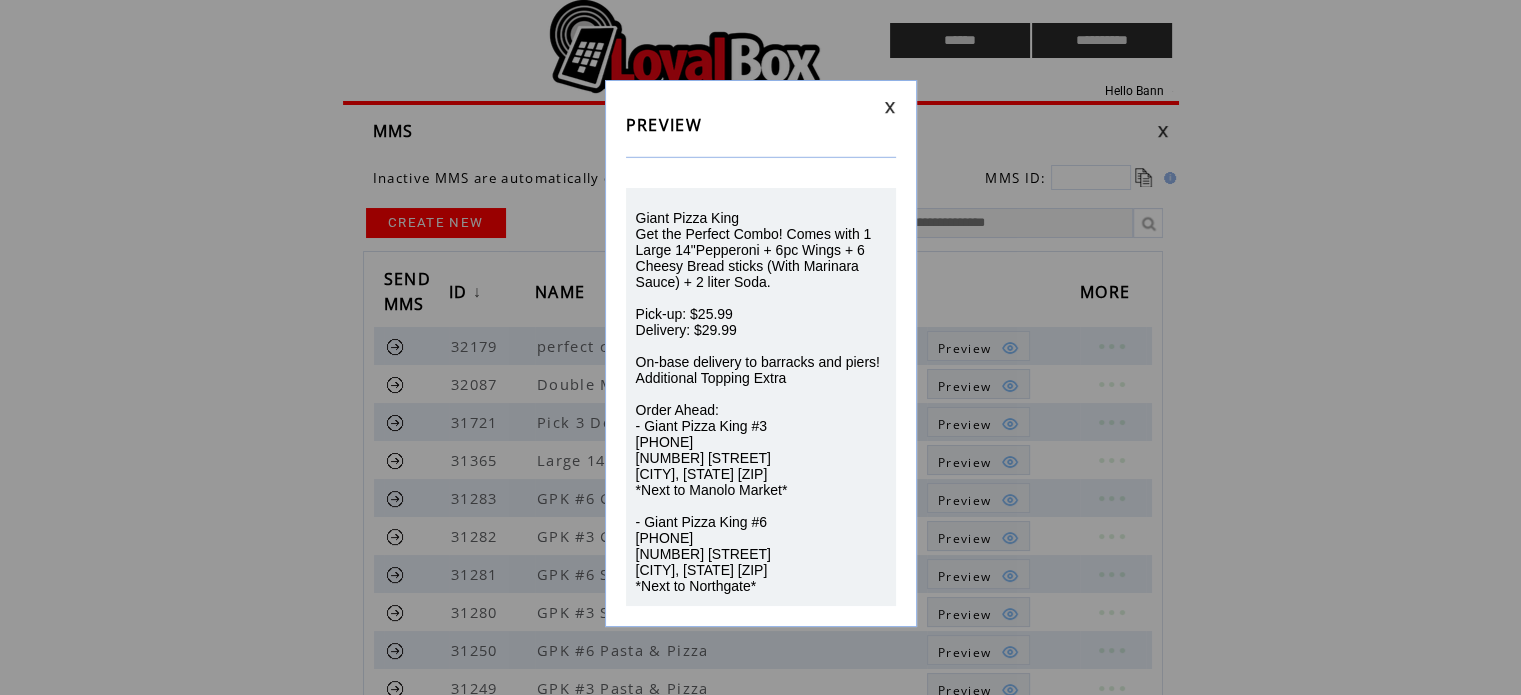 click at bounding box center [890, 107] 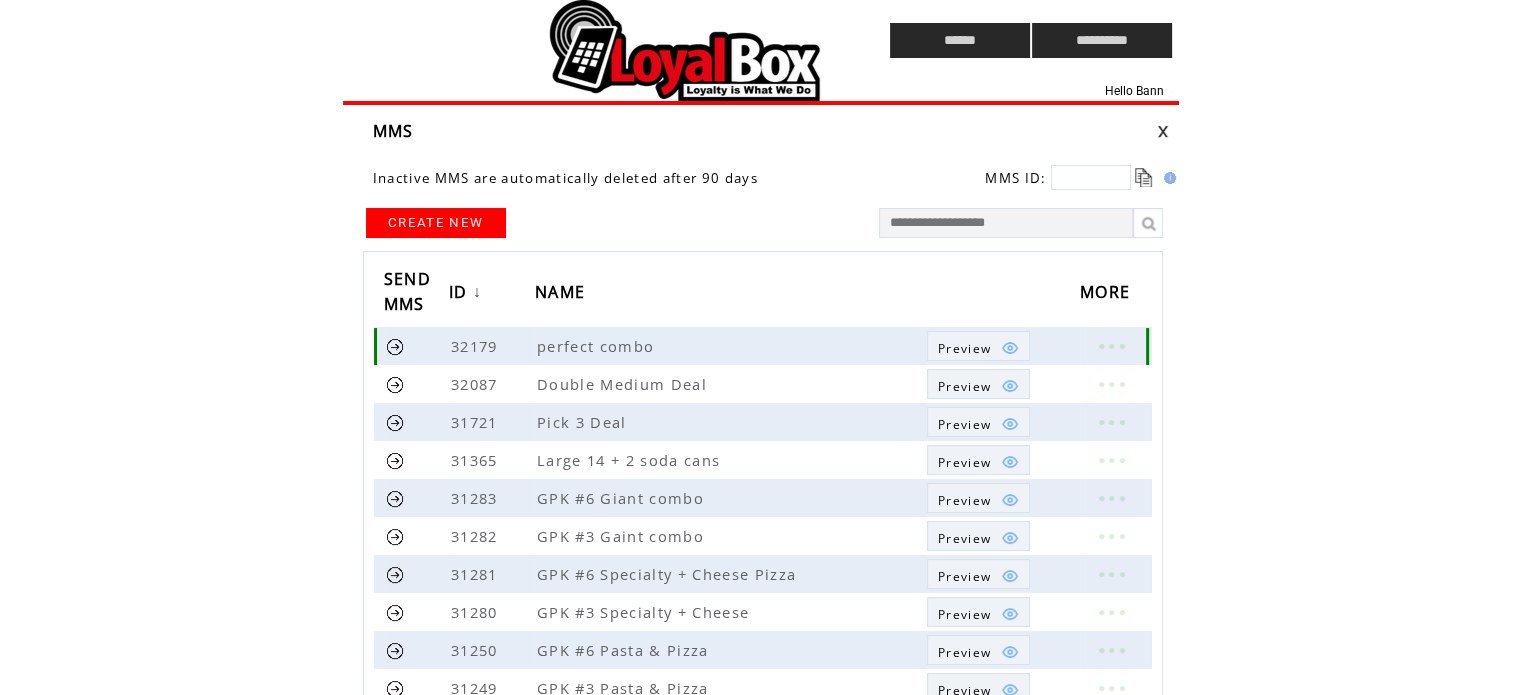 click on "Preview" at bounding box center [978, 346] 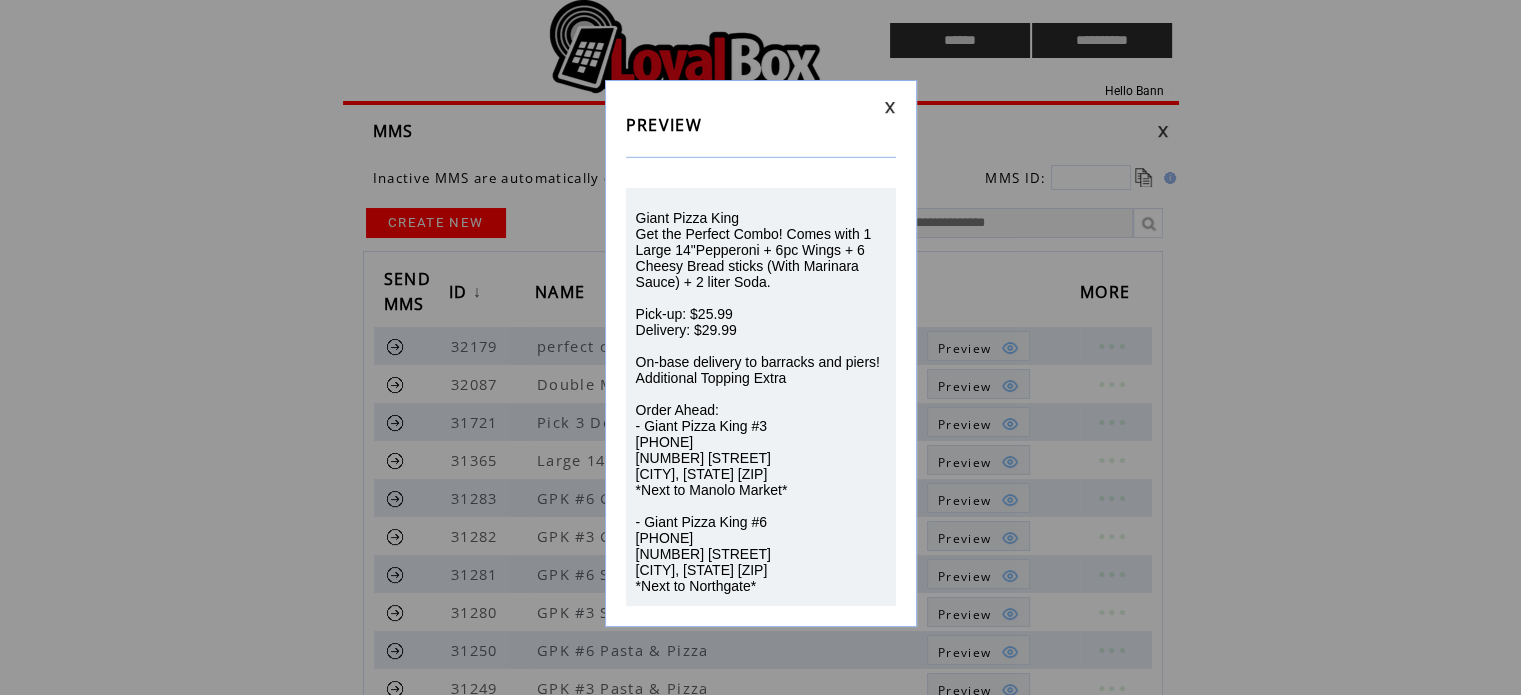 click at bounding box center (890, 107) 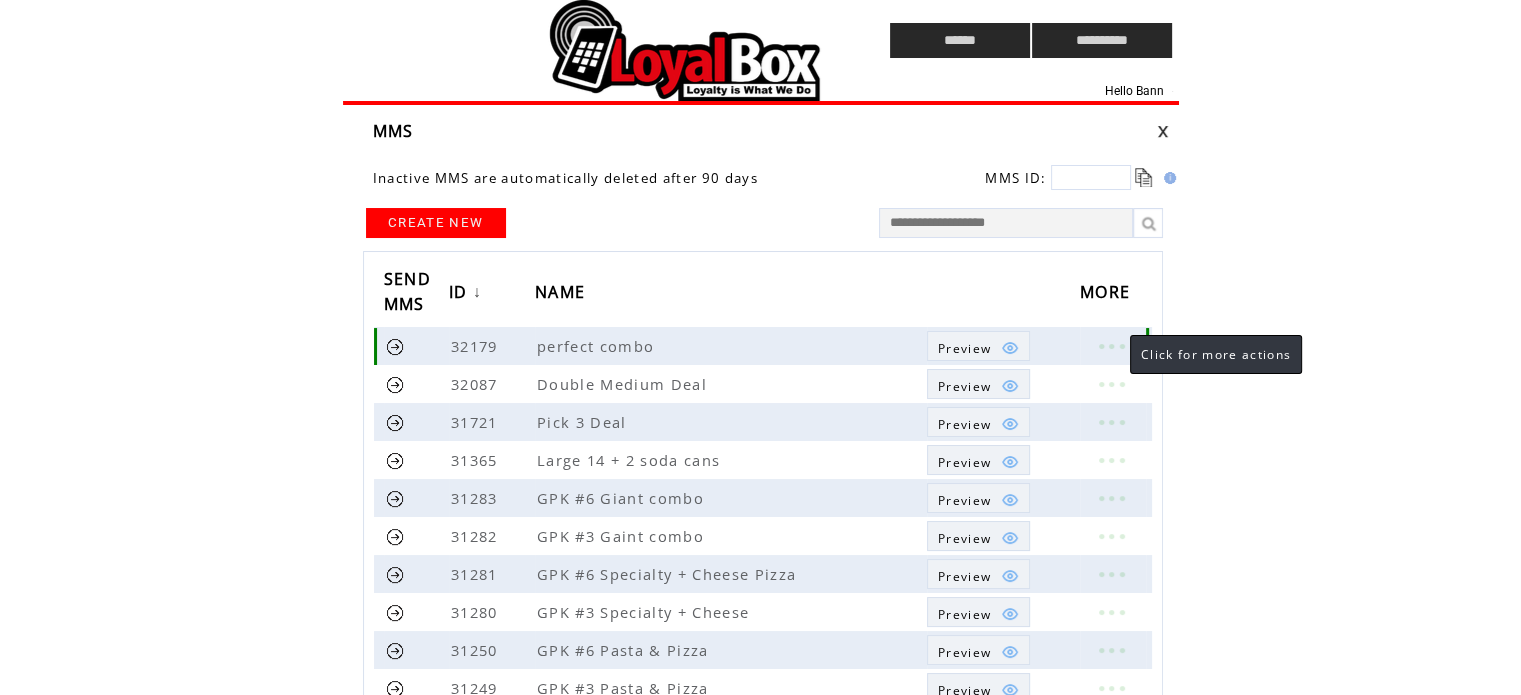 click at bounding box center [1111, 346] 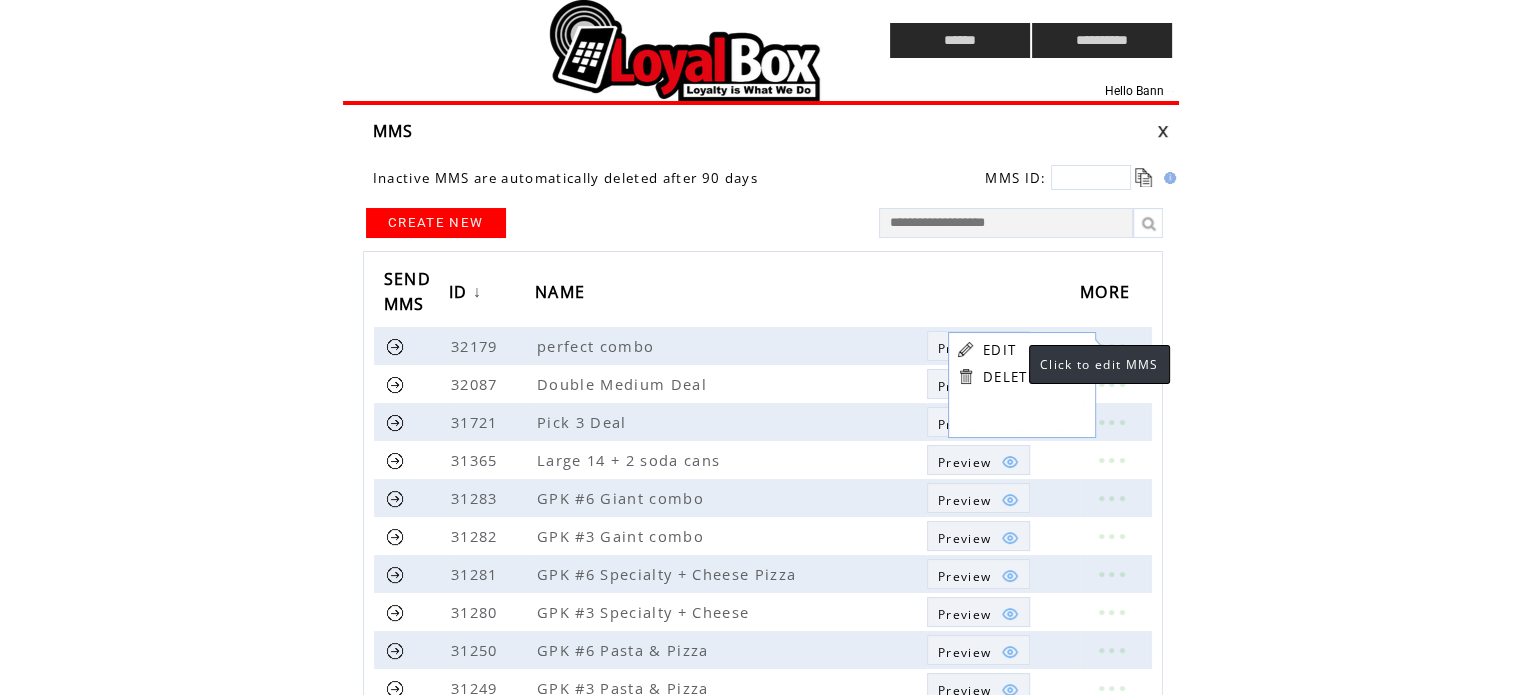 click on "EDIT" at bounding box center [999, 350] 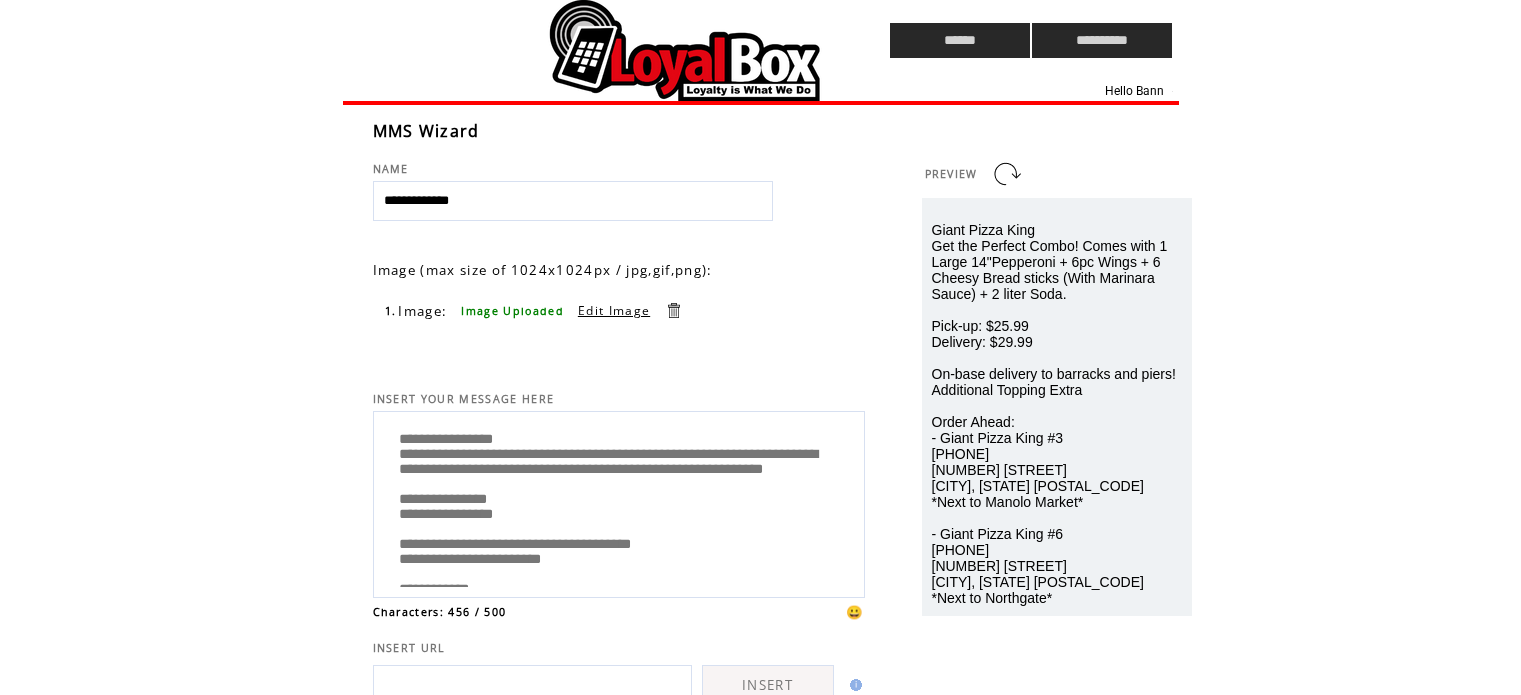 scroll, scrollTop: 0, scrollLeft: 0, axis: both 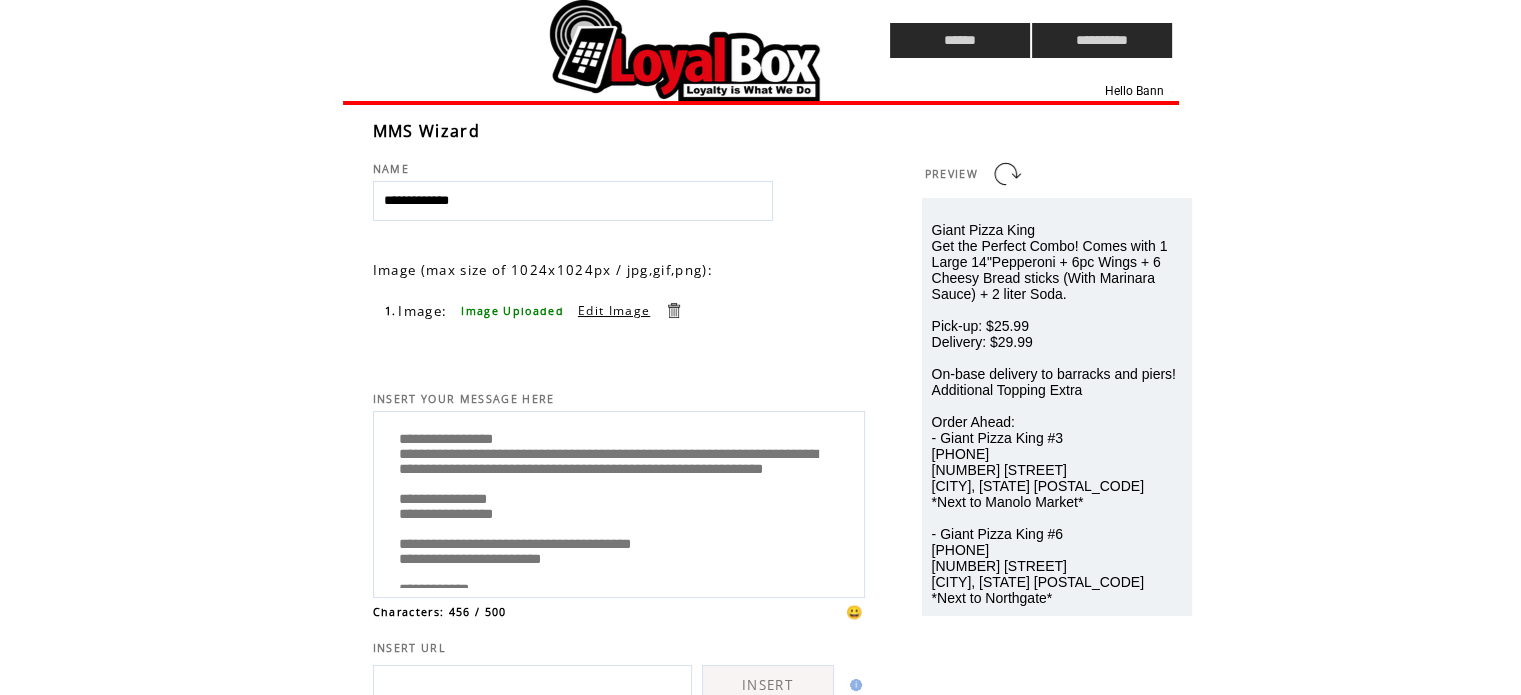 click on "**********" at bounding box center [619, 502] 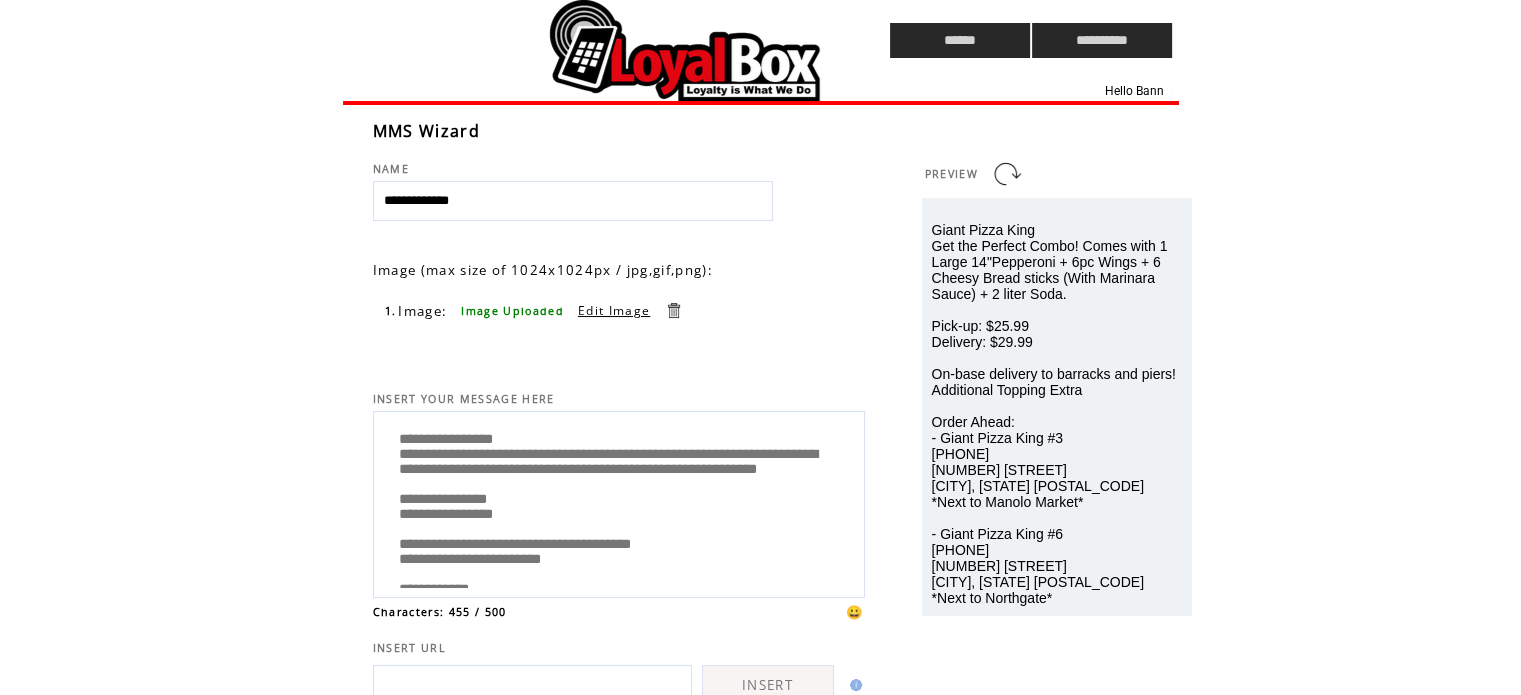 click on "**********" at bounding box center (619, 502) 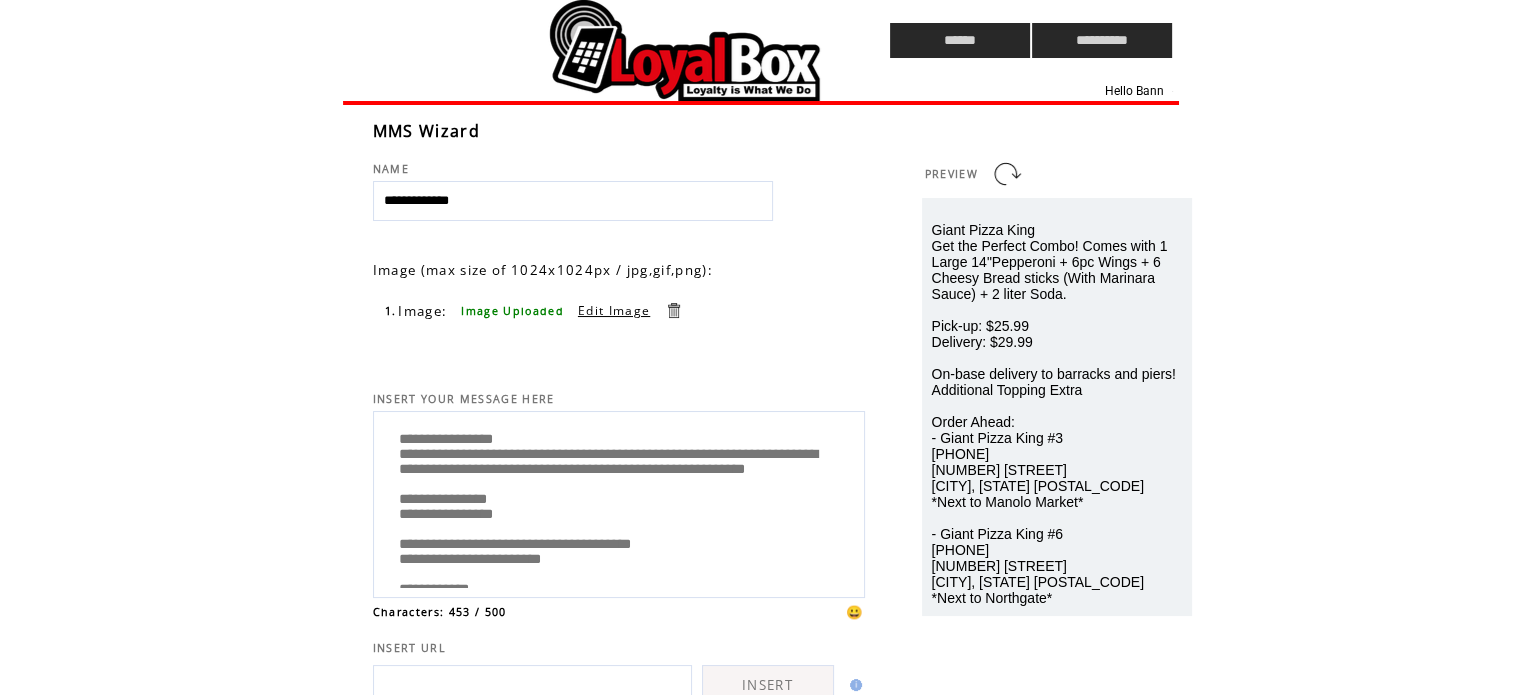 click on "**********" at bounding box center (619, 502) 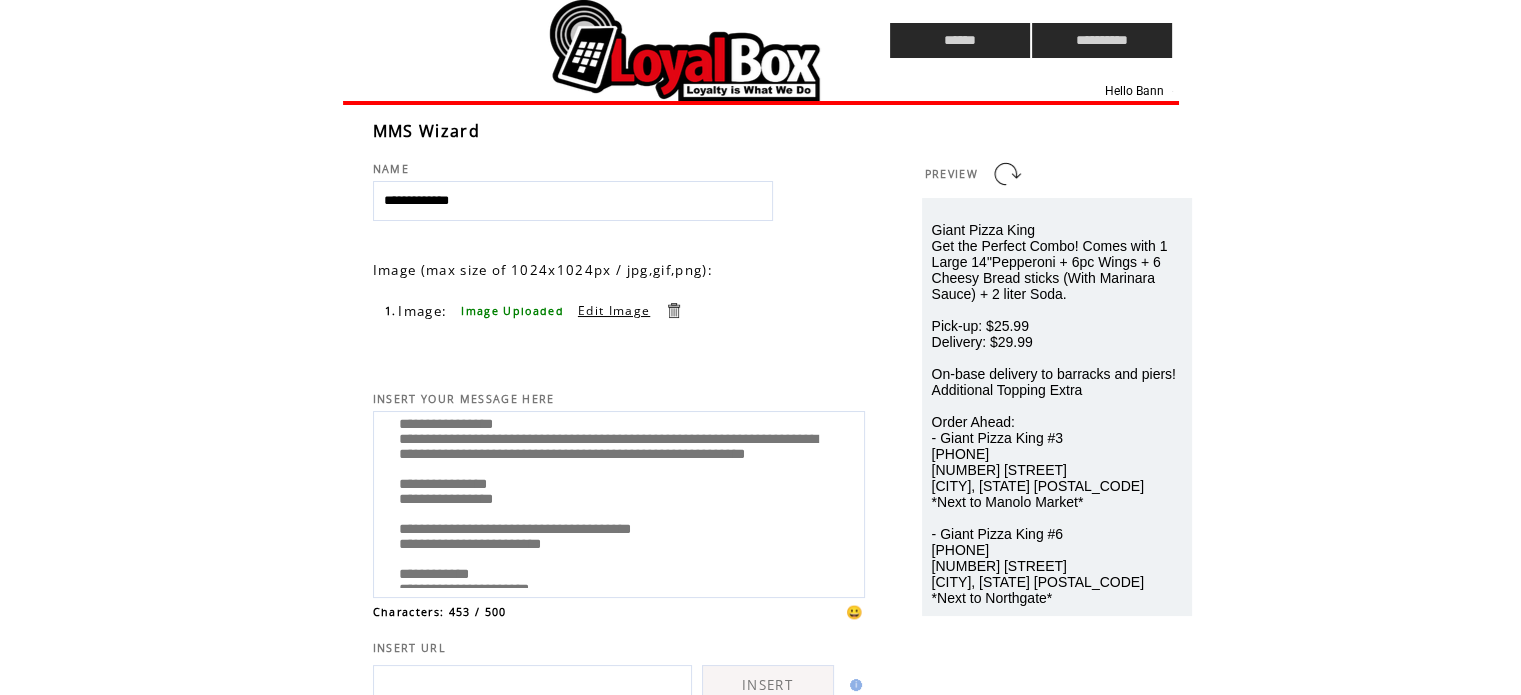 scroll, scrollTop: 0, scrollLeft: 0, axis: both 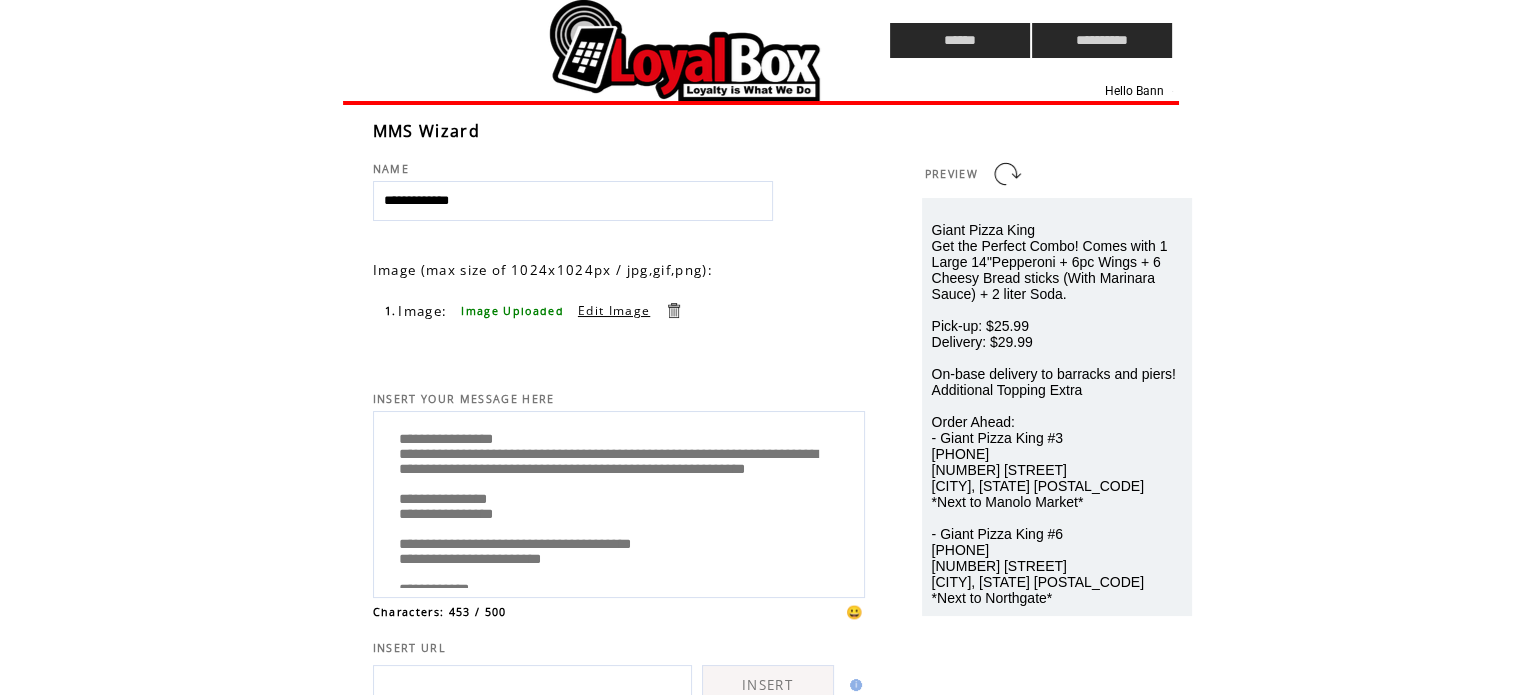 click on "**********" at bounding box center [619, 502] 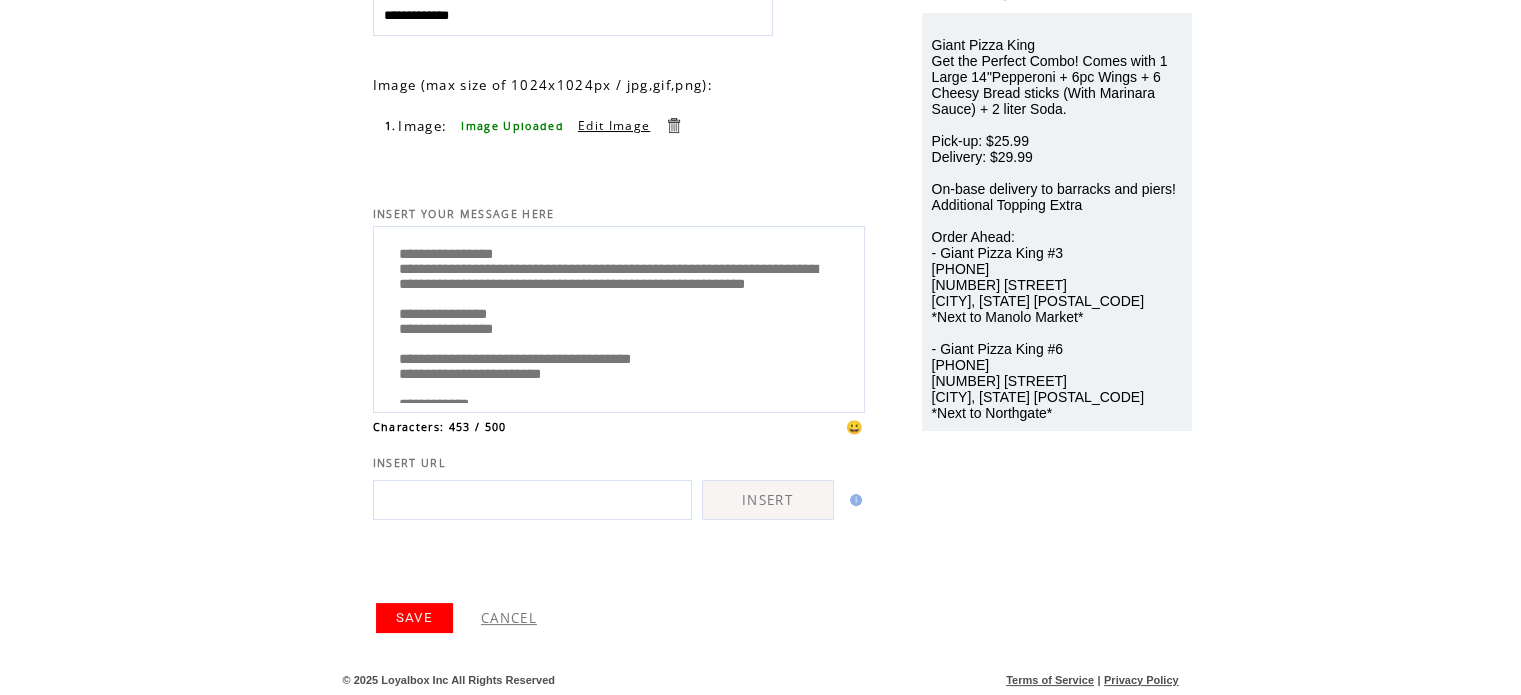 type on "**********" 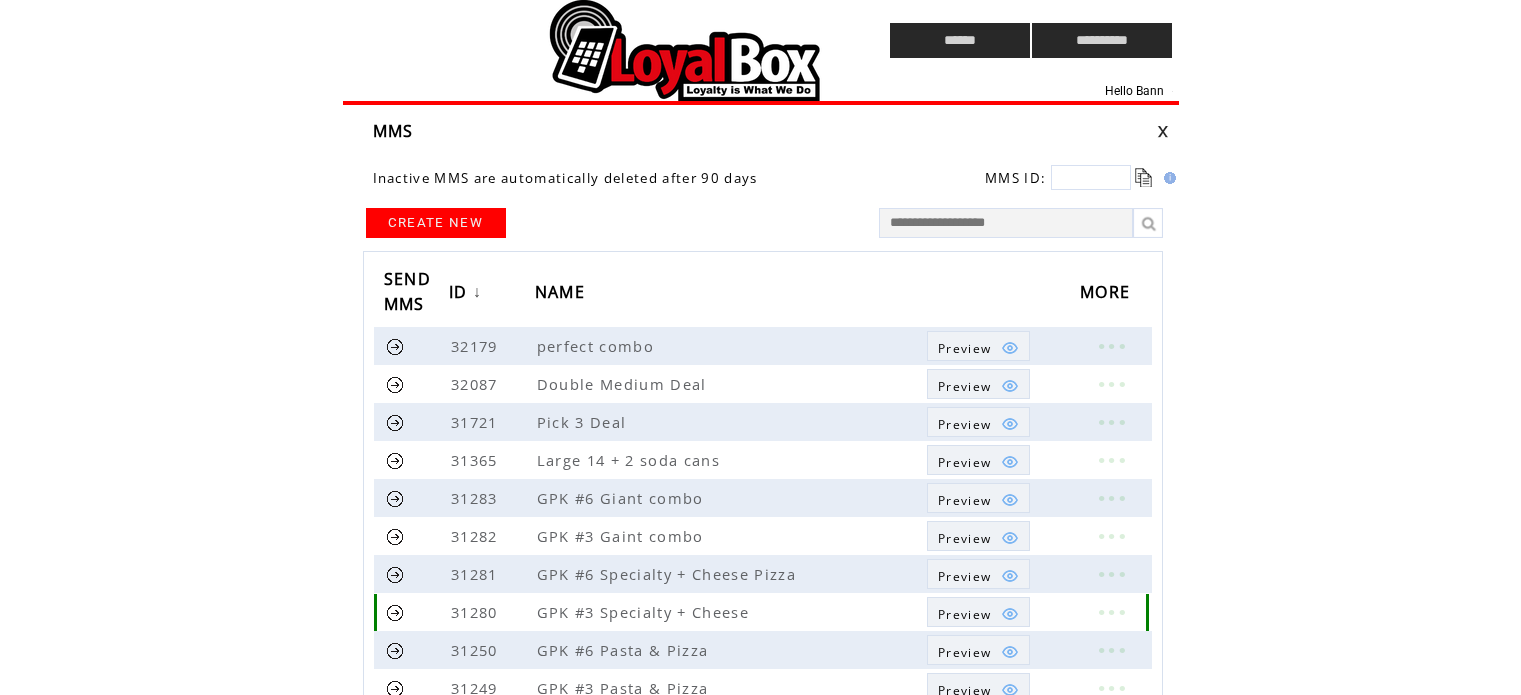 scroll, scrollTop: 0, scrollLeft: 0, axis: both 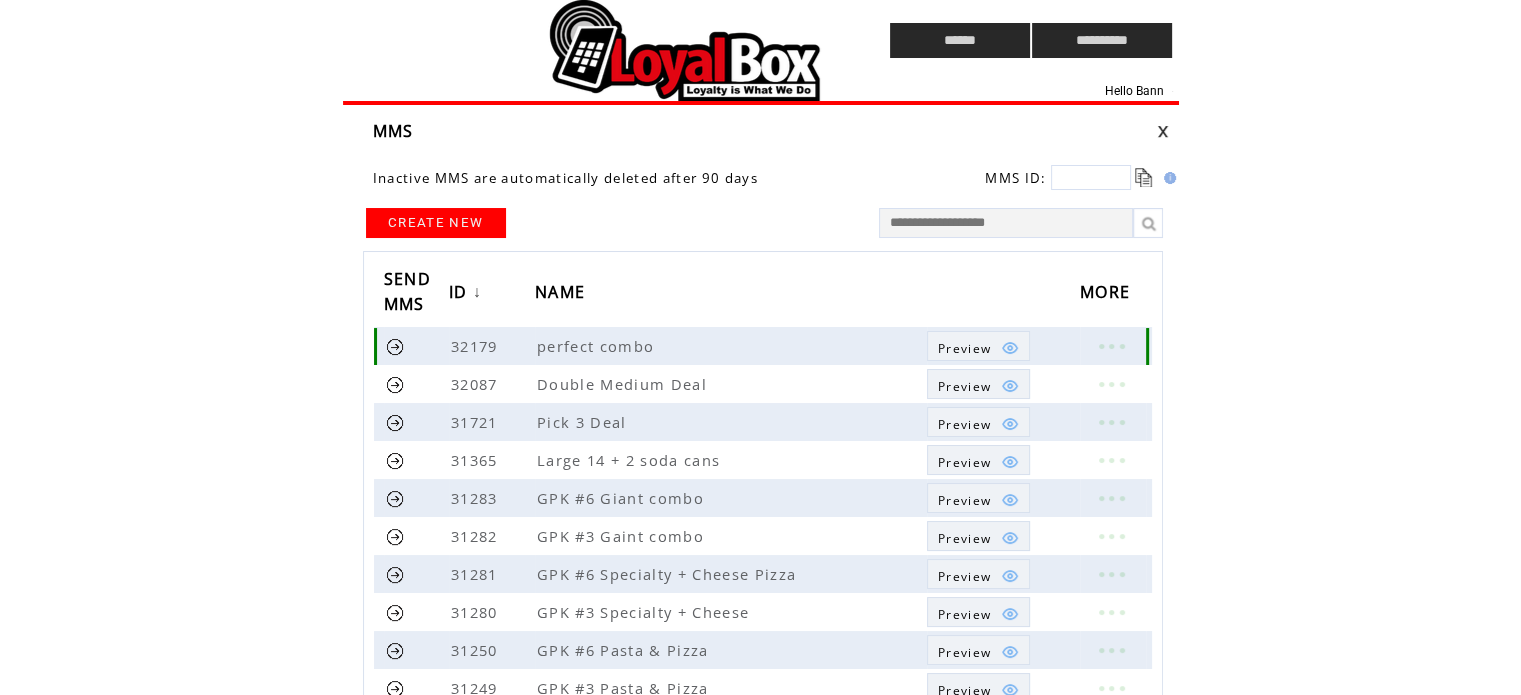 click on "Preview" at bounding box center [964, 348] 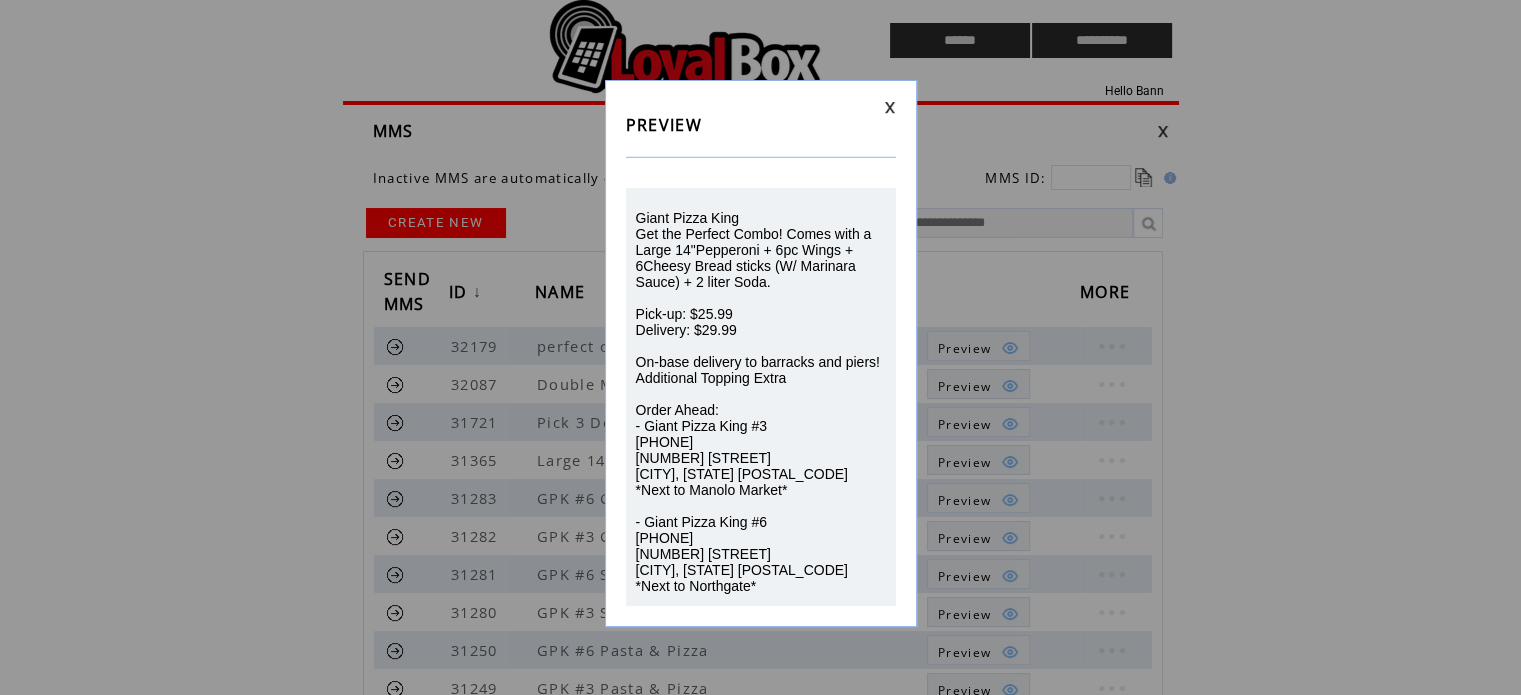 click at bounding box center (890, 107) 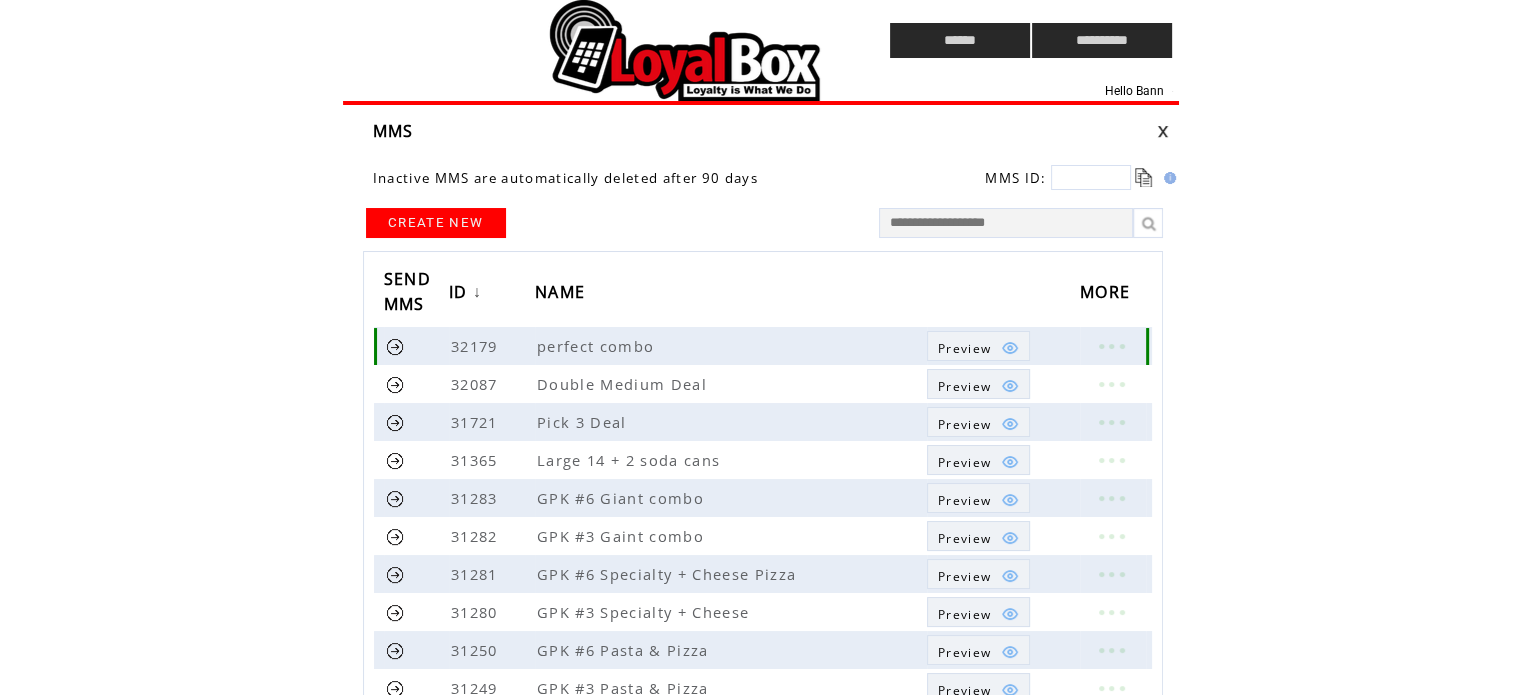 click at bounding box center [996, 348] 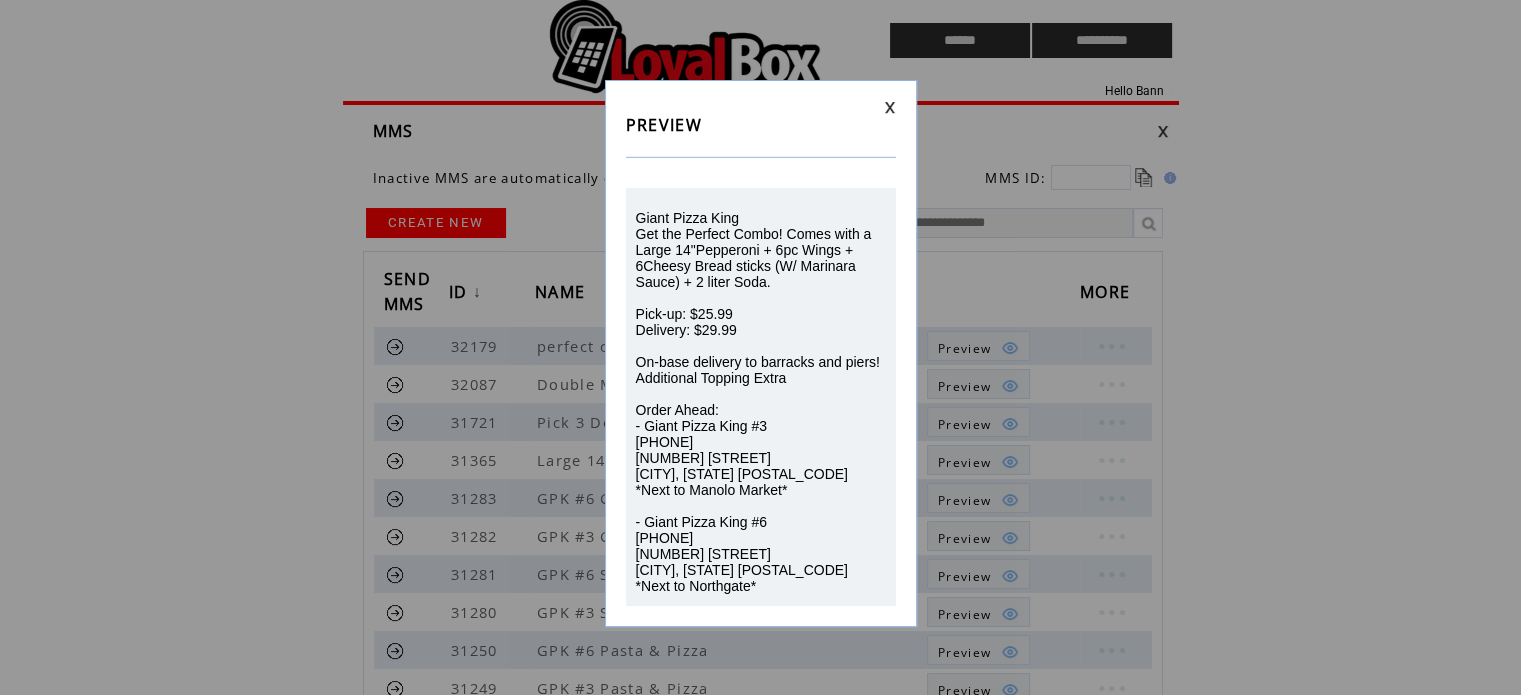 click at bounding box center [890, 107] 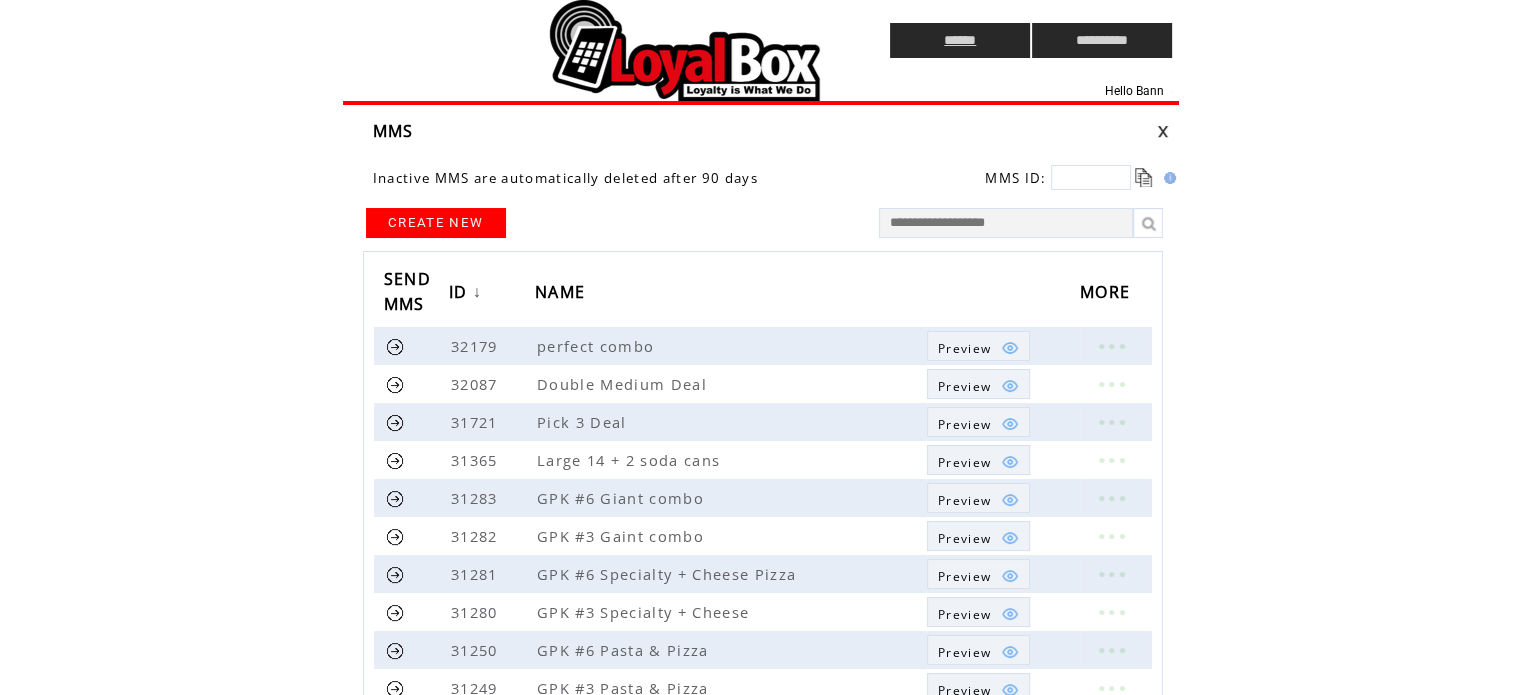 click on "******" at bounding box center (960, 40) 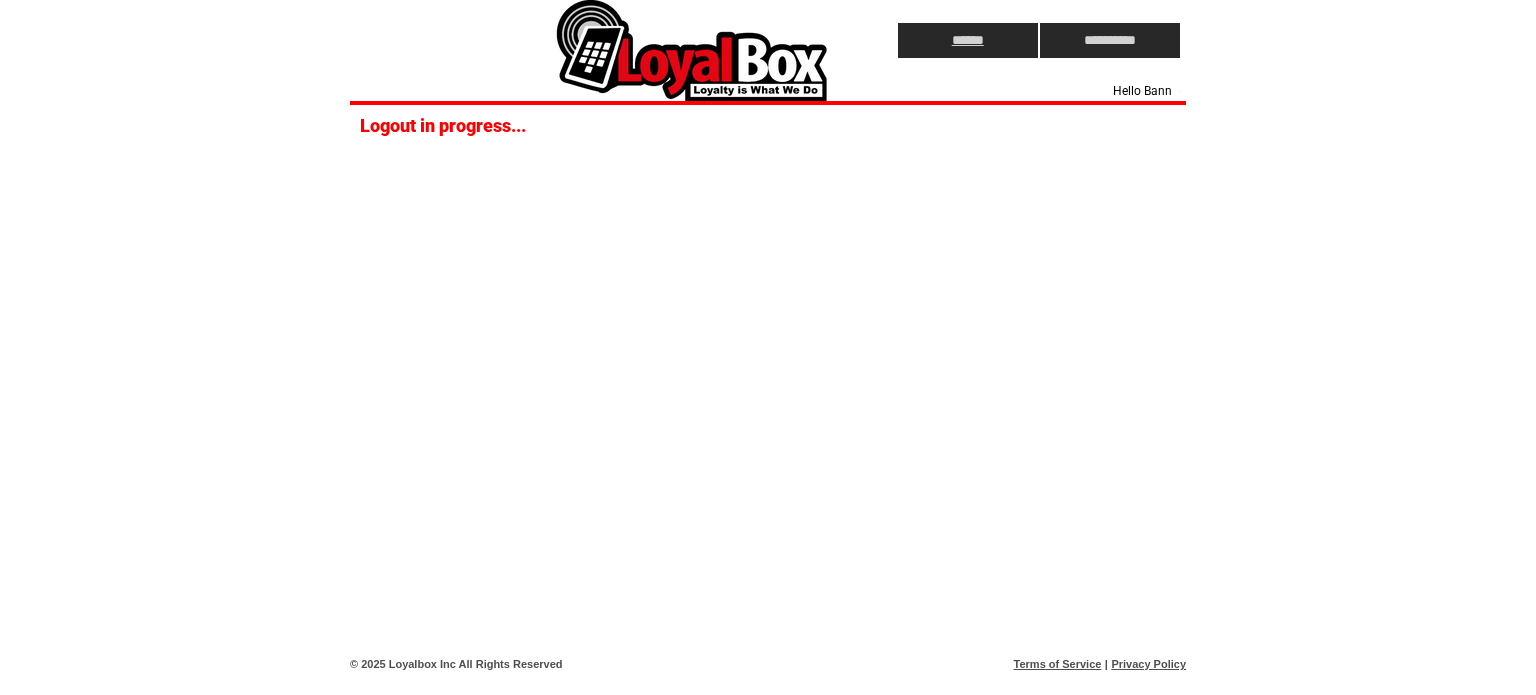scroll, scrollTop: 0, scrollLeft: 0, axis: both 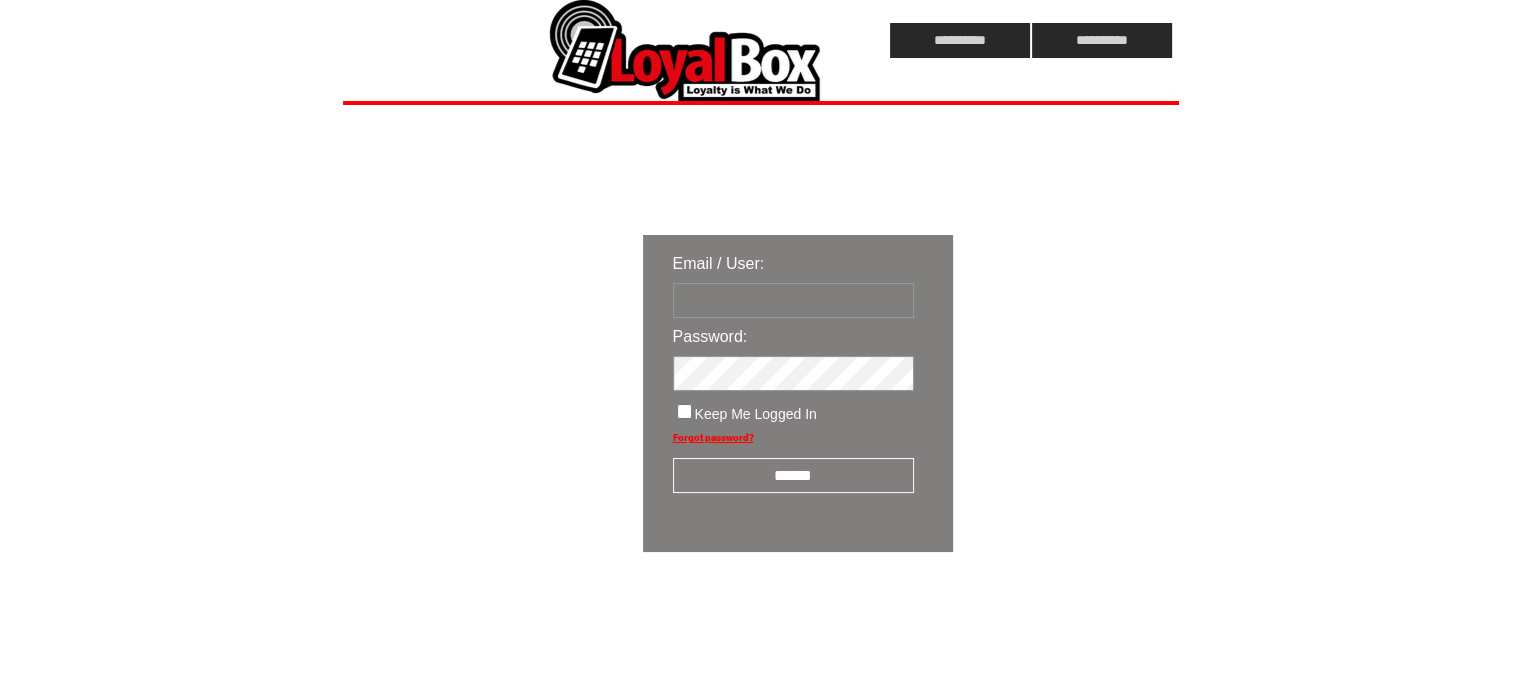 type on "**********" 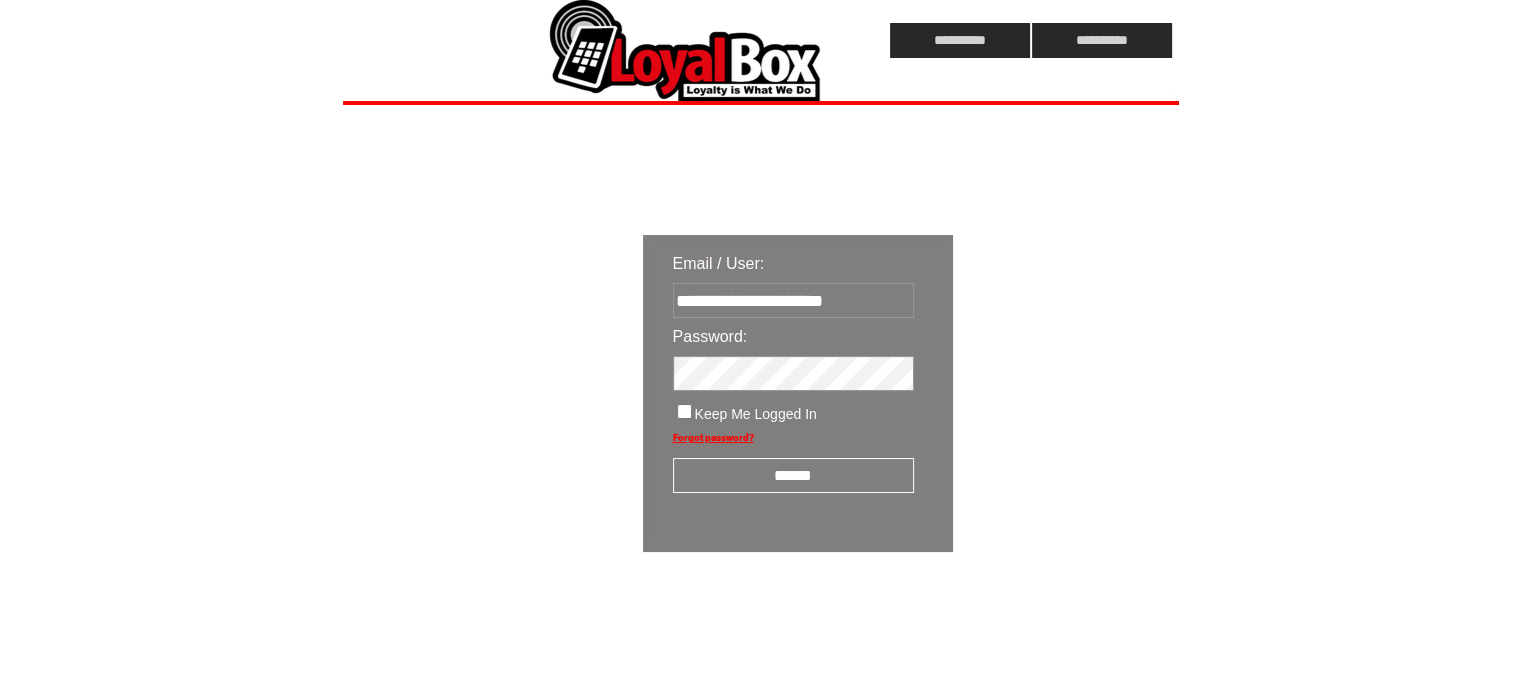 click on "******" at bounding box center (793, 475) 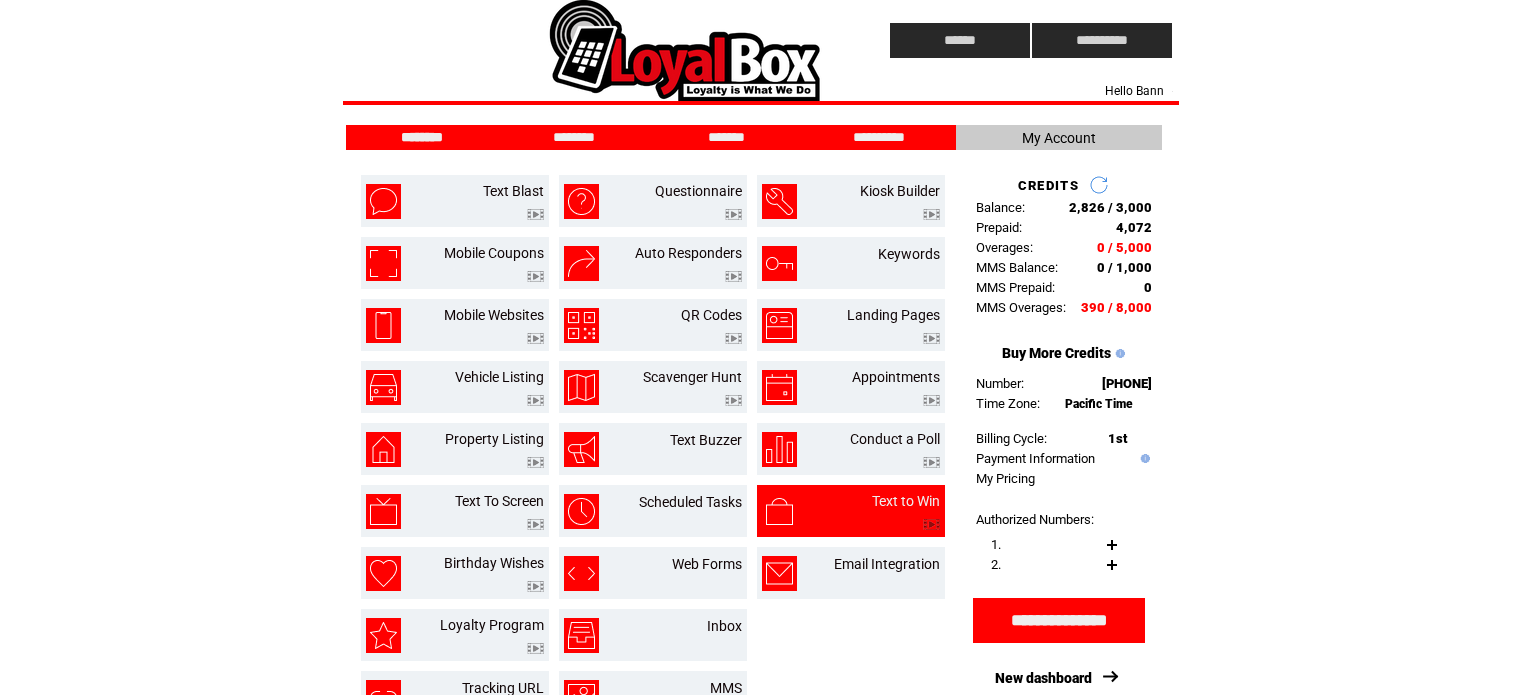 scroll, scrollTop: 0, scrollLeft: 0, axis: both 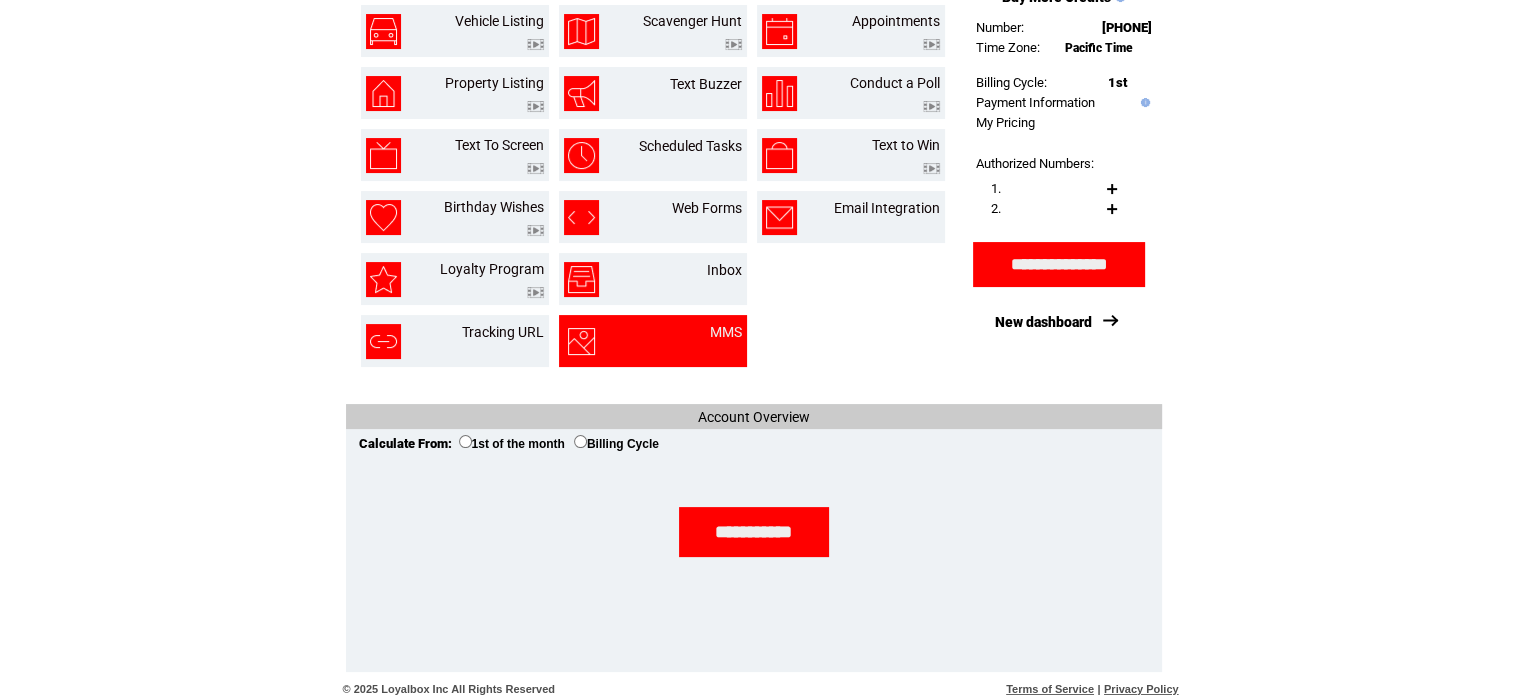 click on "MMS" at bounding box center (701, 341) 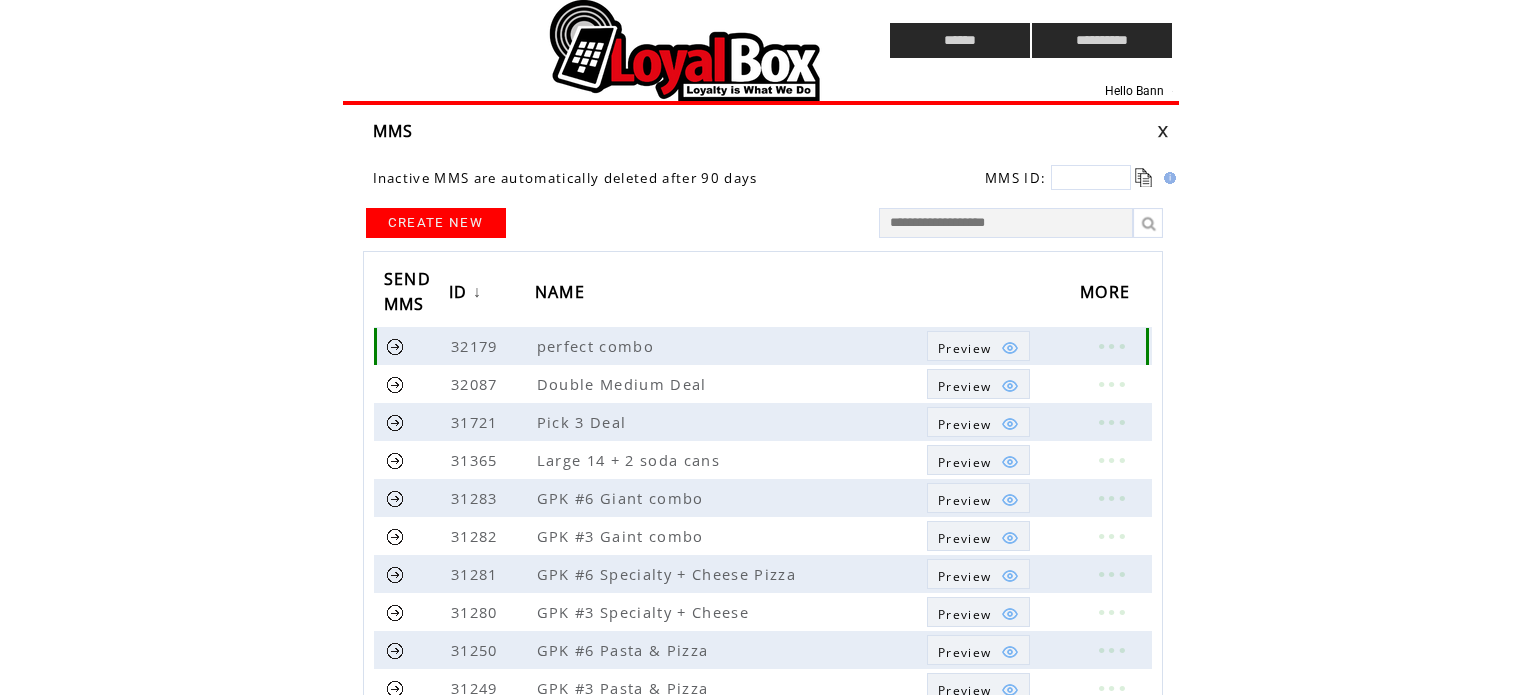 scroll, scrollTop: 0, scrollLeft: 0, axis: both 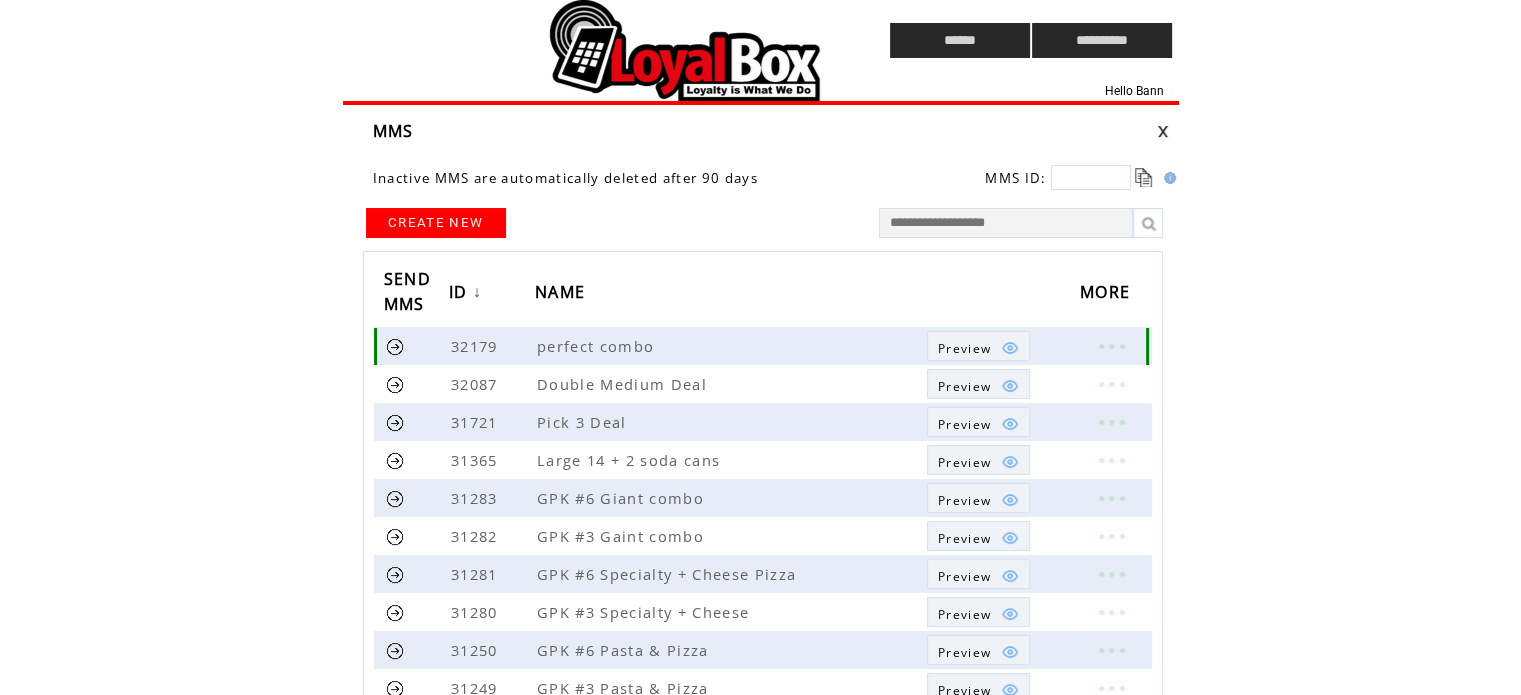 click on "Preview" at bounding box center [964, 348] 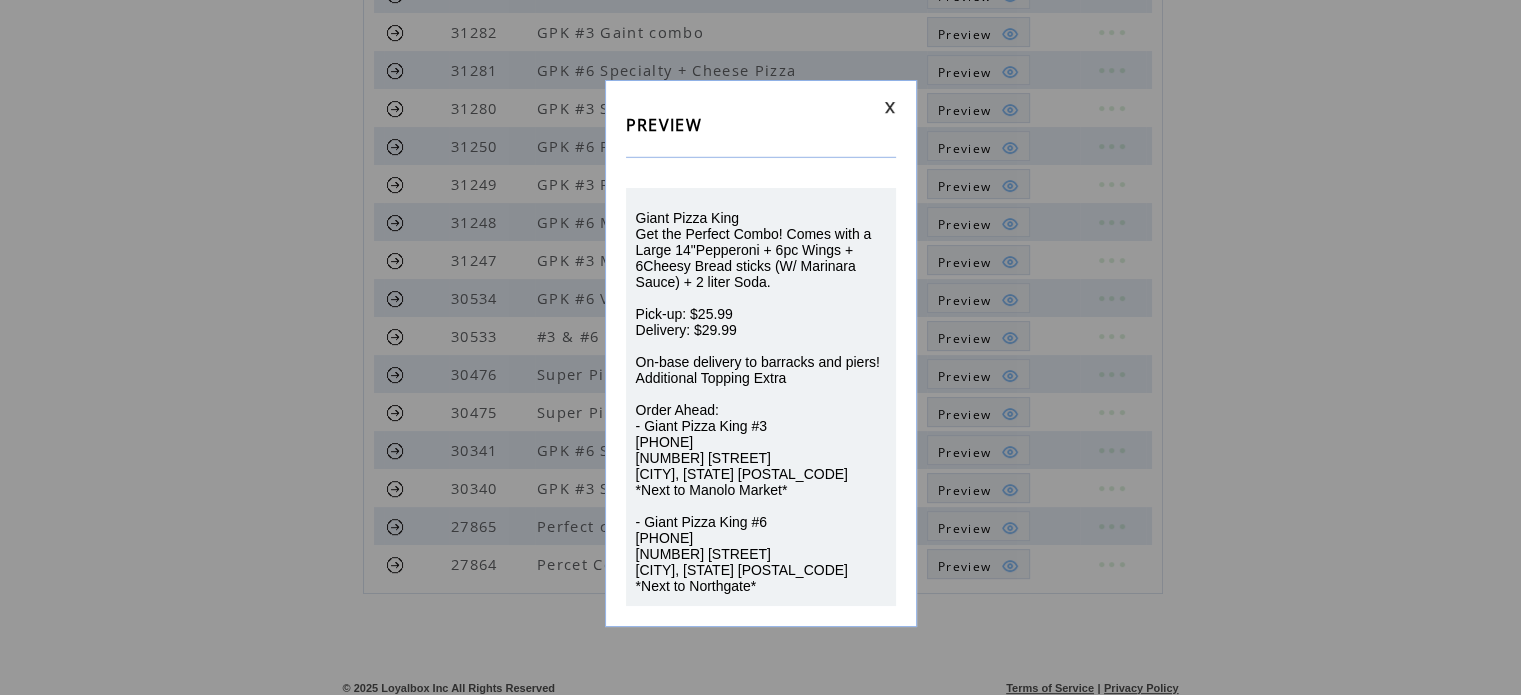 scroll, scrollTop: 510, scrollLeft: 0, axis: vertical 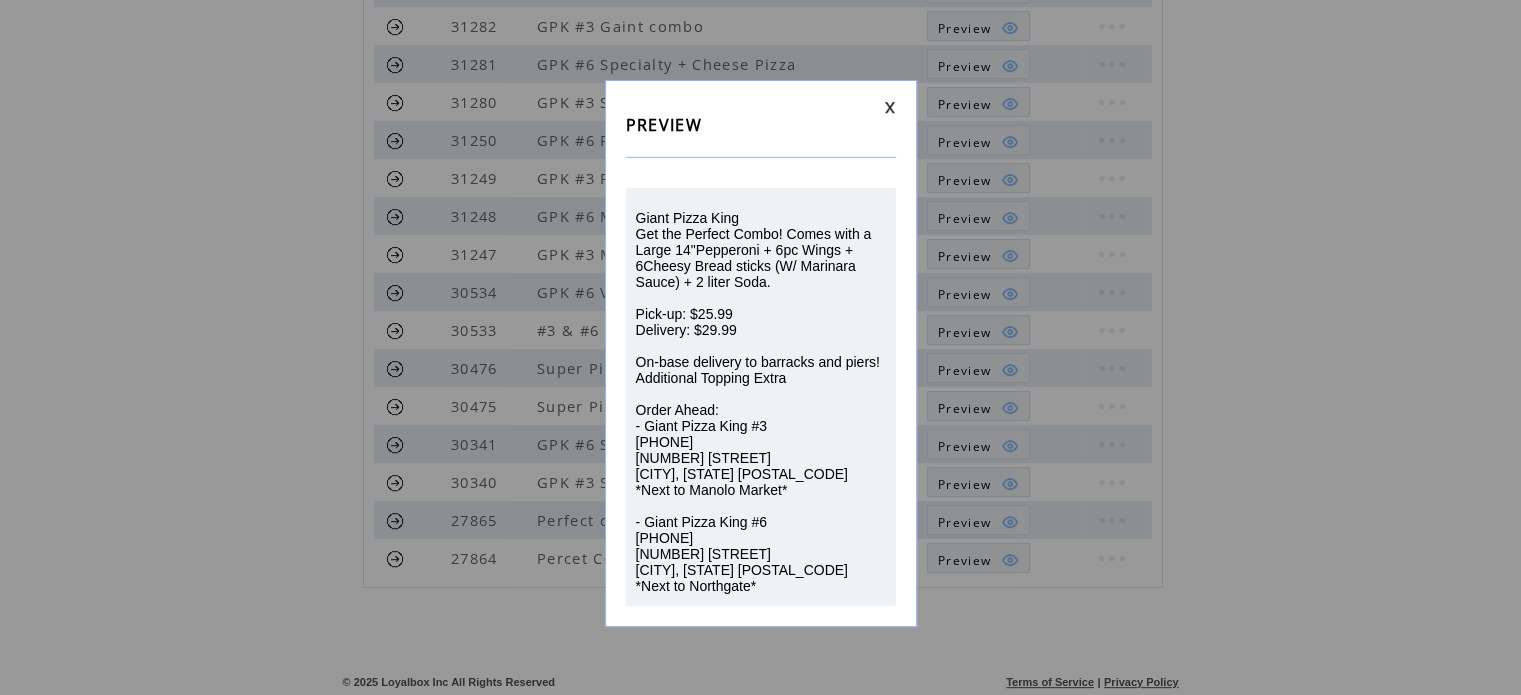 click at bounding box center (890, 107) 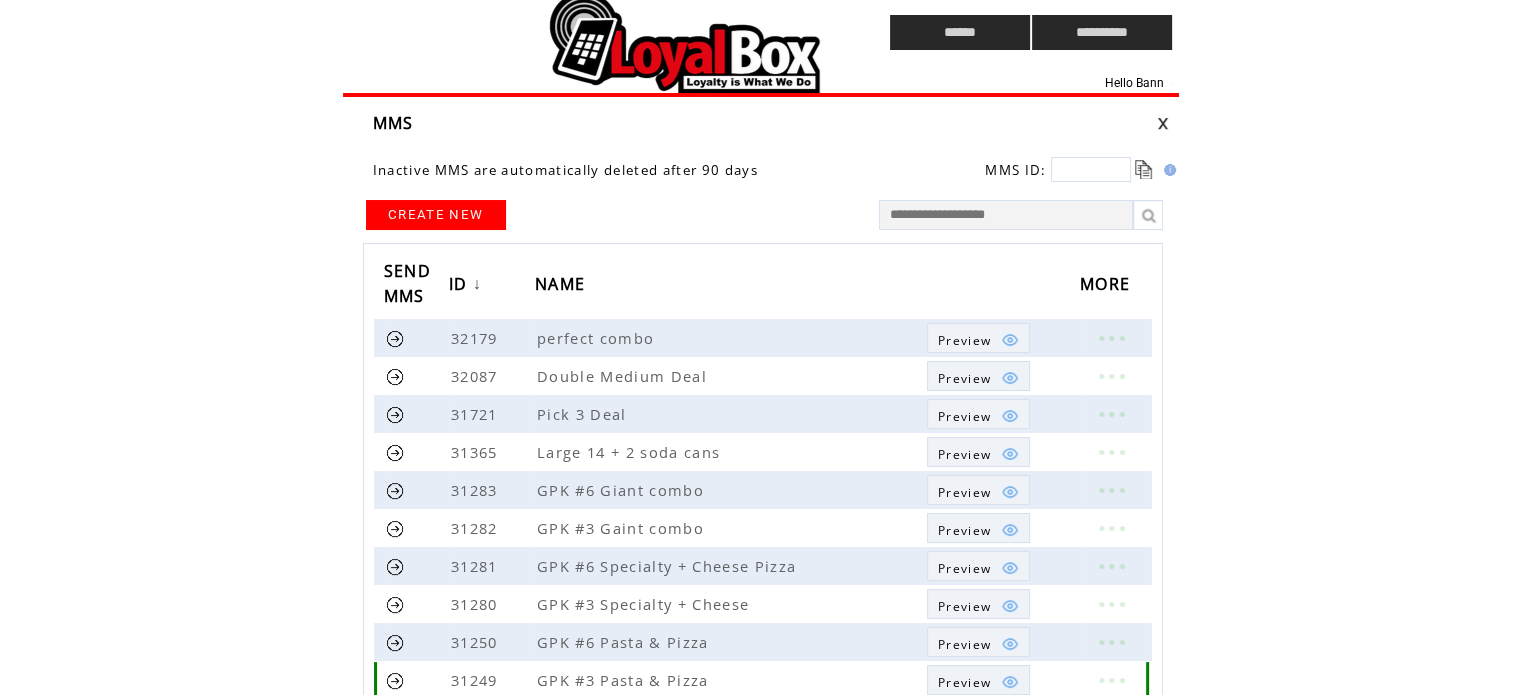 scroll, scrollTop: 0, scrollLeft: 0, axis: both 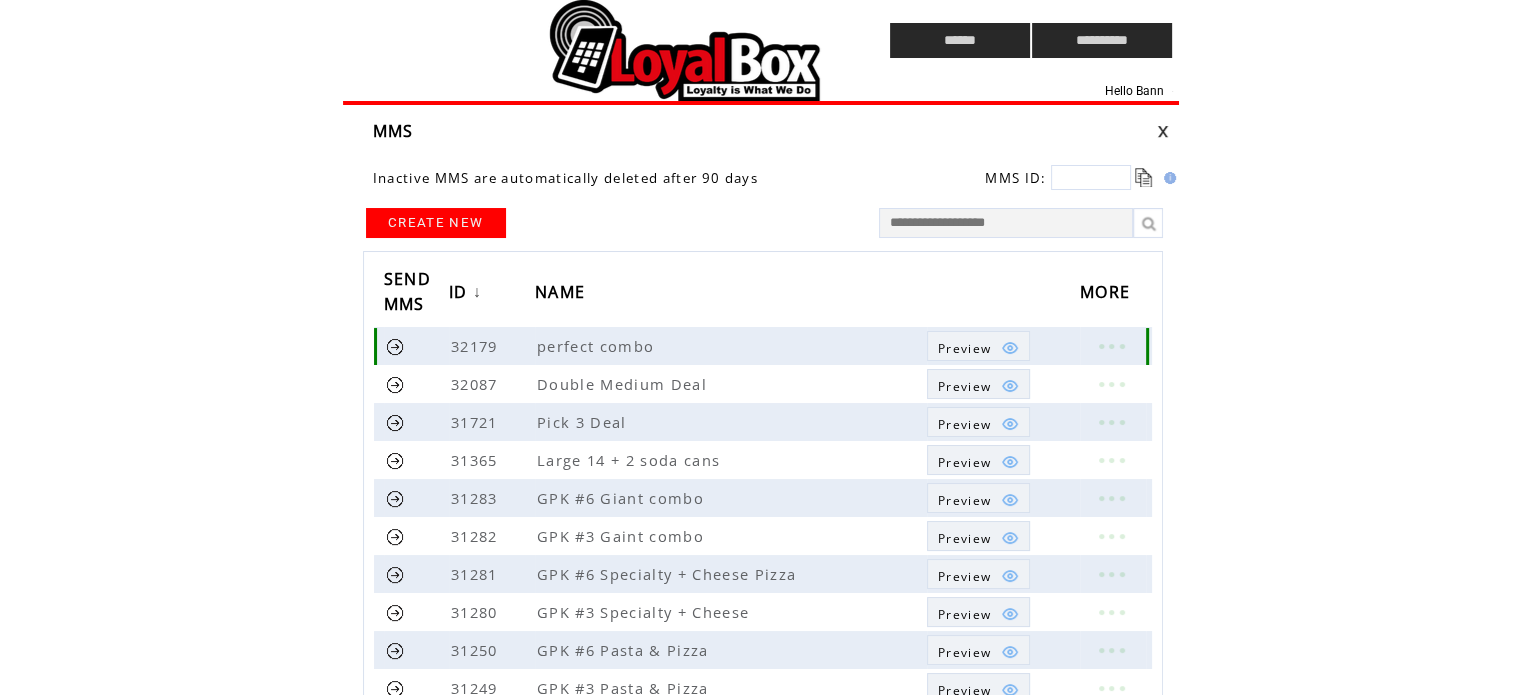 click on "Preview" at bounding box center (964, 348) 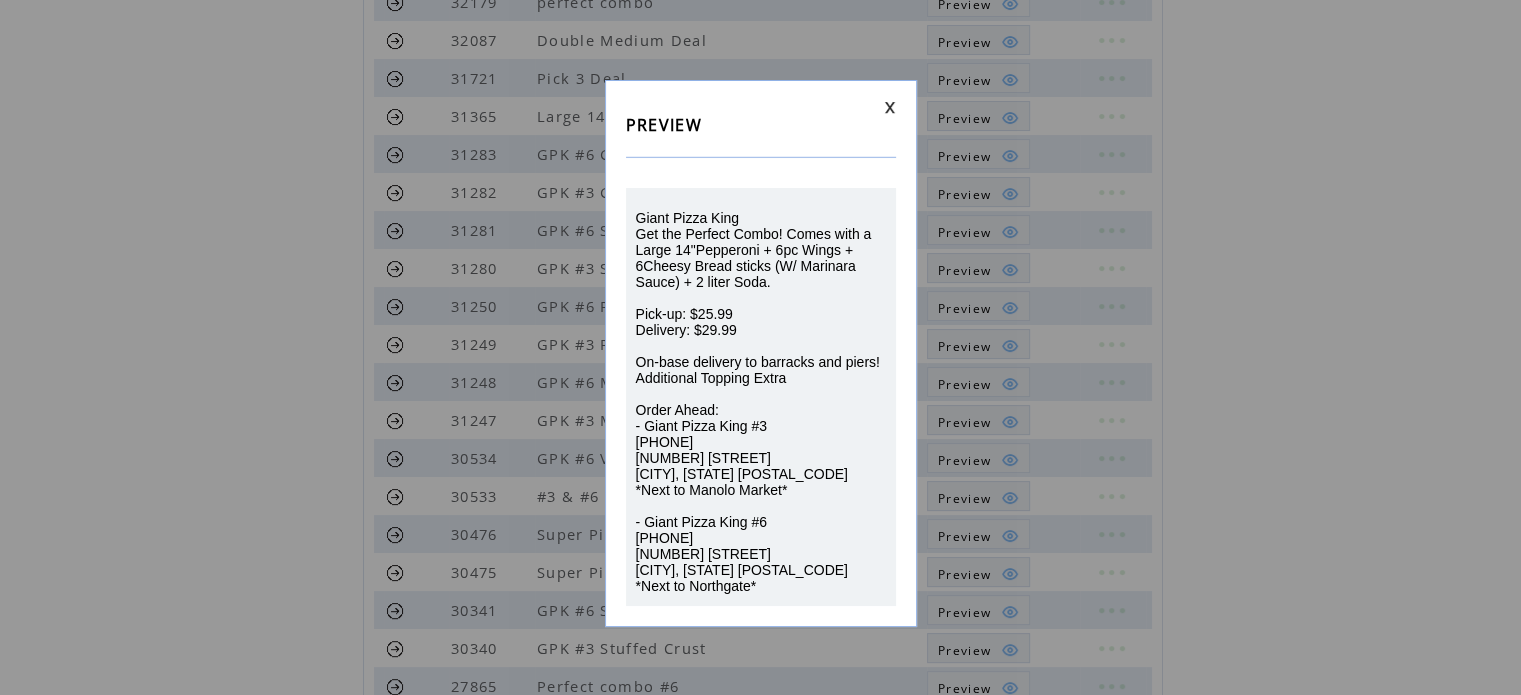 scroll, scrollTop: 0, scrollLeft: 0, axis: both 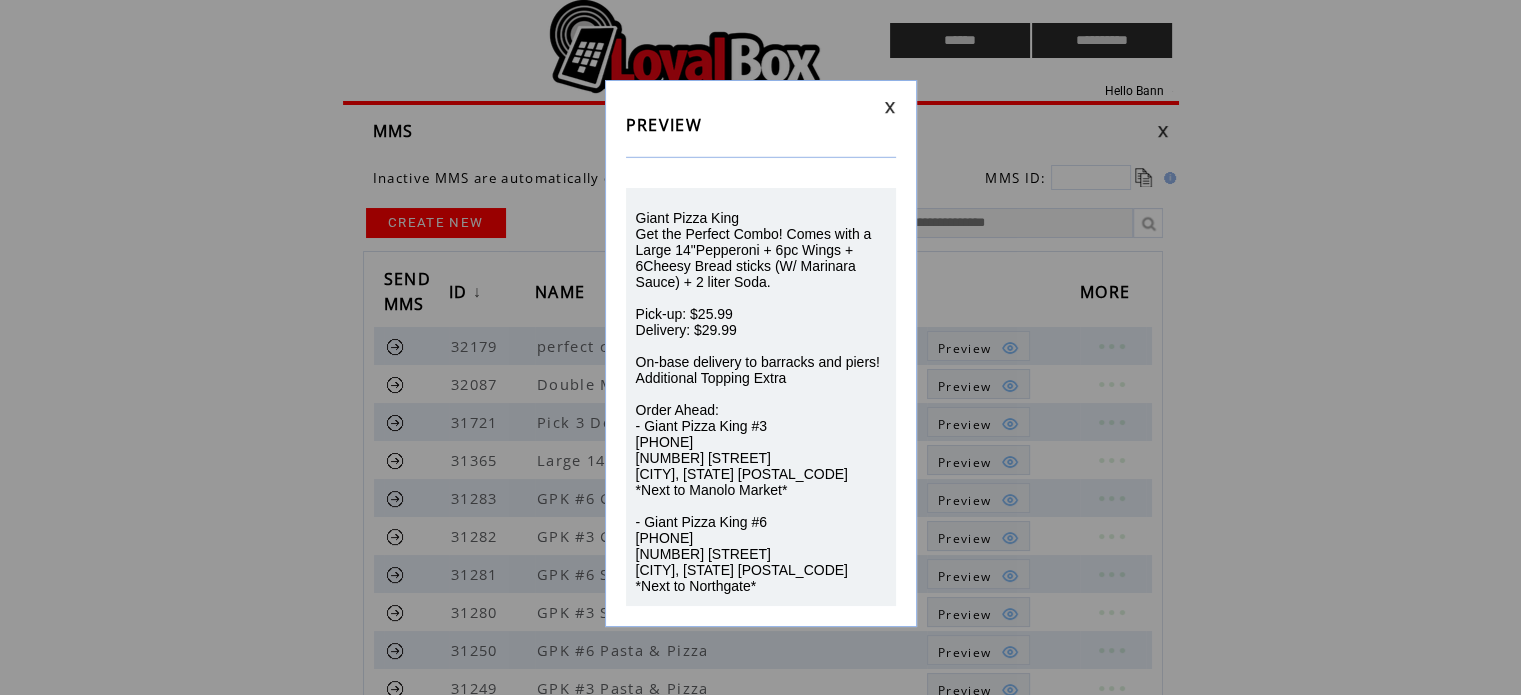 click at bounding box center [890, 107] 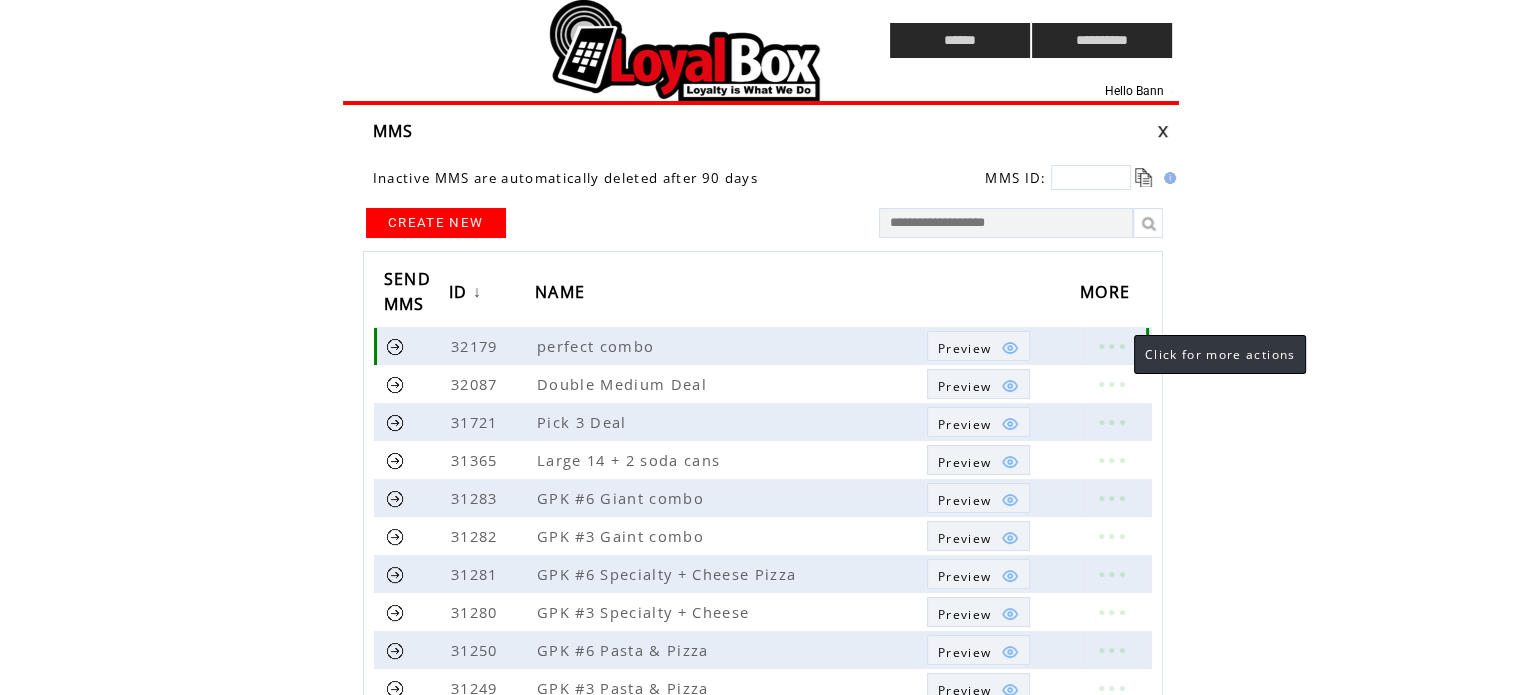 click at bounding box center [1111, 346] 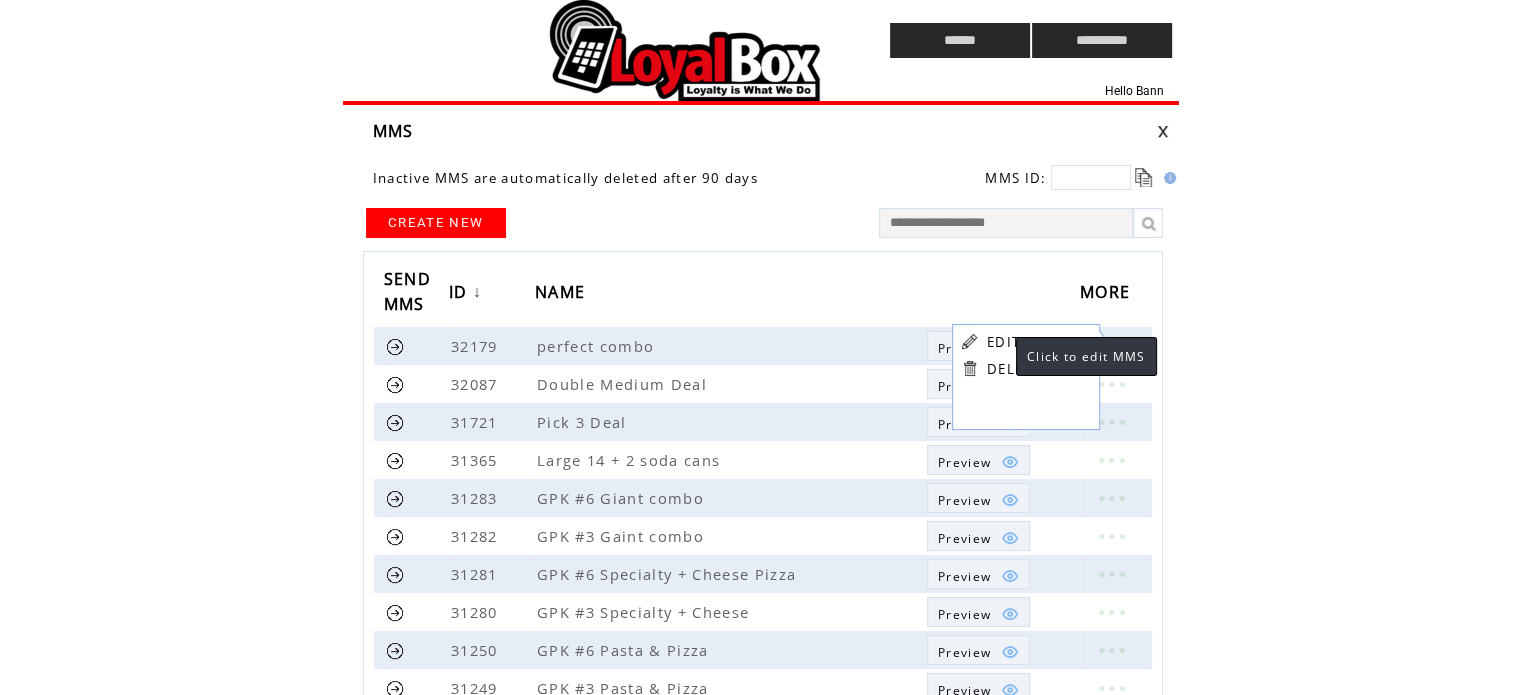 click on "EDIT" at bounding box center (1003, 342) 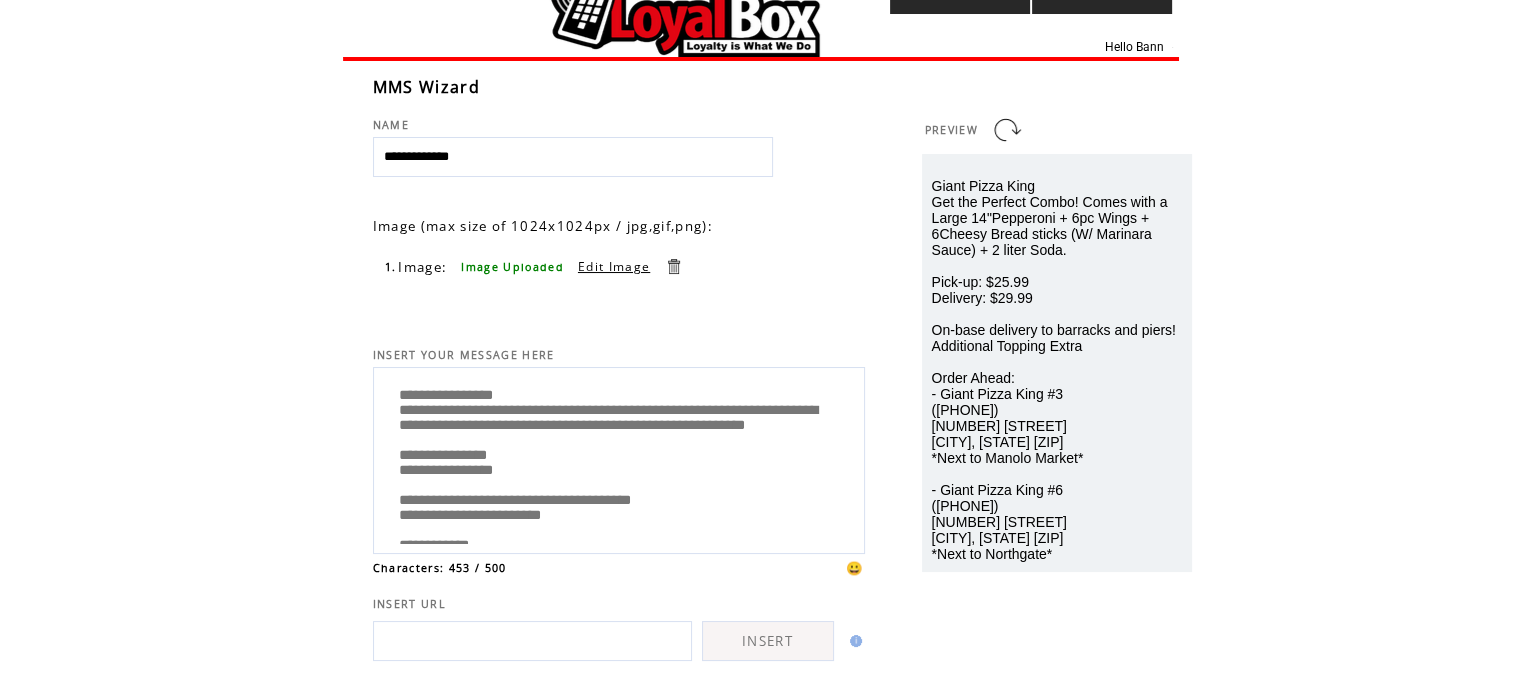 scroll, scrollTop: 42, scrollLeft: 0, axis: vertical 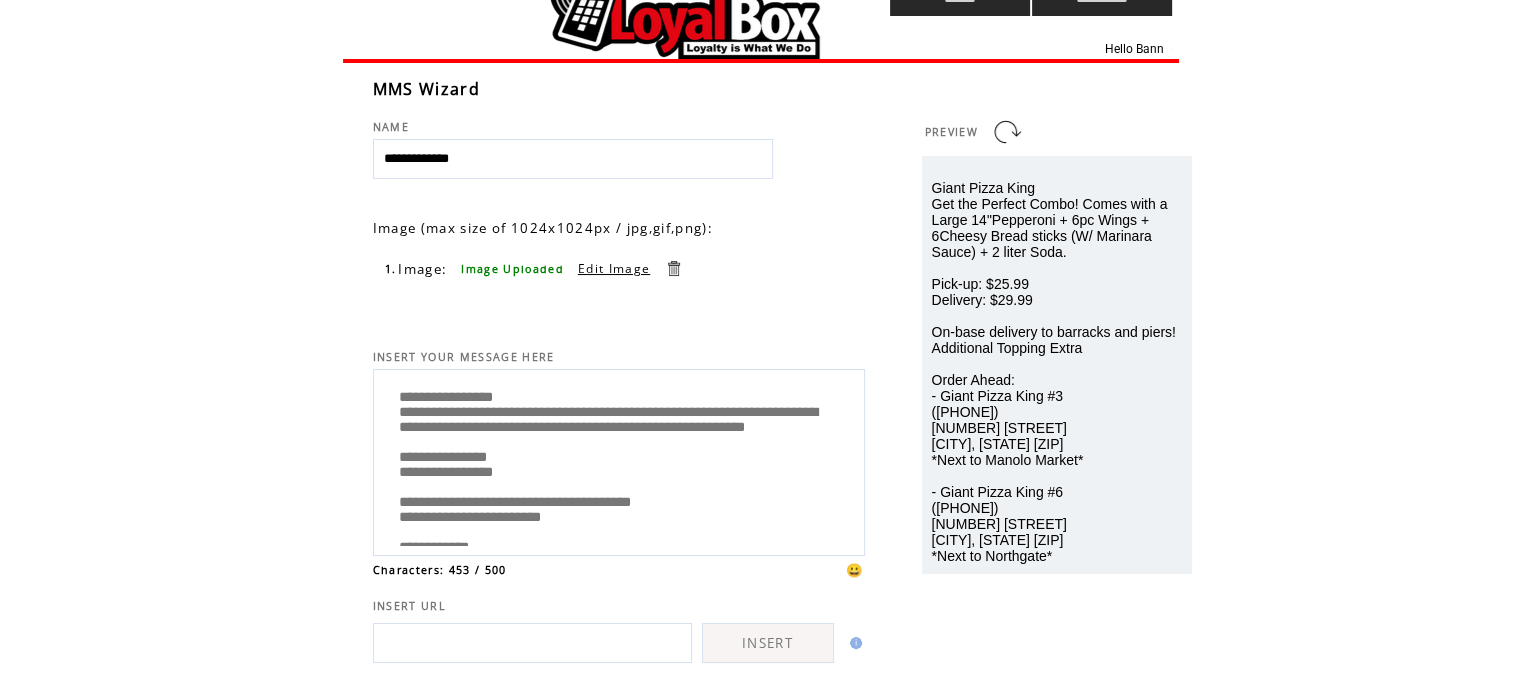 click on "**********" at bounding box center (619, 460) 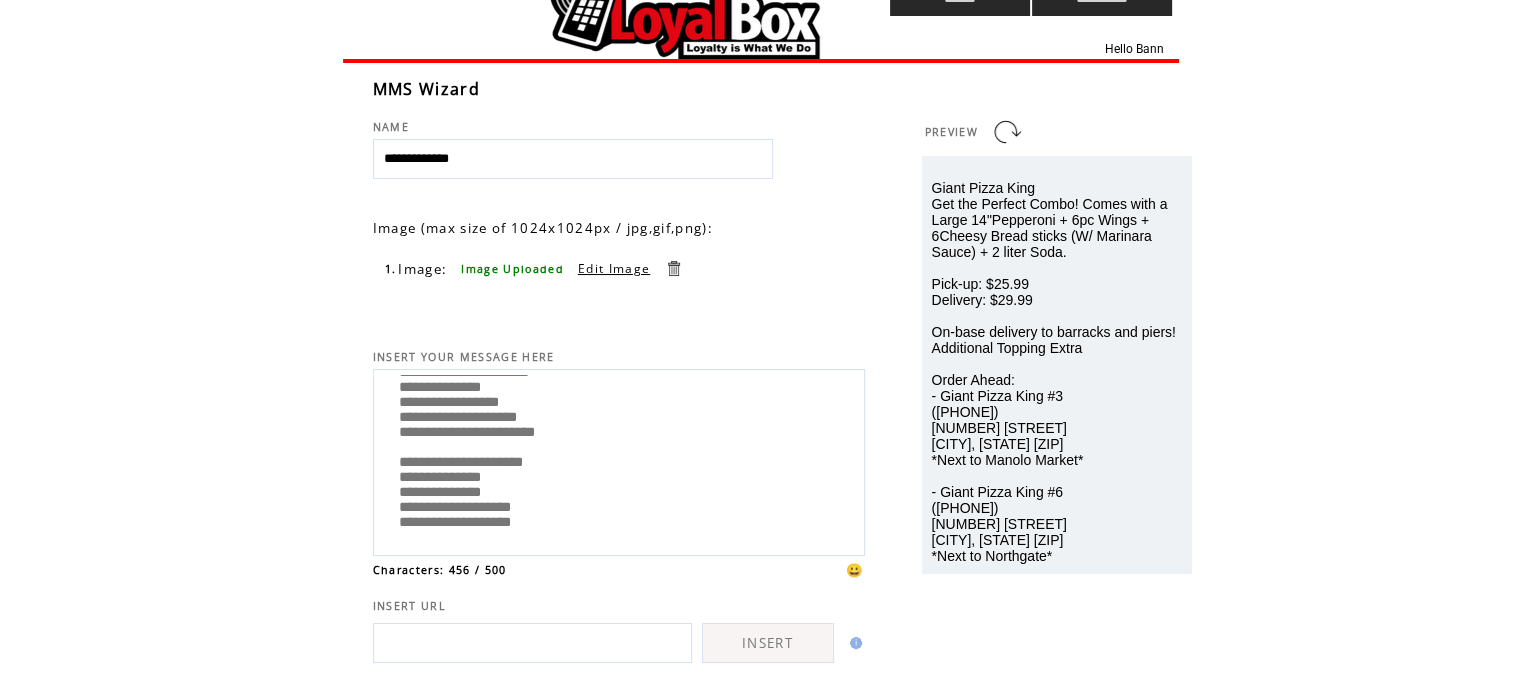 scroll, scrollTop: 320, scrollLeft: 0, axis: vertical 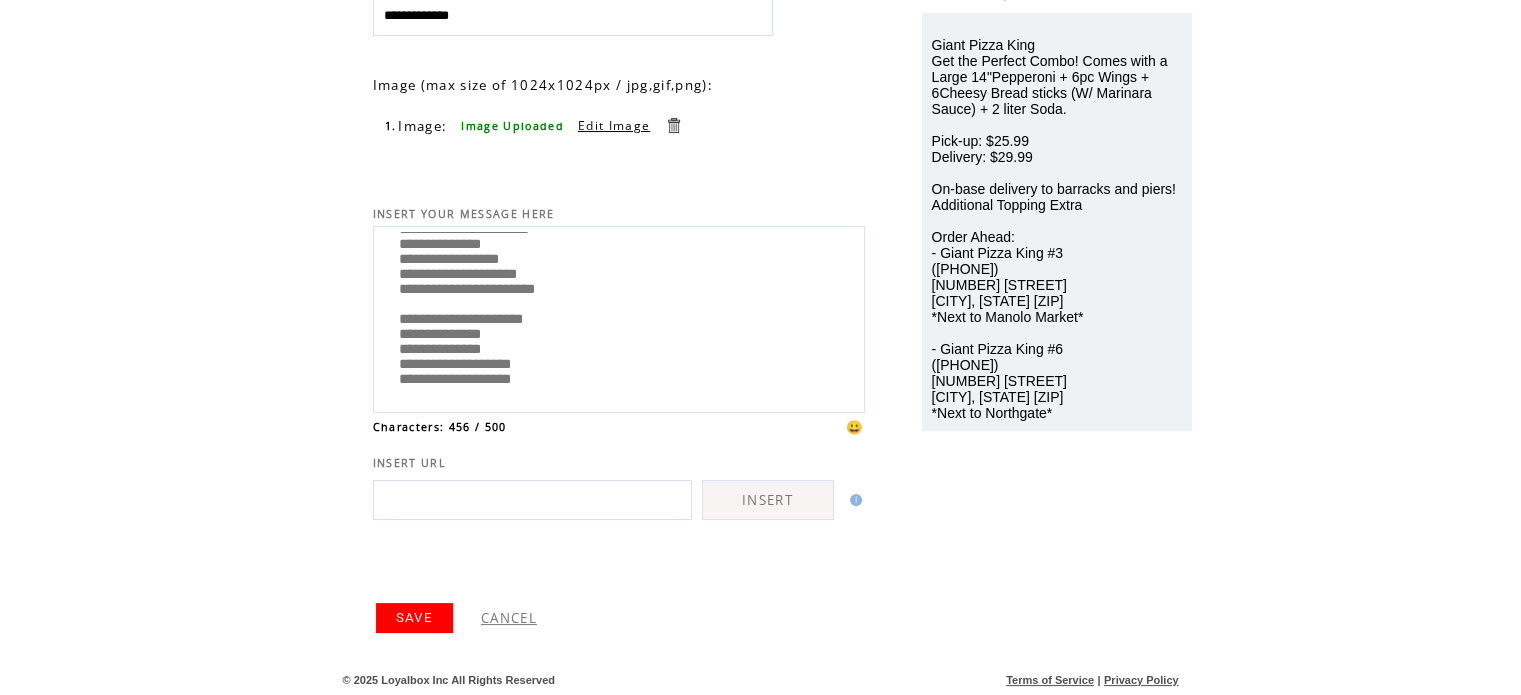 type on "**********" 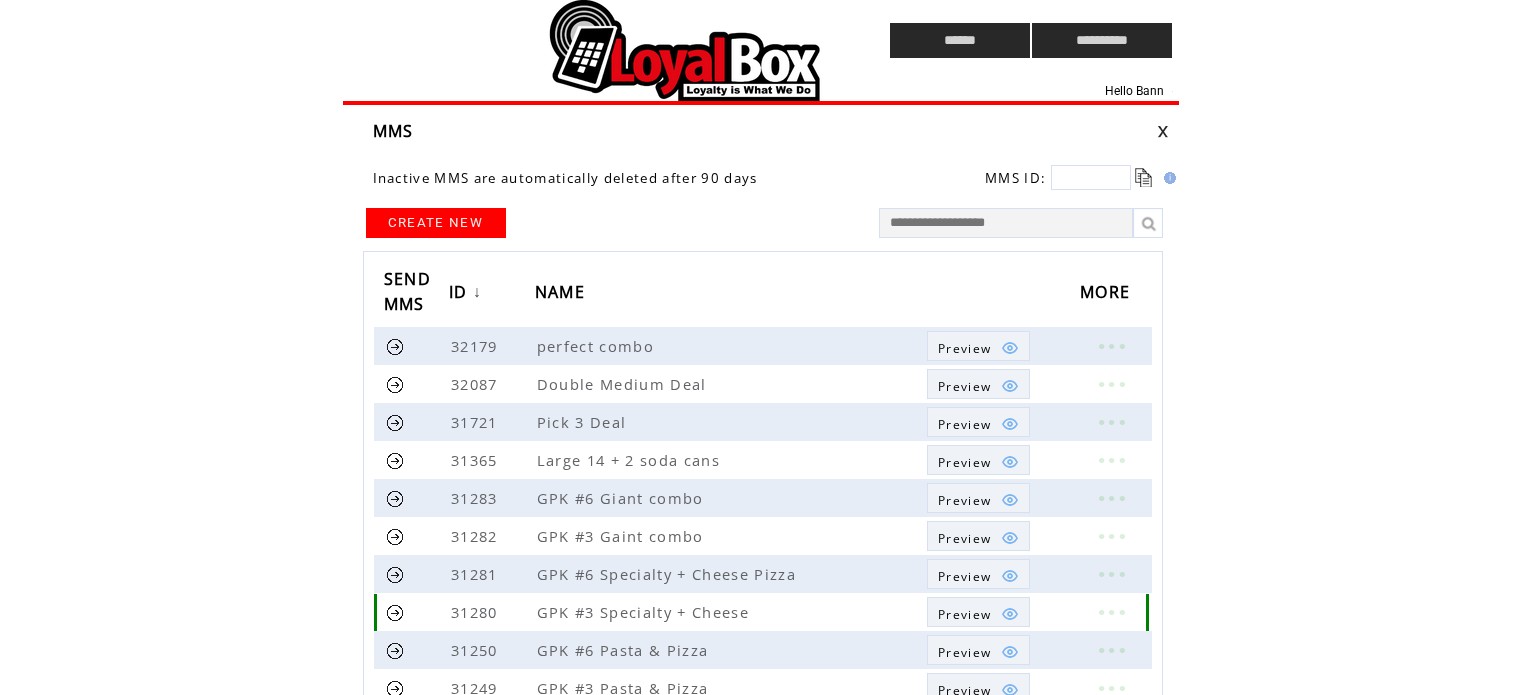 scroll, scrollTop: 0, scrollLeft: 0, axis: both 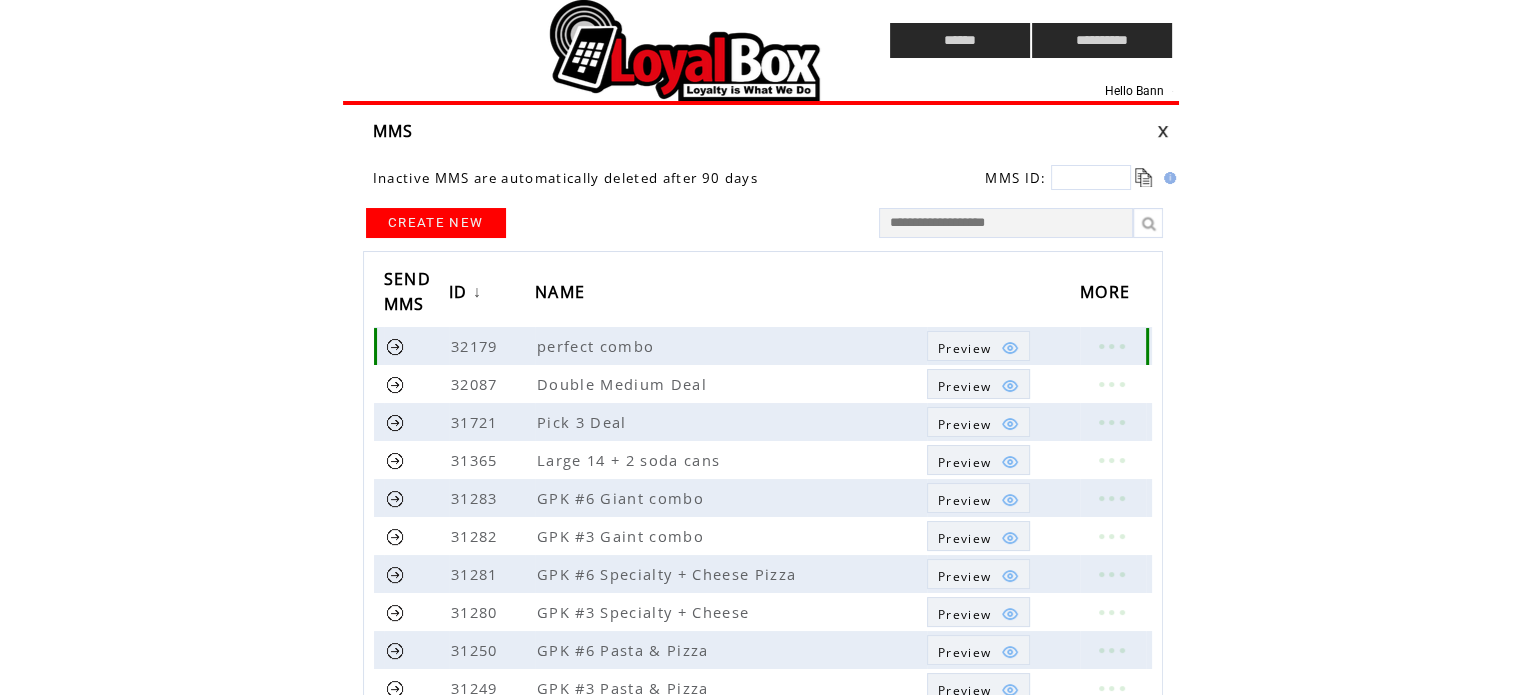 click on "Preview" at bounding box center [964, 348] 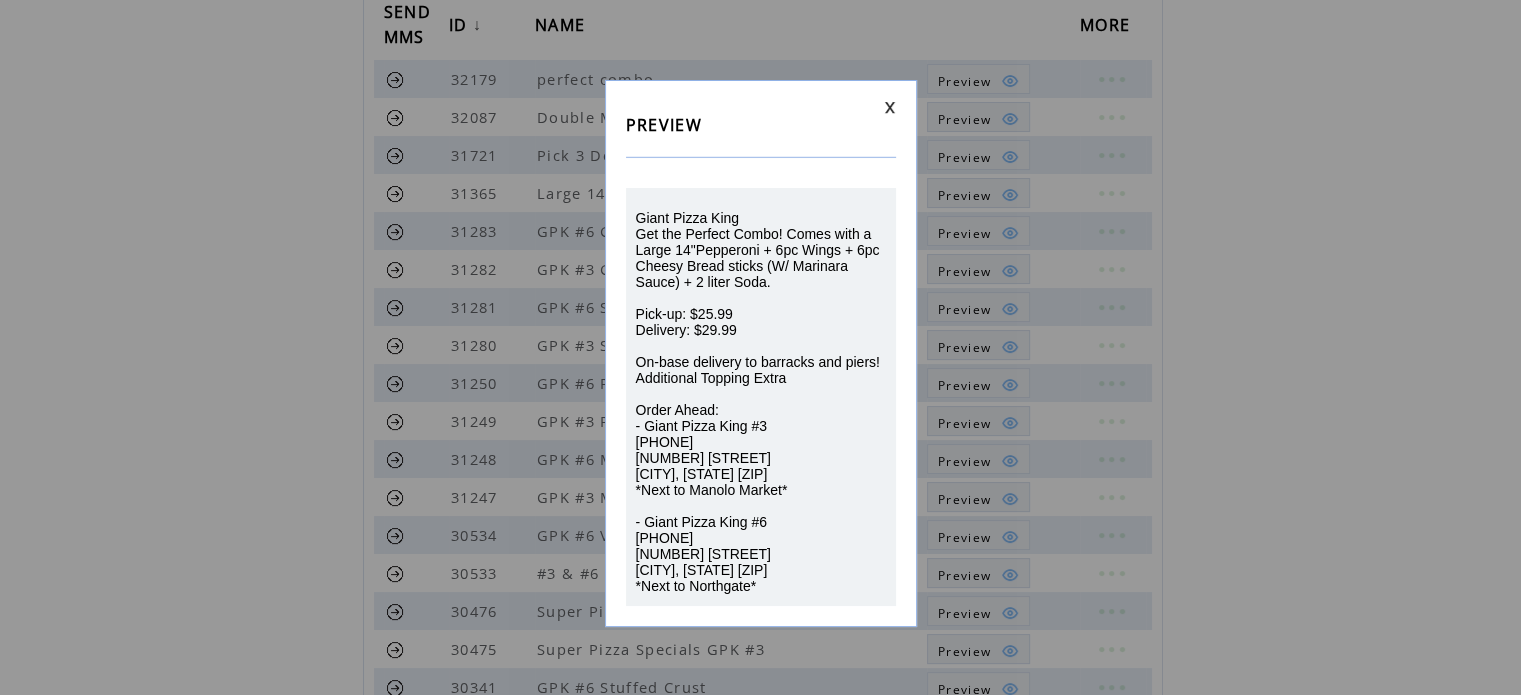 scroll, scrollTop: 268, scrollLeft: 0, axis: vertical 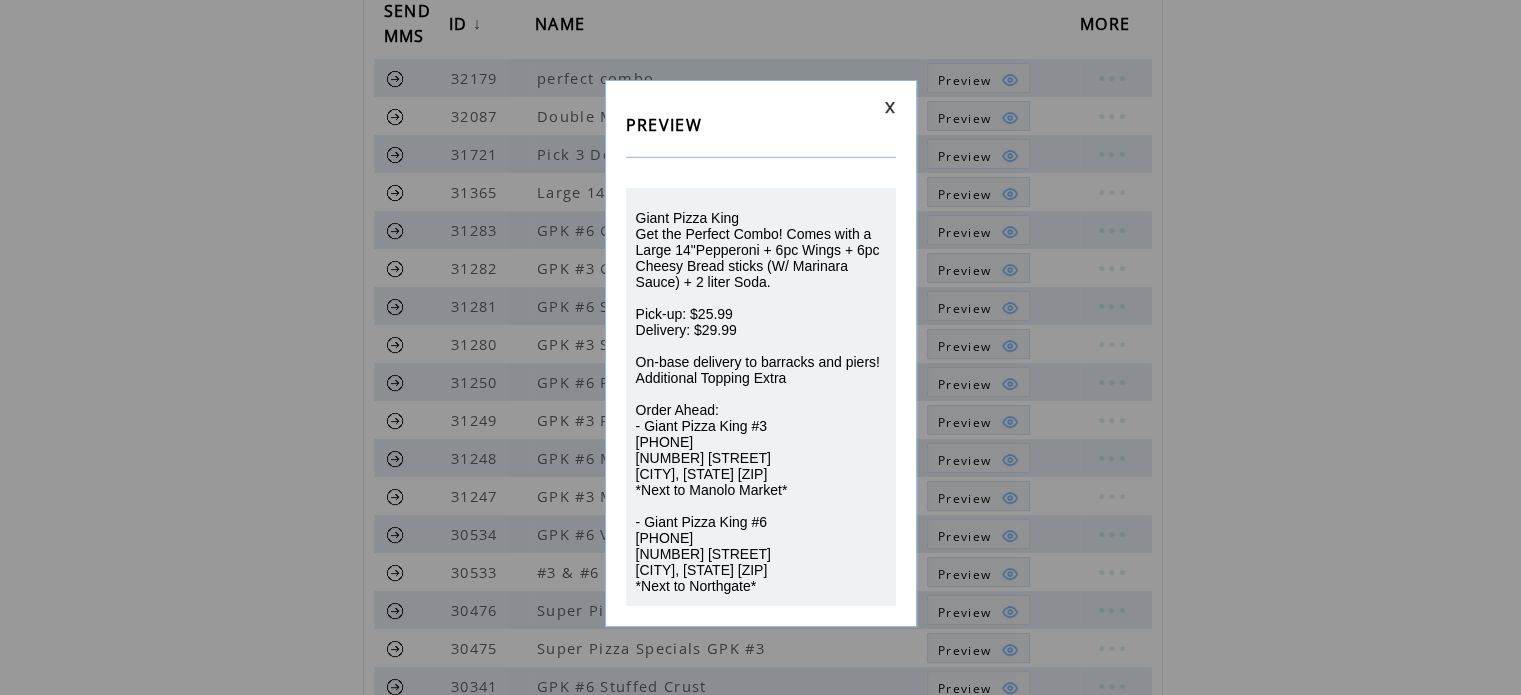 click on "PREVIEW Giant Pizza King Get the Perfect Combo! Comes with a Large 14"Pepperoni + 6pc Wings + 6pc Cheesy Bread sticks (W/ Marinara Sauce) + 2 liter Soda.  Pick-up: $25.99 Delivery: $29.99 On-base delivery to barracks and piers! Additional Topping Extra Order Ahead: - Giant Pizza King #3  (619) 338-8095 3568 National Ave San Diego, CA 92113 *Next to Manolo Market* - Giant Pizza King #6 (619) 262-4035 1460 S 43rd St San Diego, CA 92113 *Next to Northgate*" at bounding box center (761, 353) 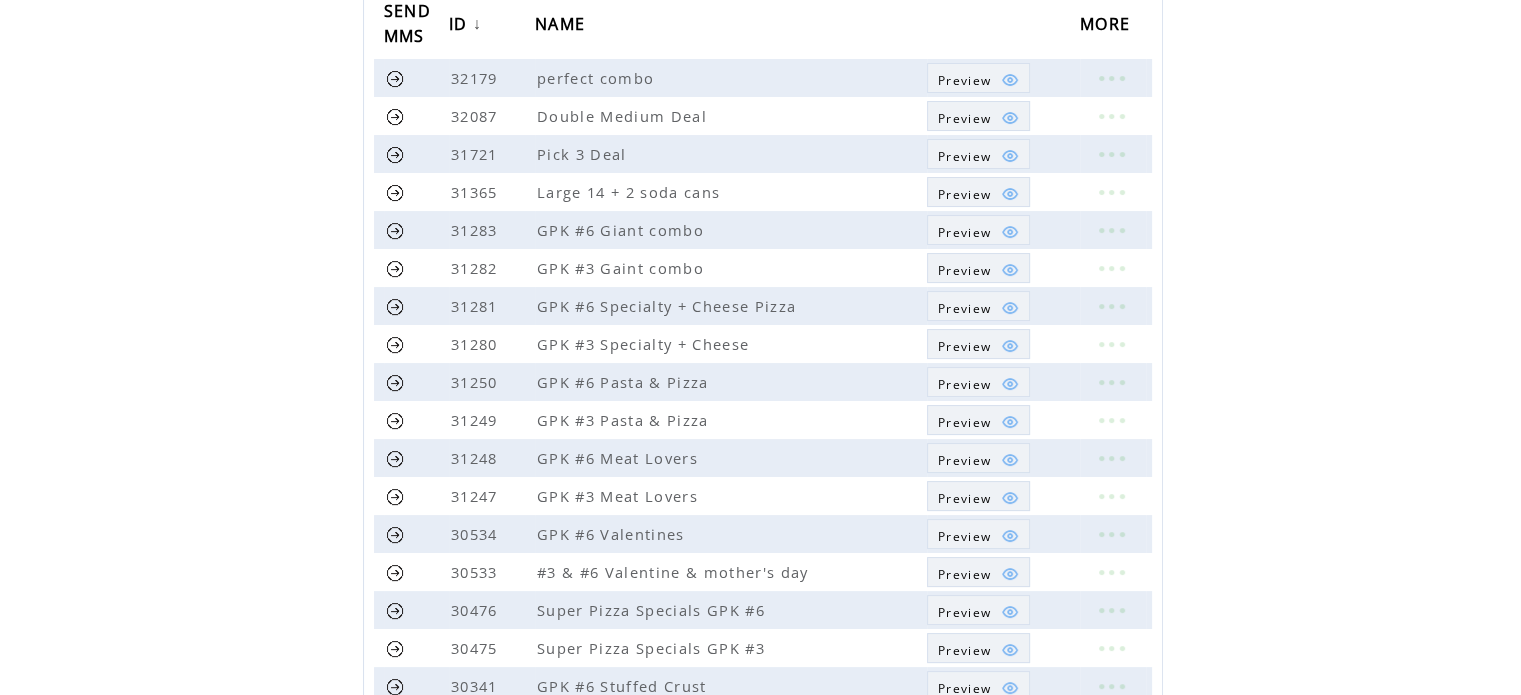scroll, scrollTop: 0, scrollLeft: 0, axis: both 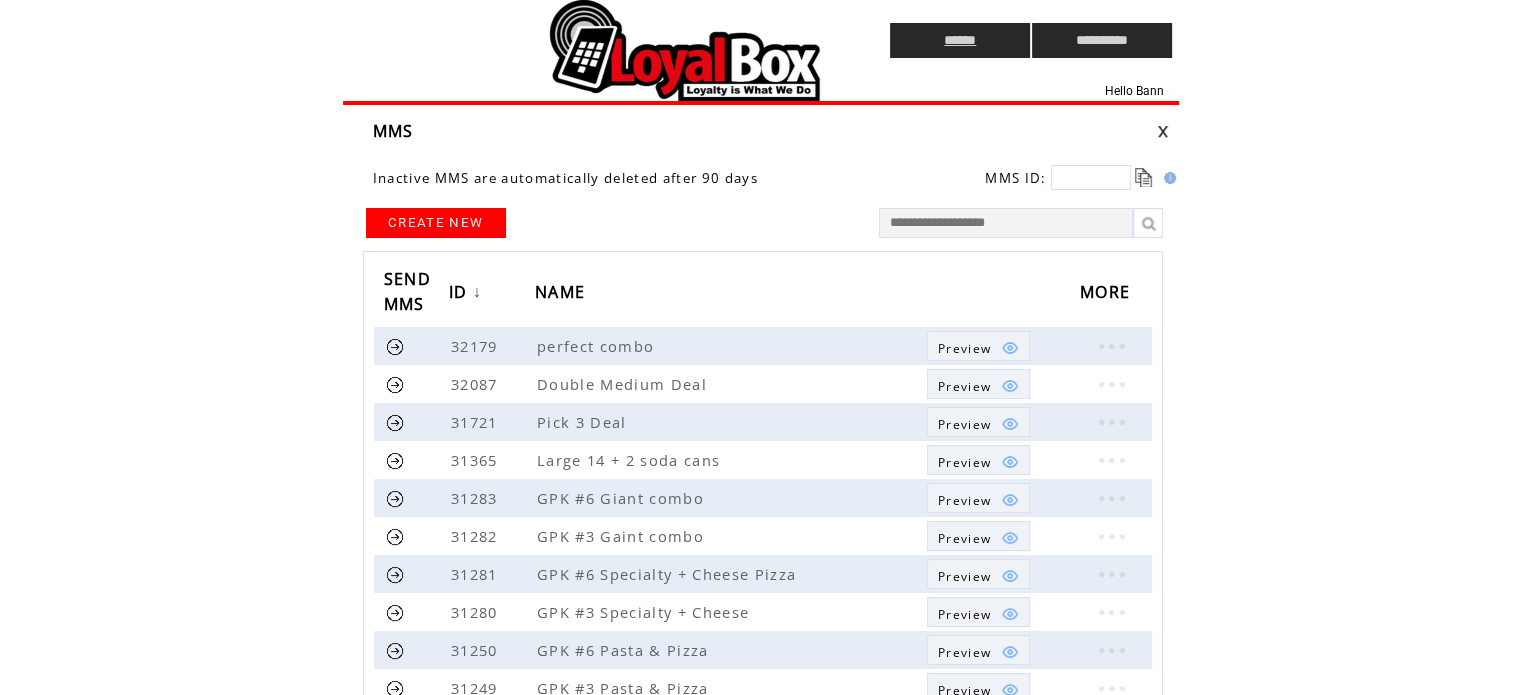 click on "******" at bounding box center (960, 40) 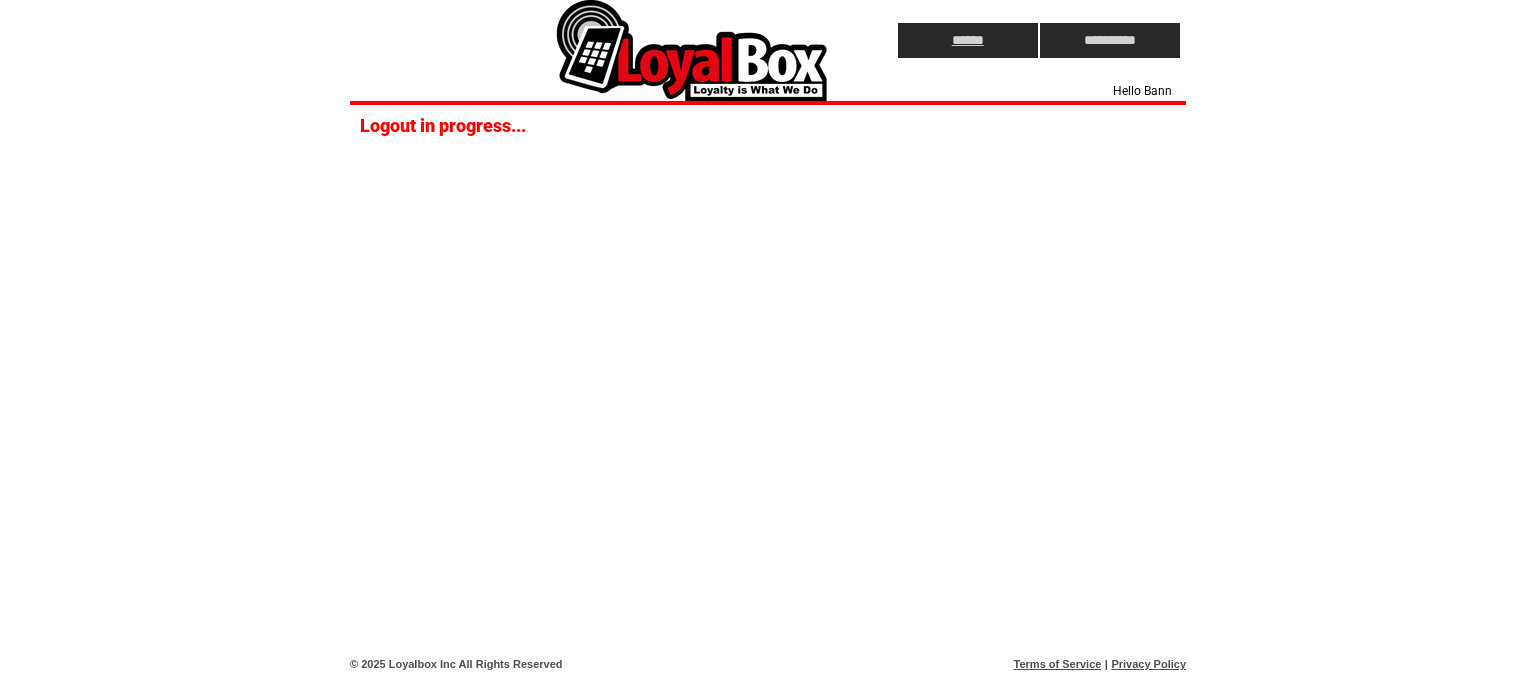 scroll, scrollTop: 0, scrollLeft: 0, axis: both 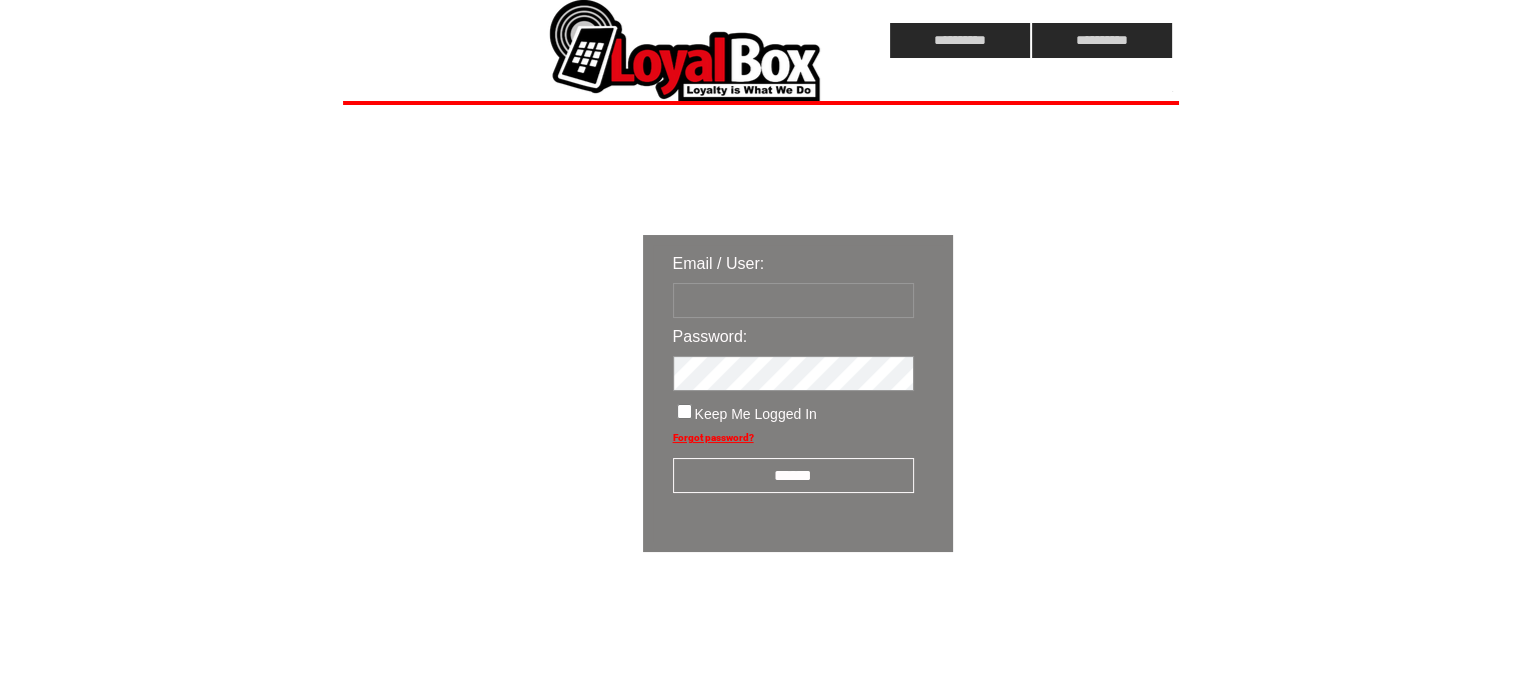type on "**********" 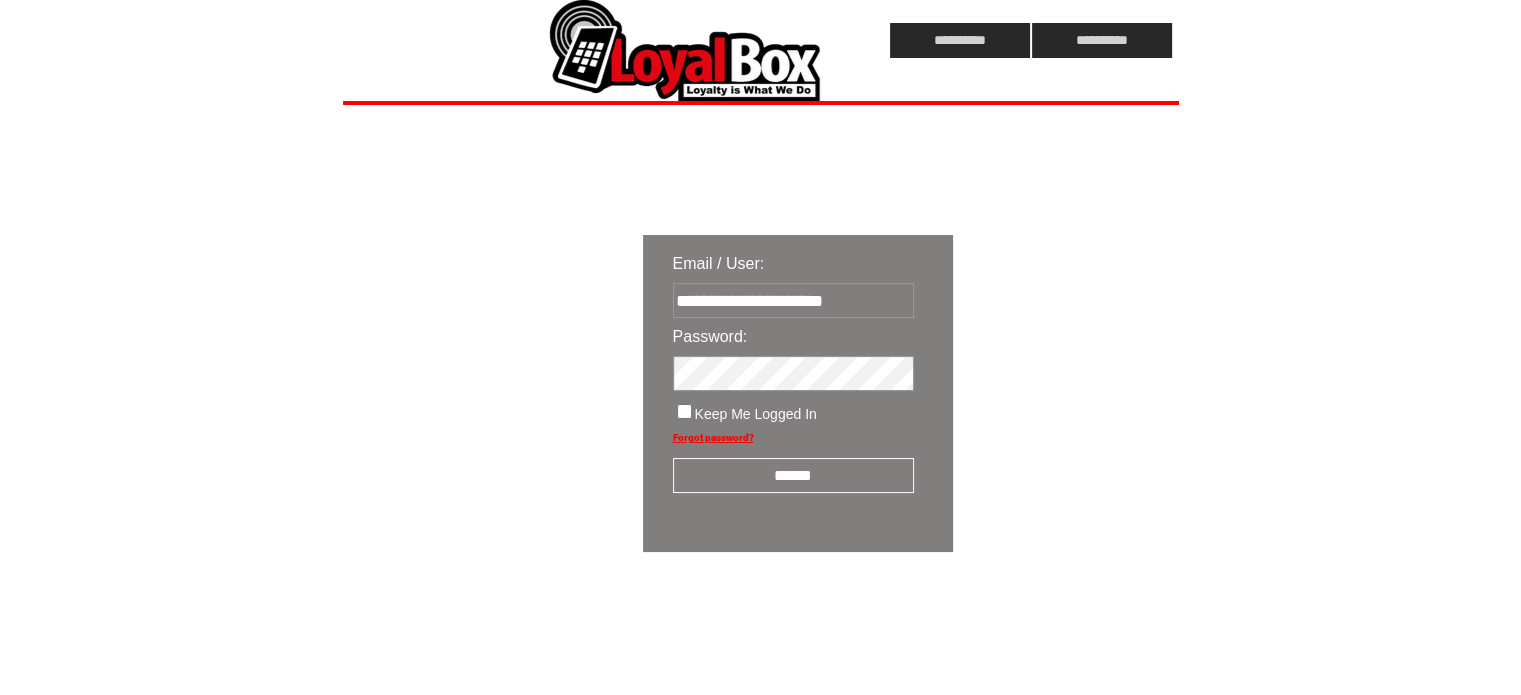 click on "******" at bounding box center (793, 475) 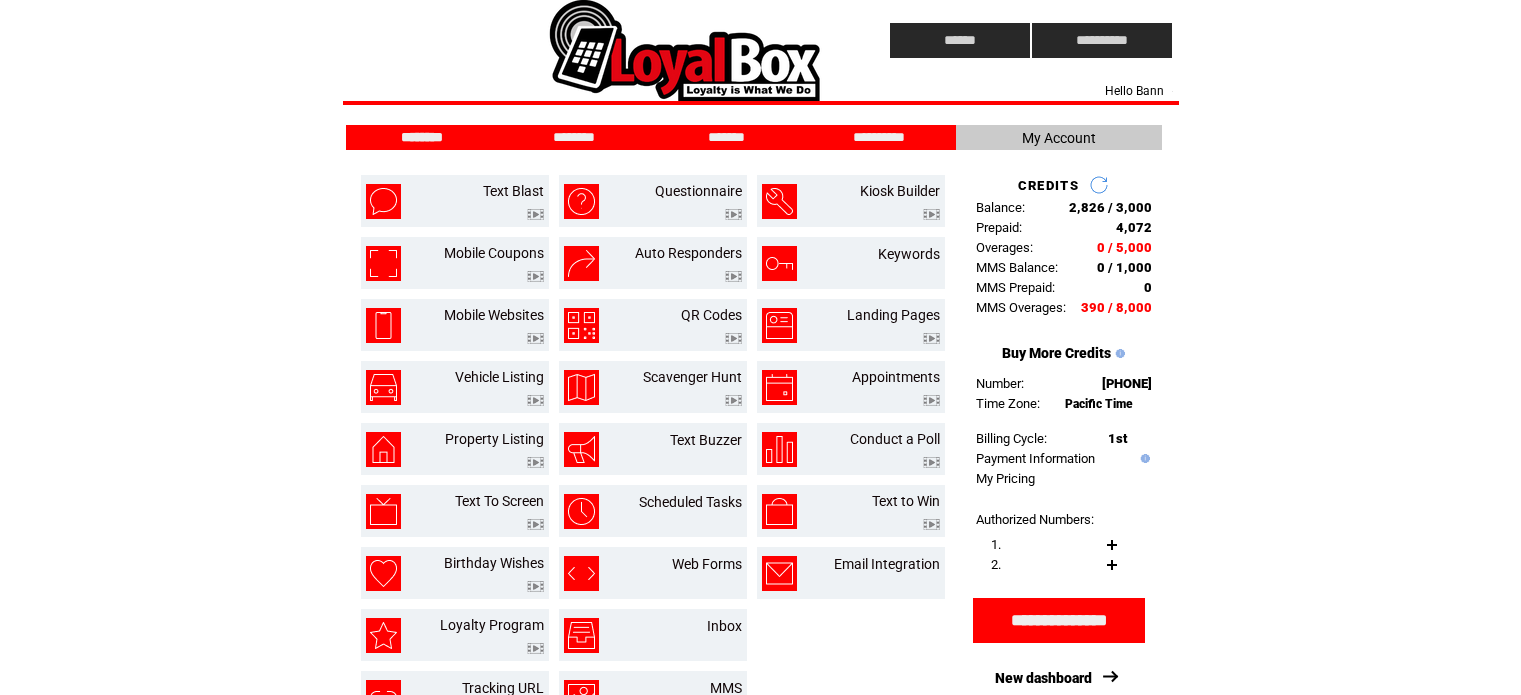 scroll, scrollTop: 0, scrollLeft: 0, axis: both 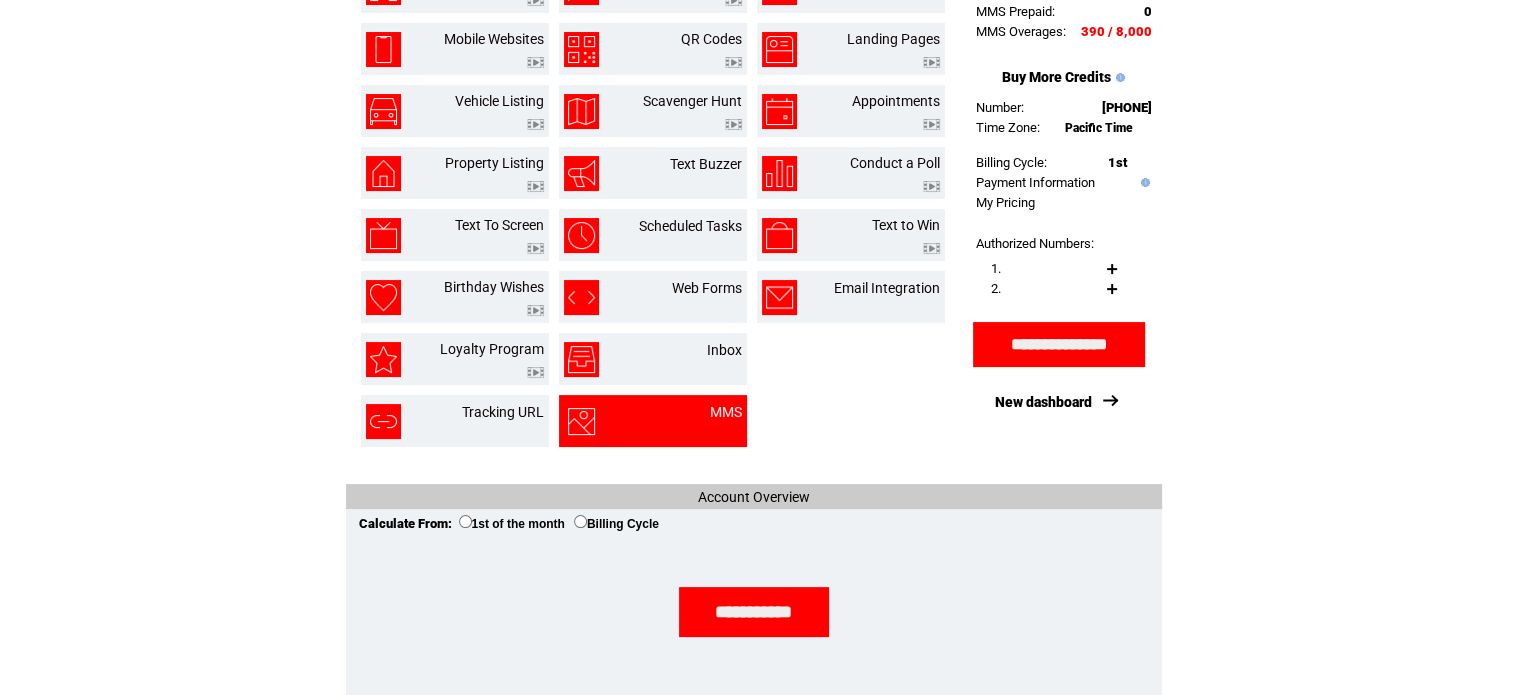 click on "MMS" at bounding box center [701, 421] 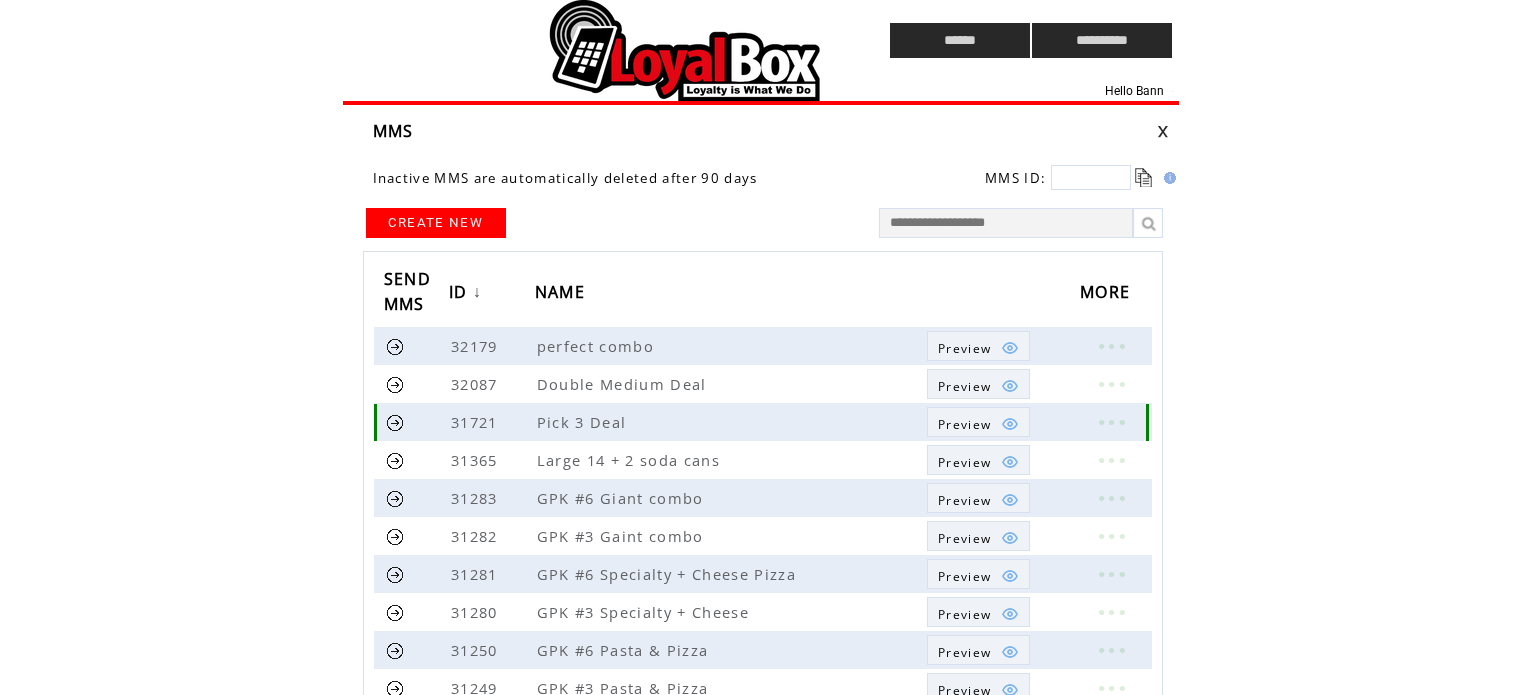scroll, scrollTop: 0, scrollLeft: 0, axis: both 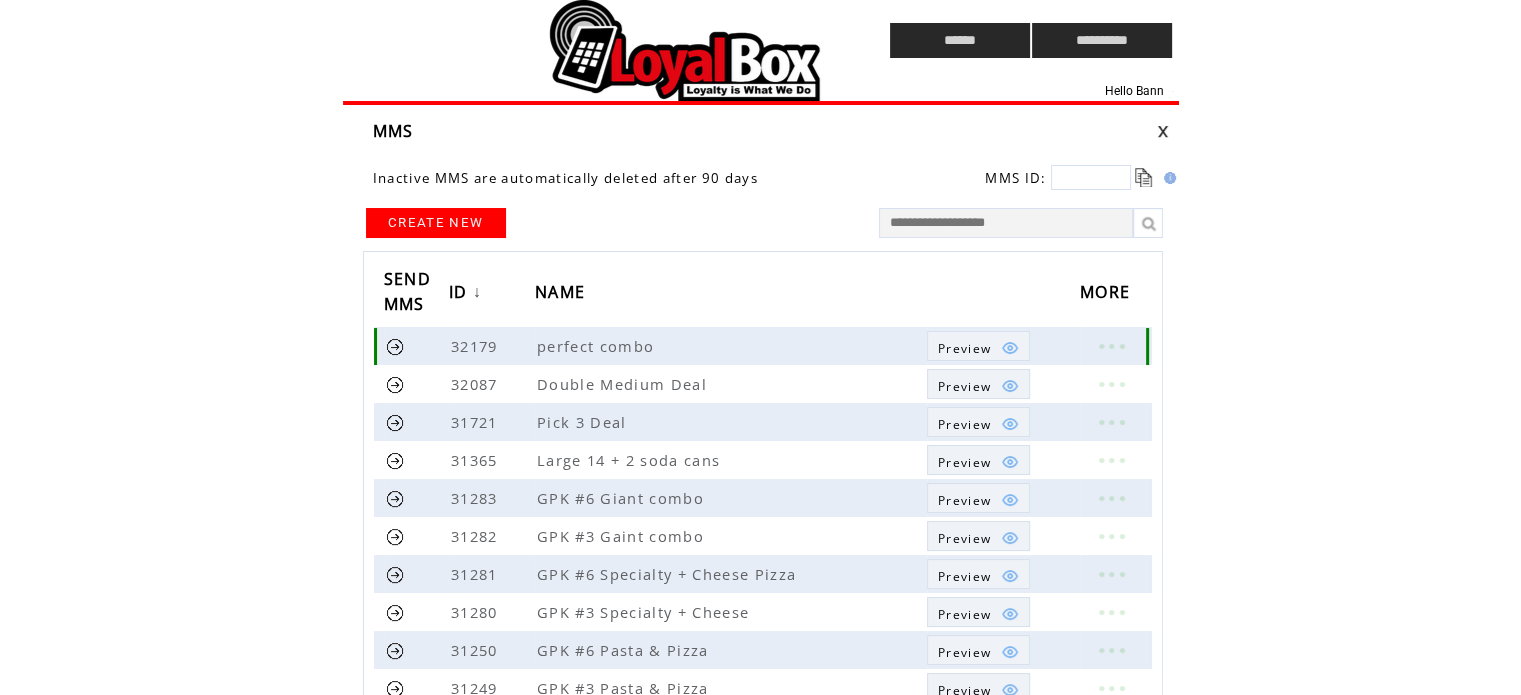 click on "Preview" at bounding box center [964, 348] 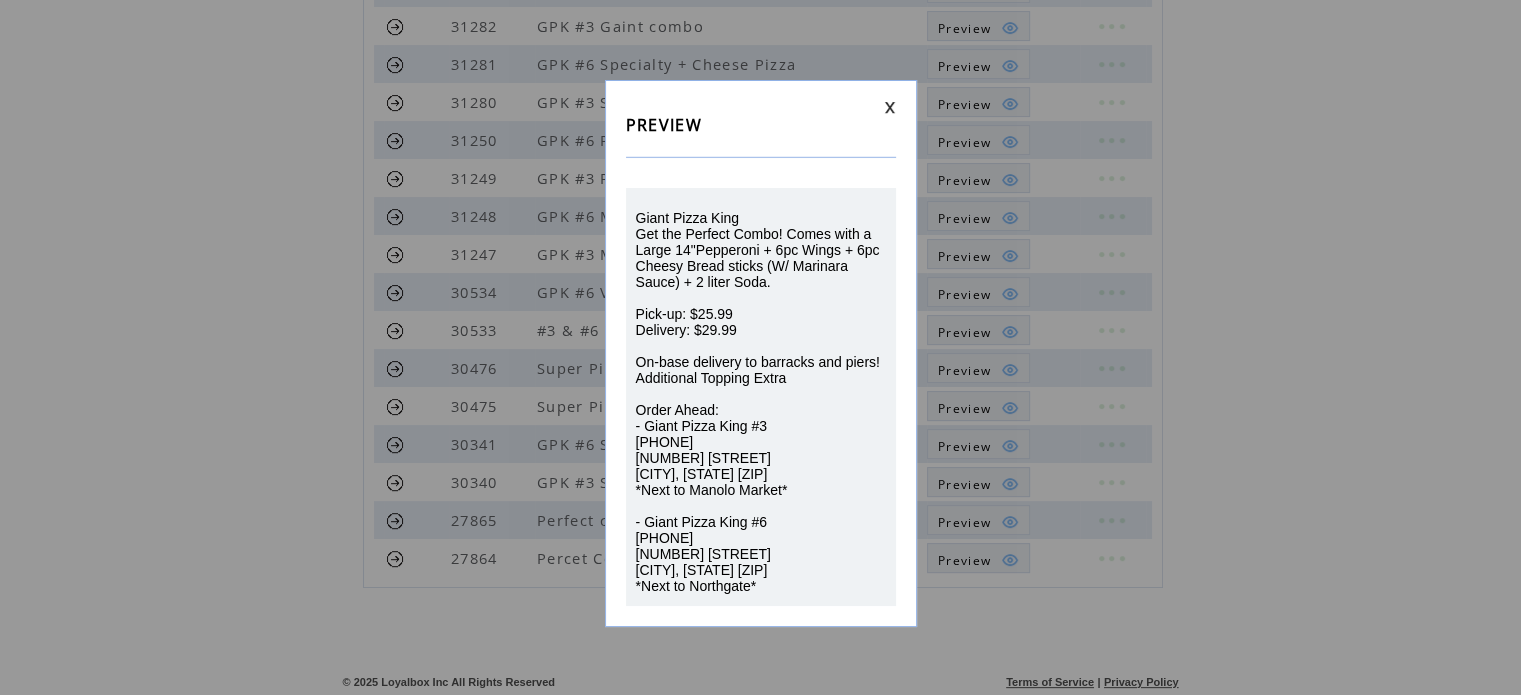 scroll, scrollTop: 0, scrollLeft: 0, axis: both 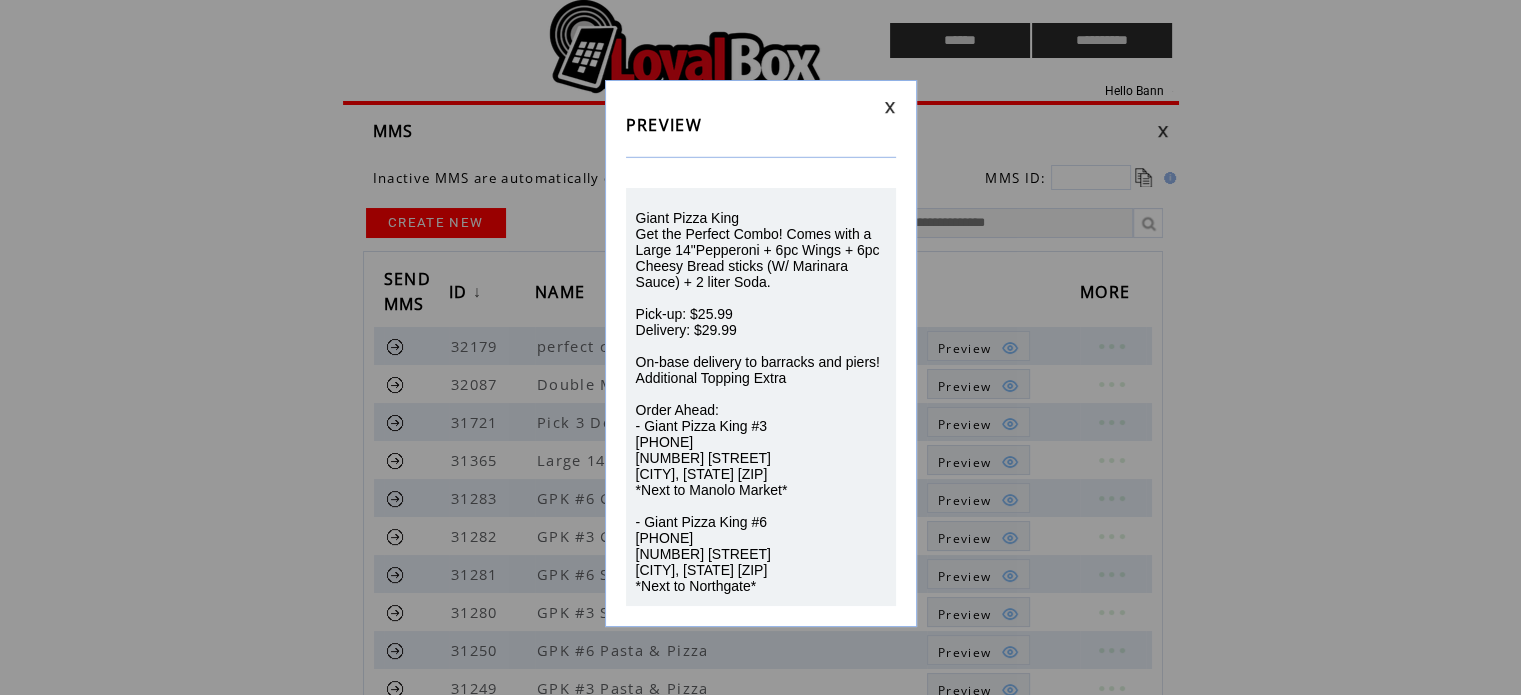 click at bounding box center [890, 107] 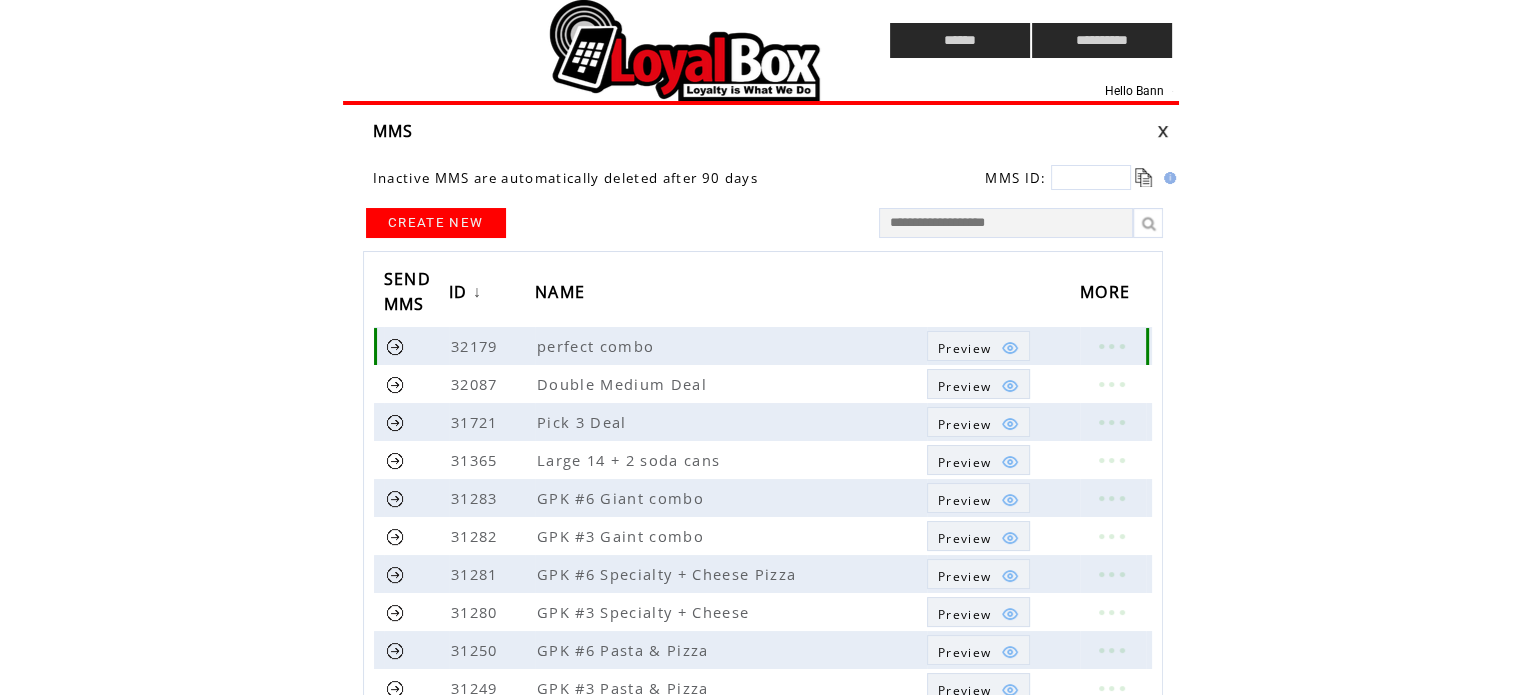 click on "Preview" at bounding box center (964, 348) 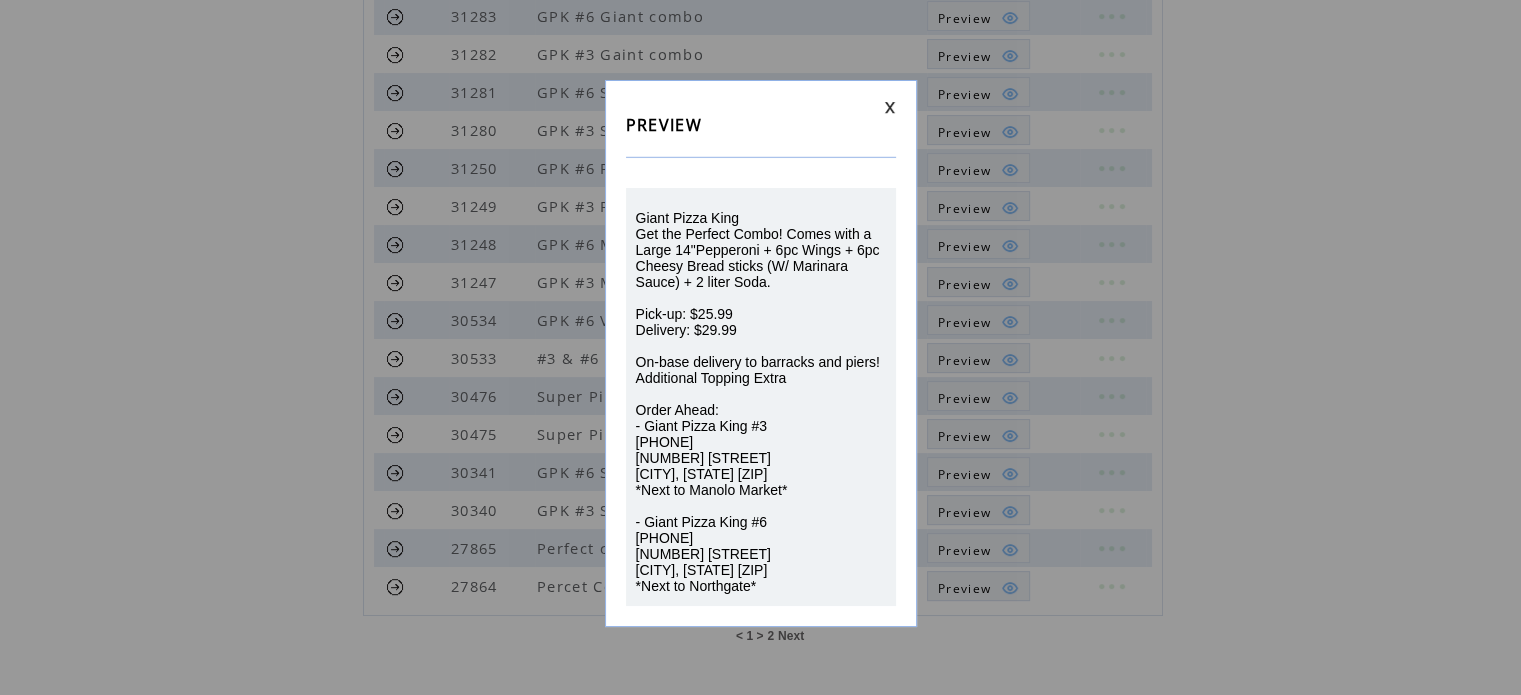 scroll, scrollTop: 0, scrollLeft: 0, axis: both 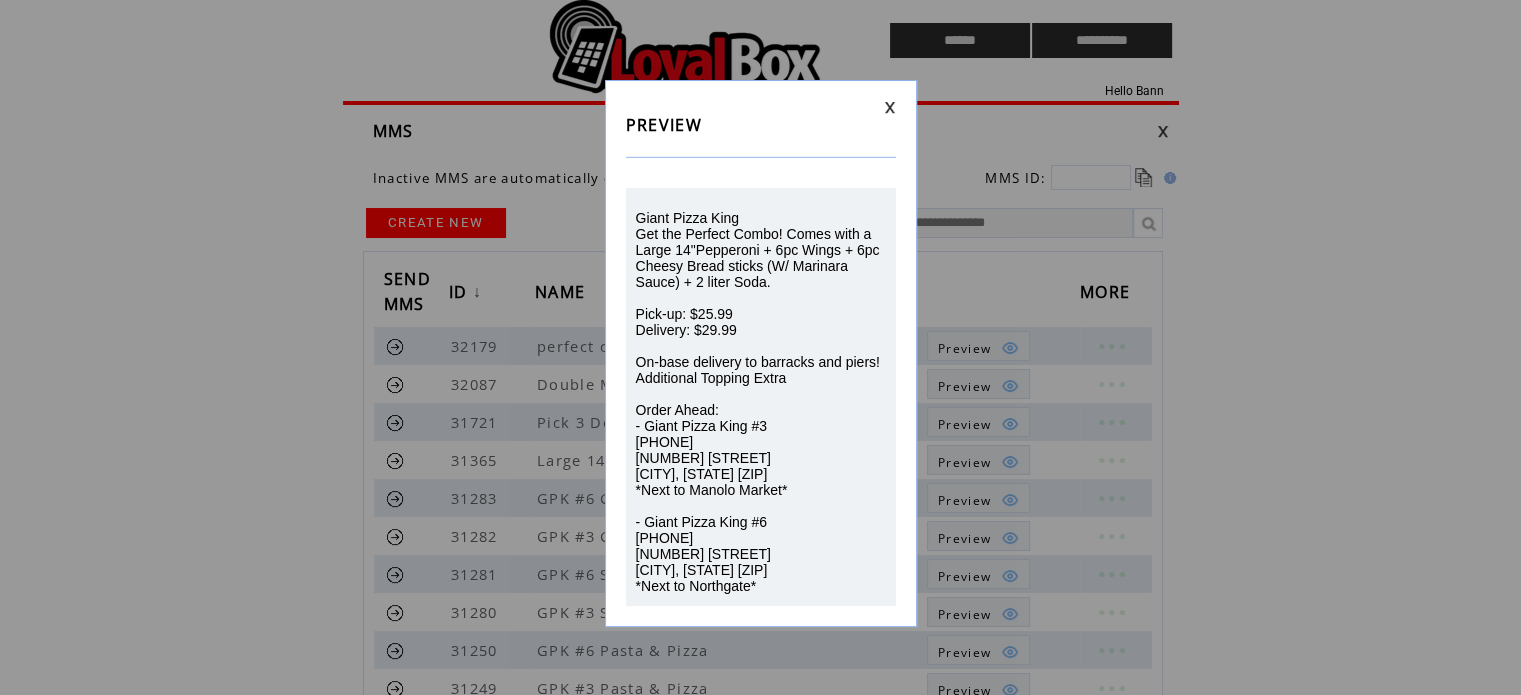 click at bounding box center (890, 107) 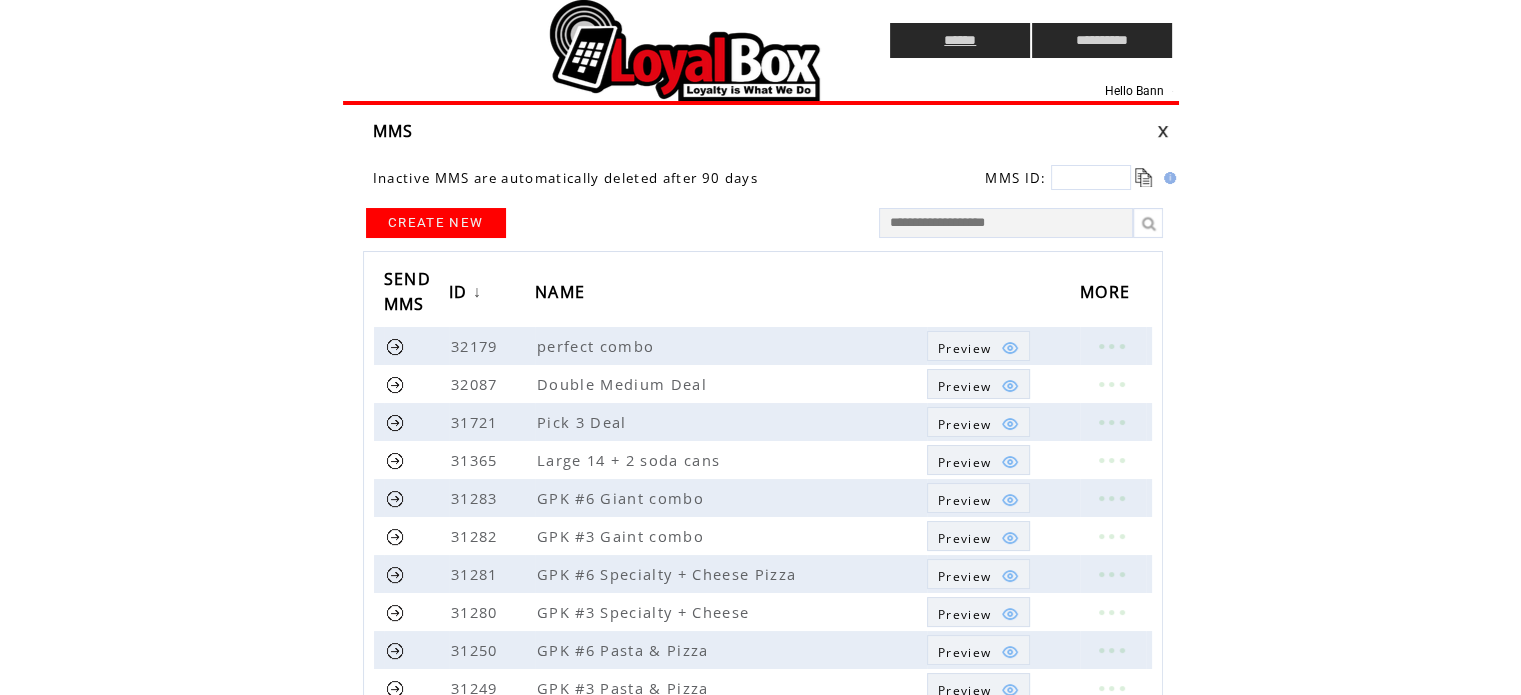 click on "******" at bounding box center (960, 40) 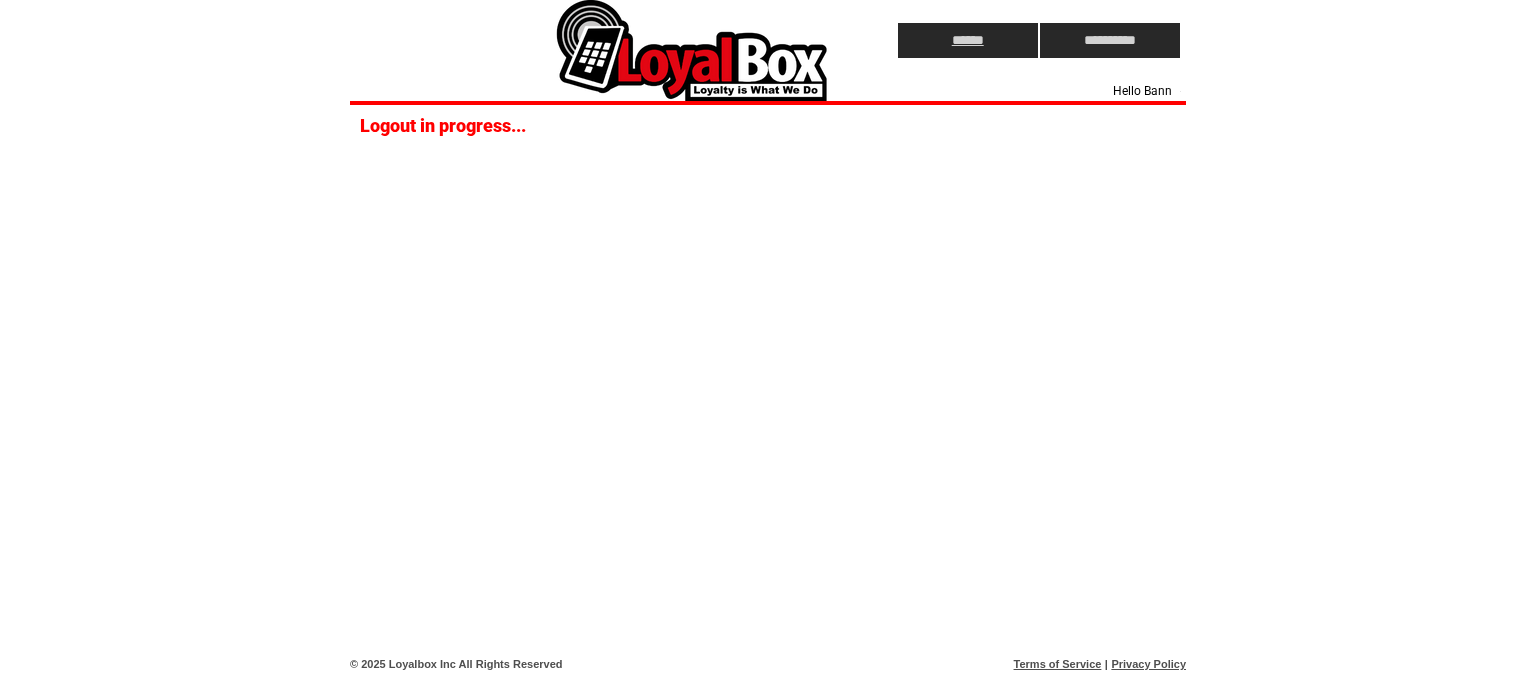 scroll, scrollTop: 0, scrollLeft: 0, axis: both 